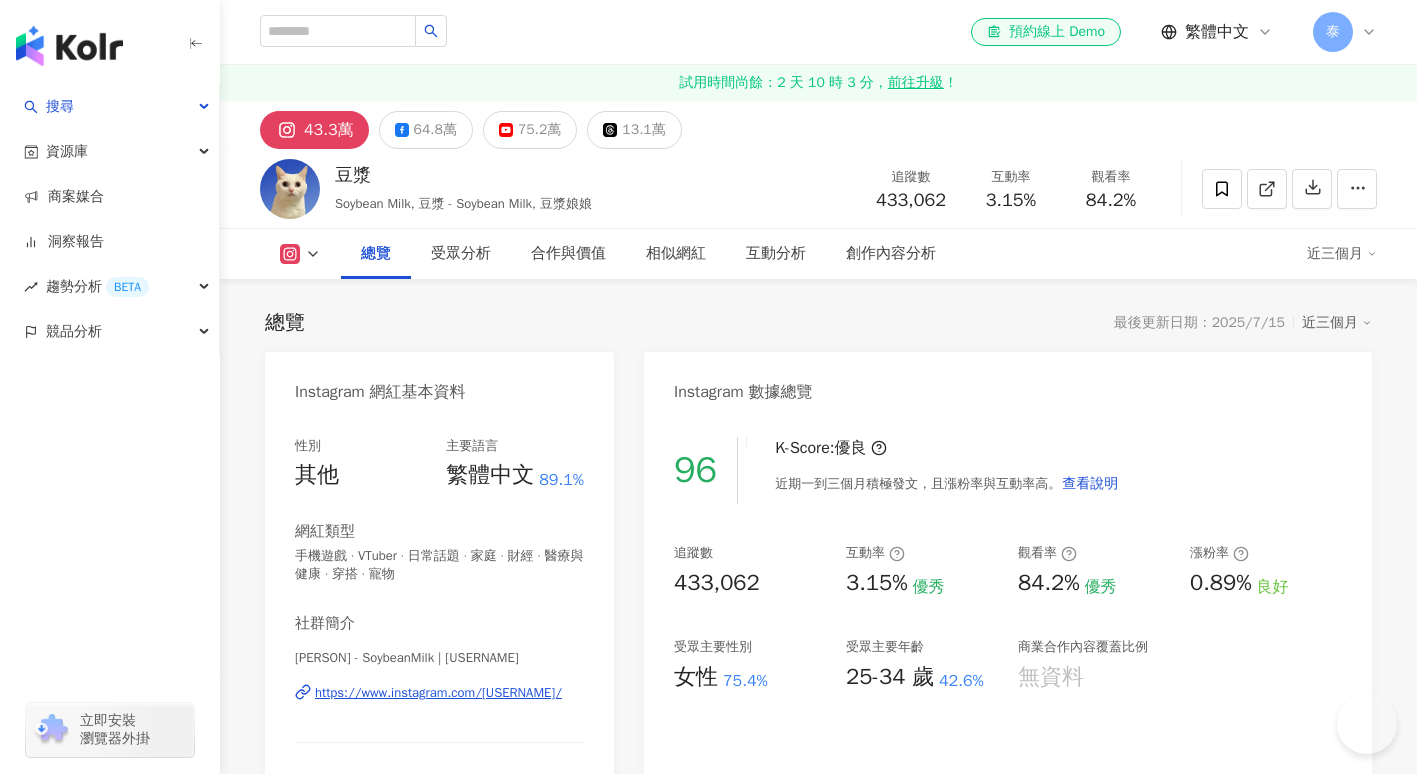 scroll, scrollTop: 520, scrollLeft: 0, axis: vertical 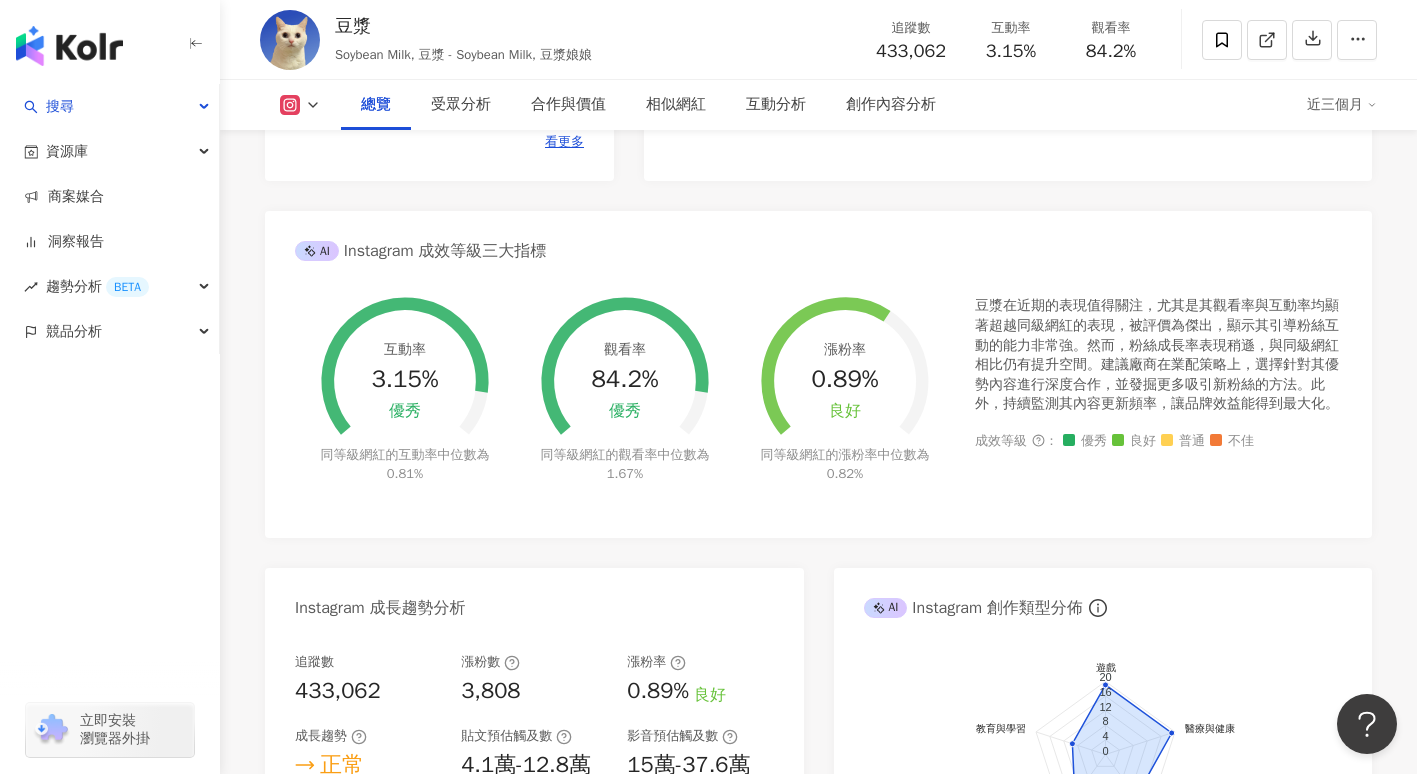 click on "總覽 受眾分析 合作與價值 相似網紅 互動分析 創作內容分析 近三個月" at bounding box center (818, 105) 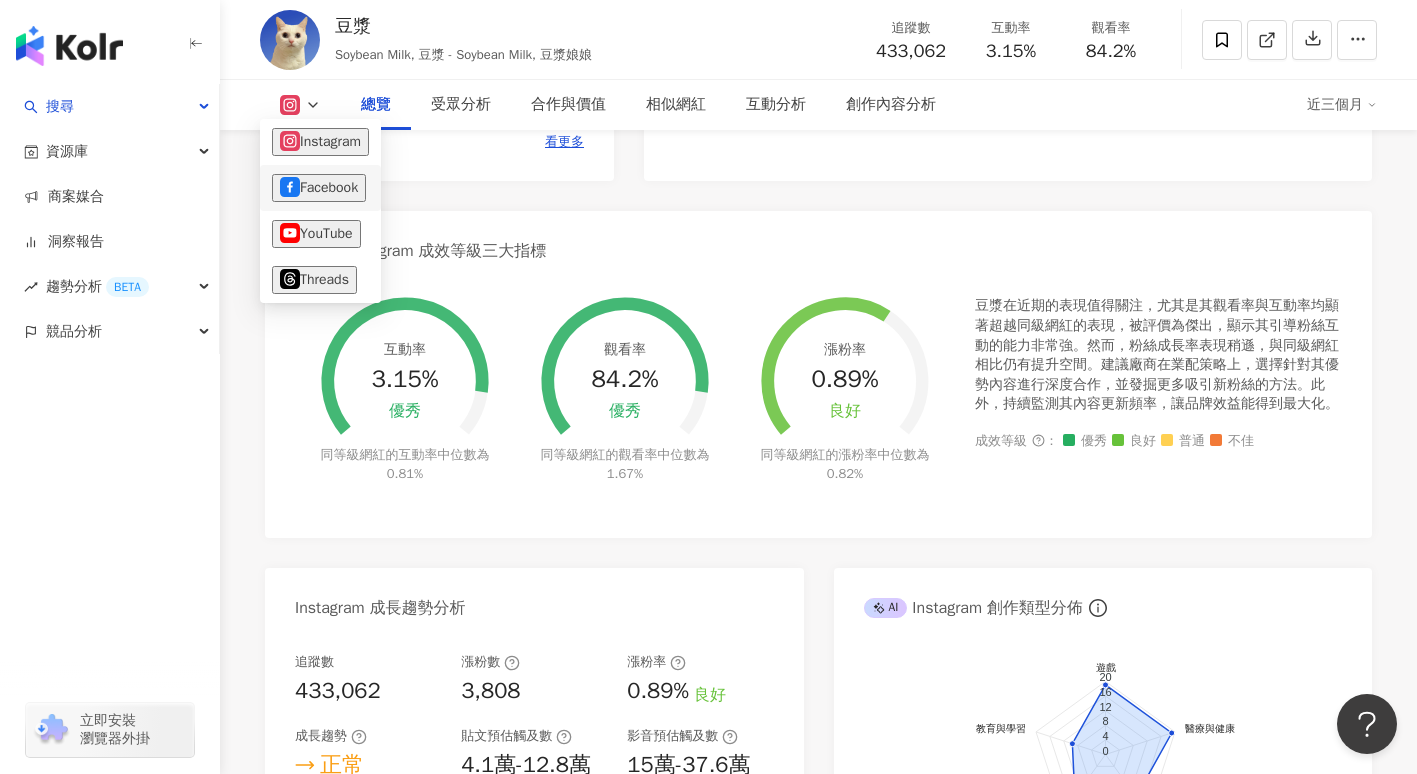 click on "Facebook" at bounding box center [319, 188] 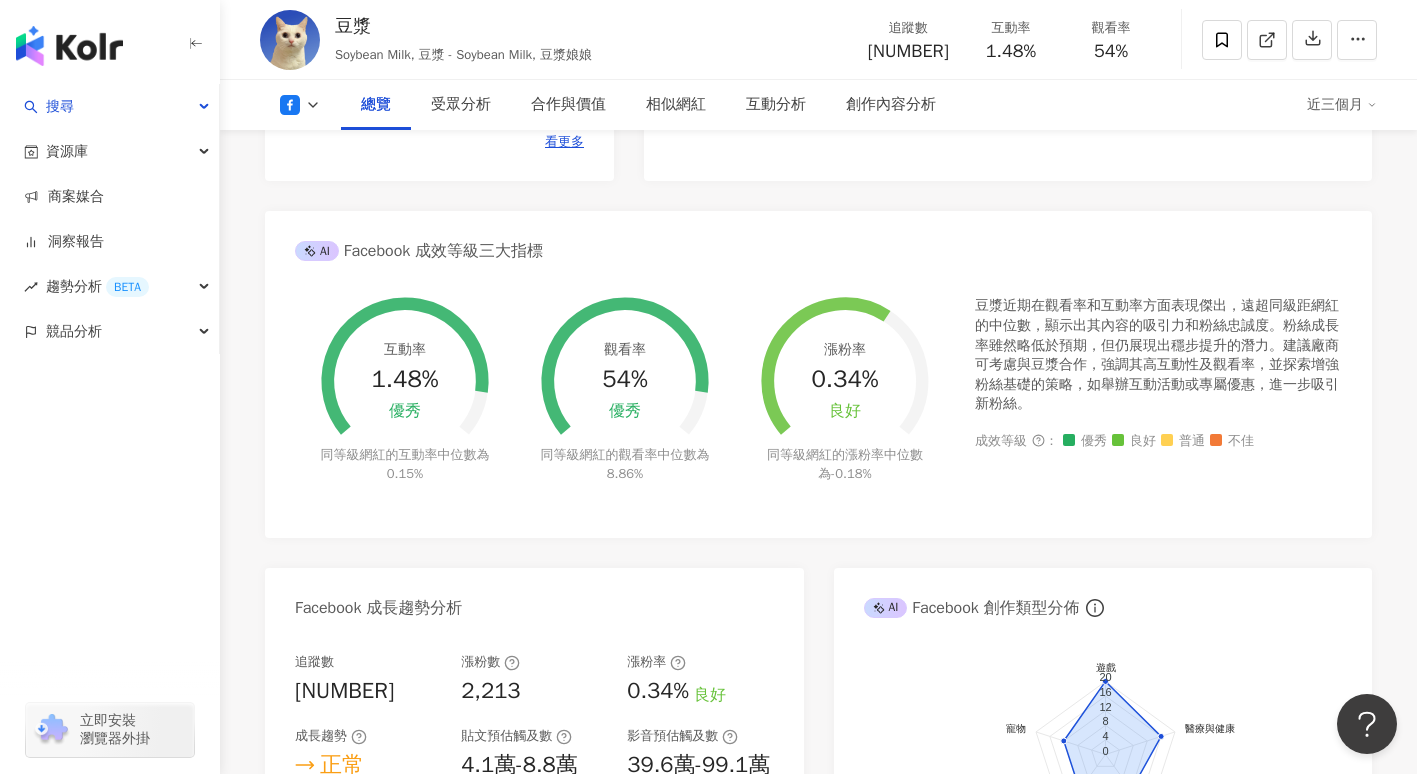 click 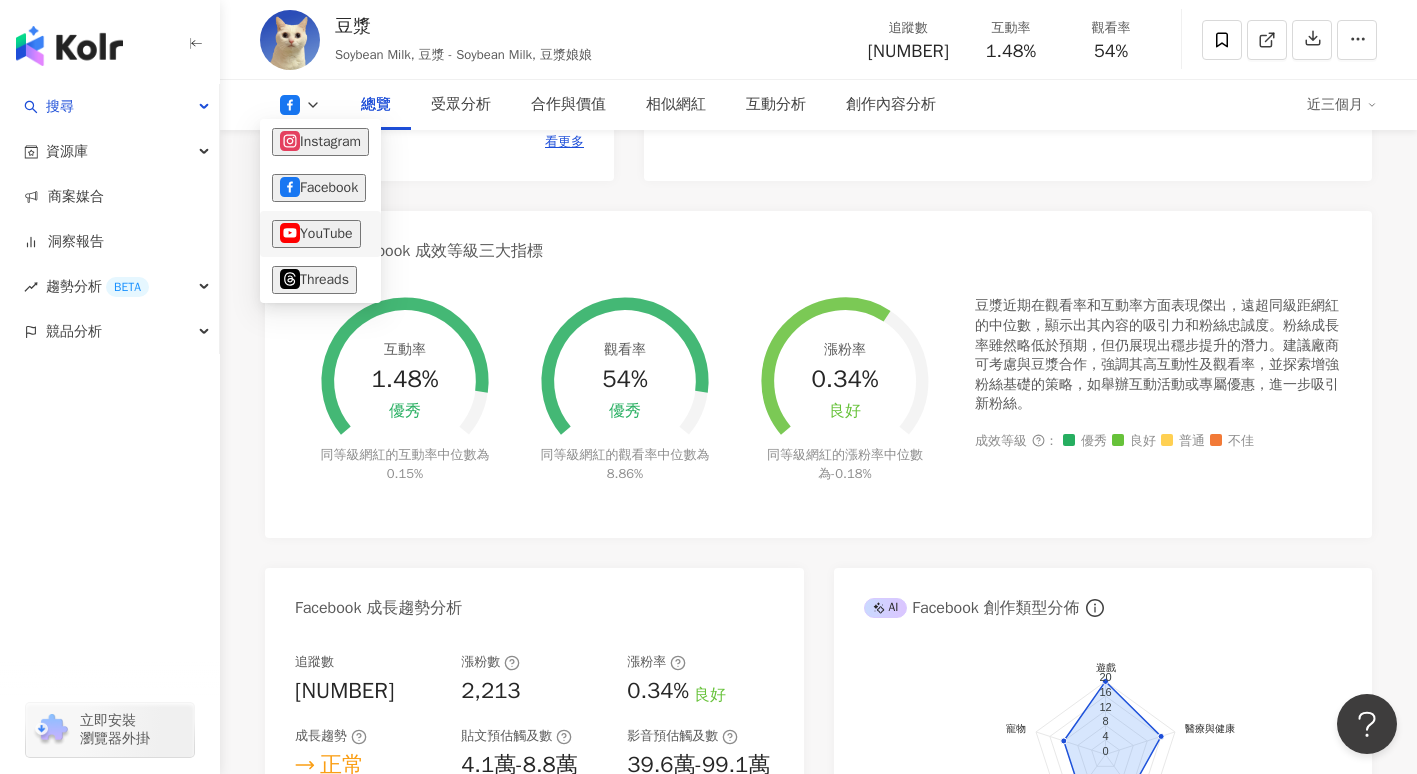 click on "YouTube" at bounding box center (316, 234) 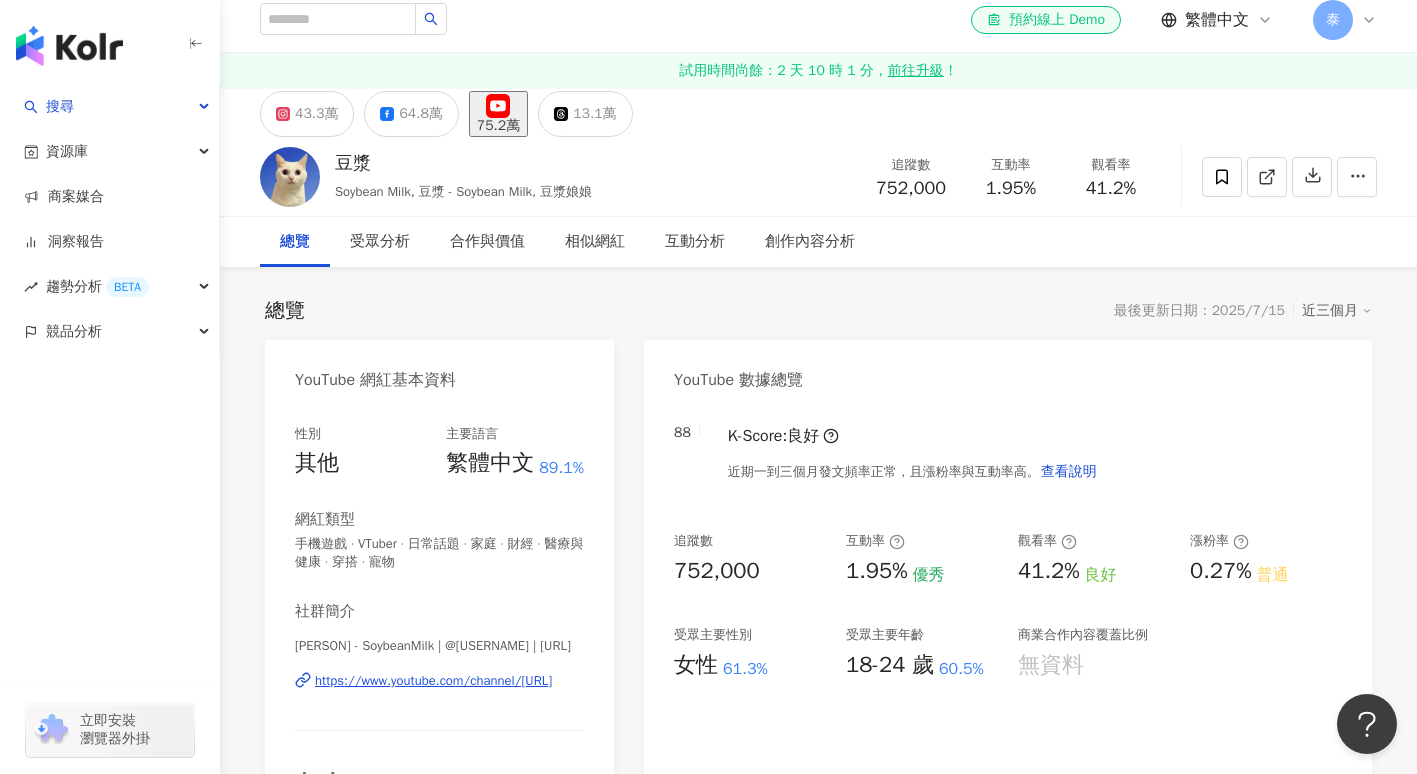 scroll, scrollTop: 0, scrollLeft: 0, axis: both 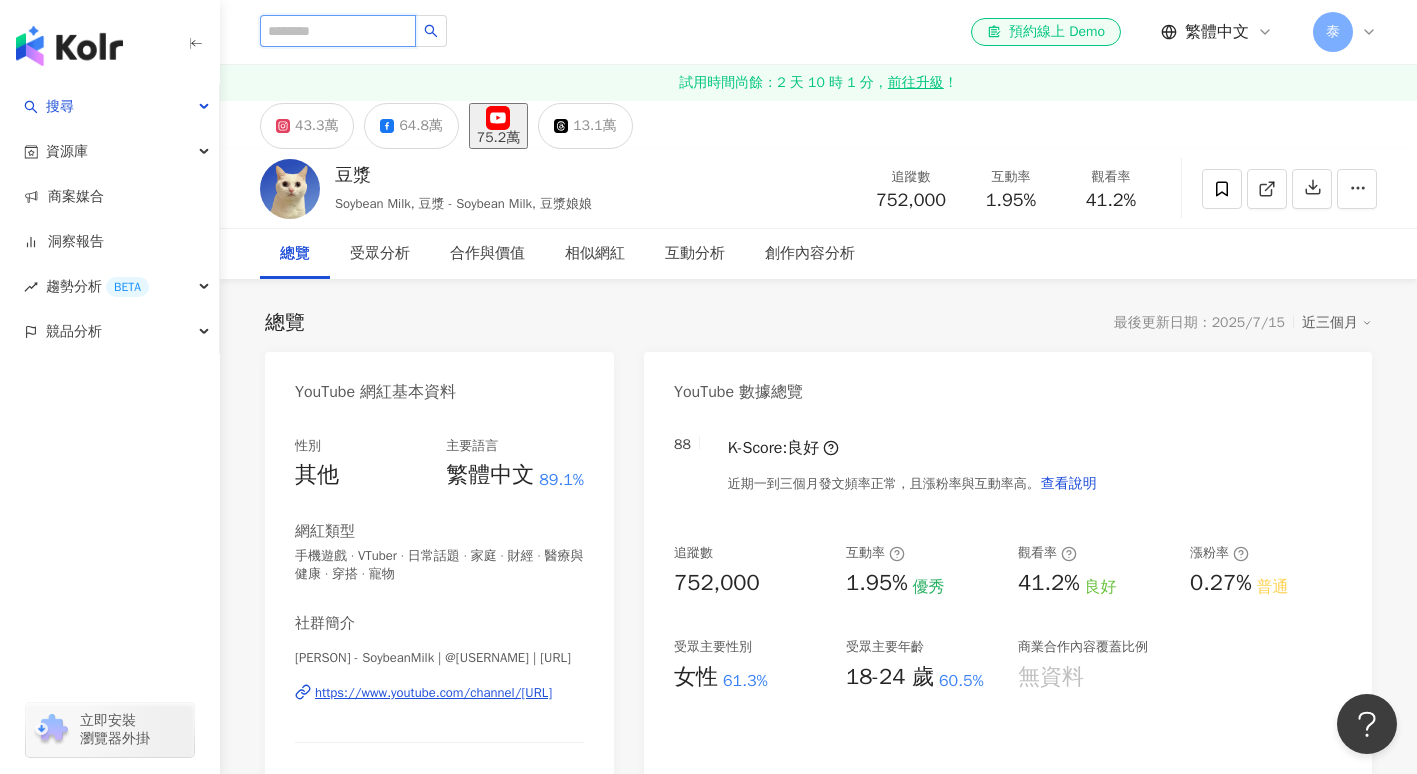 click at bounding box center [338, 31] 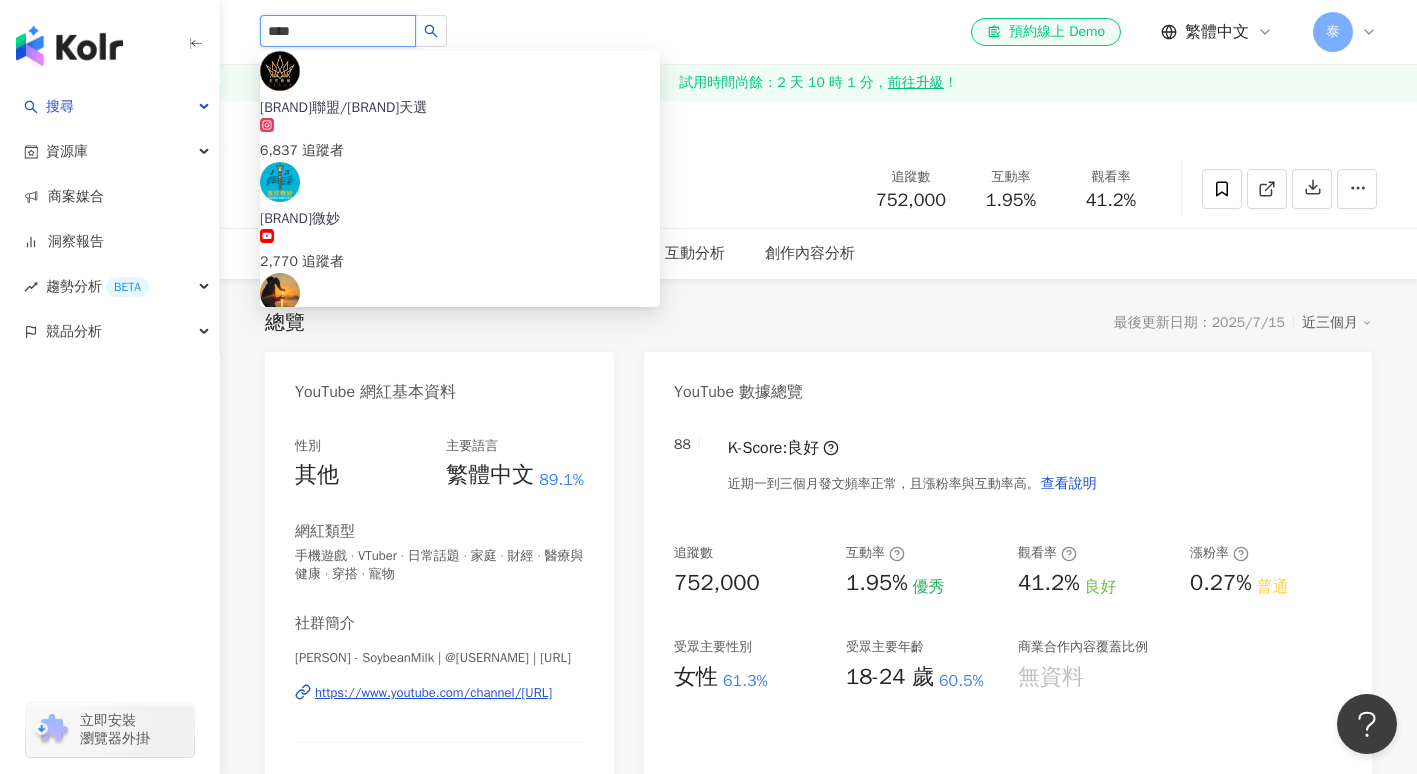 type on "***" 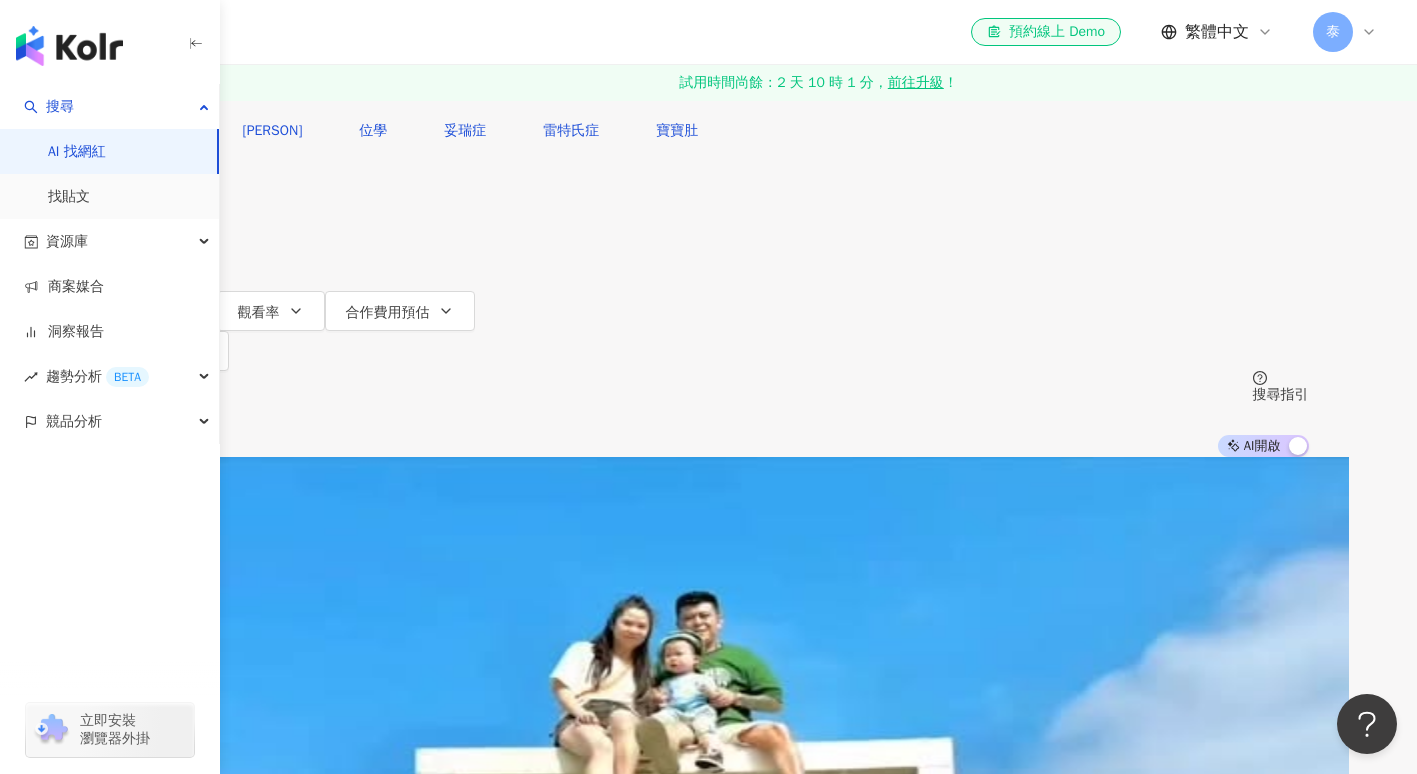 scroll, scrollTop: 49, scrollLeft: 0, axis: vertical 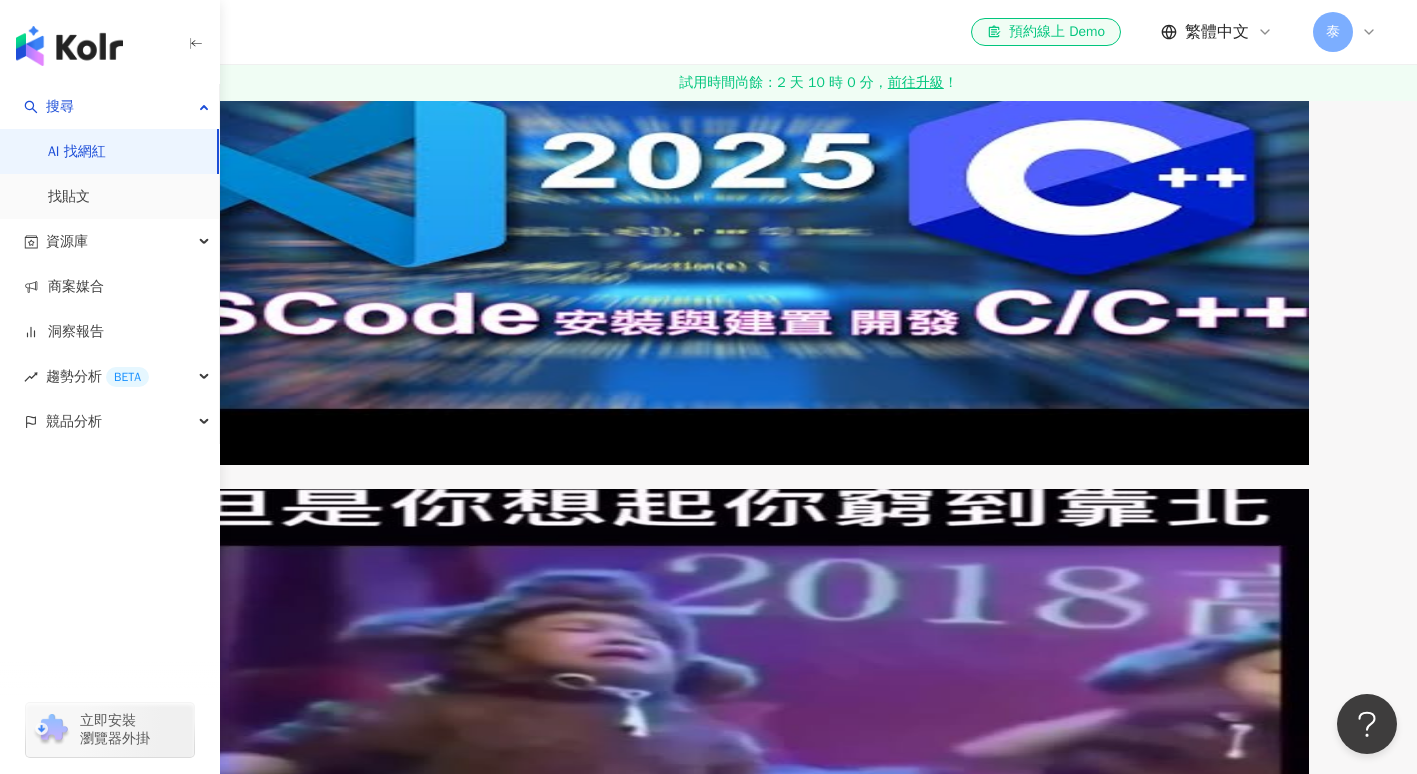 click on "關鍵字：皇阿瑪" at bounding box center [170, -34] 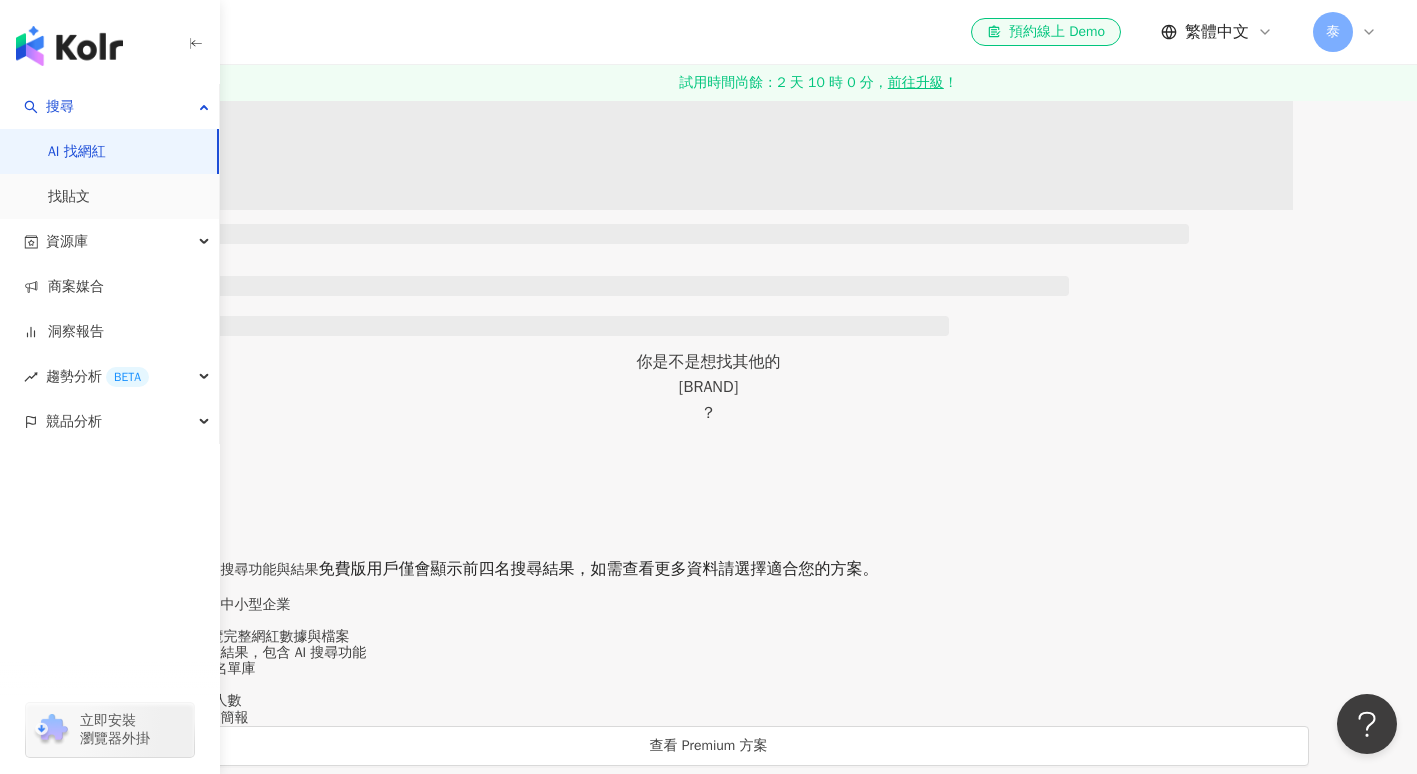 scroll, scrollTop: 0, scrollLeft: 0, axis: both 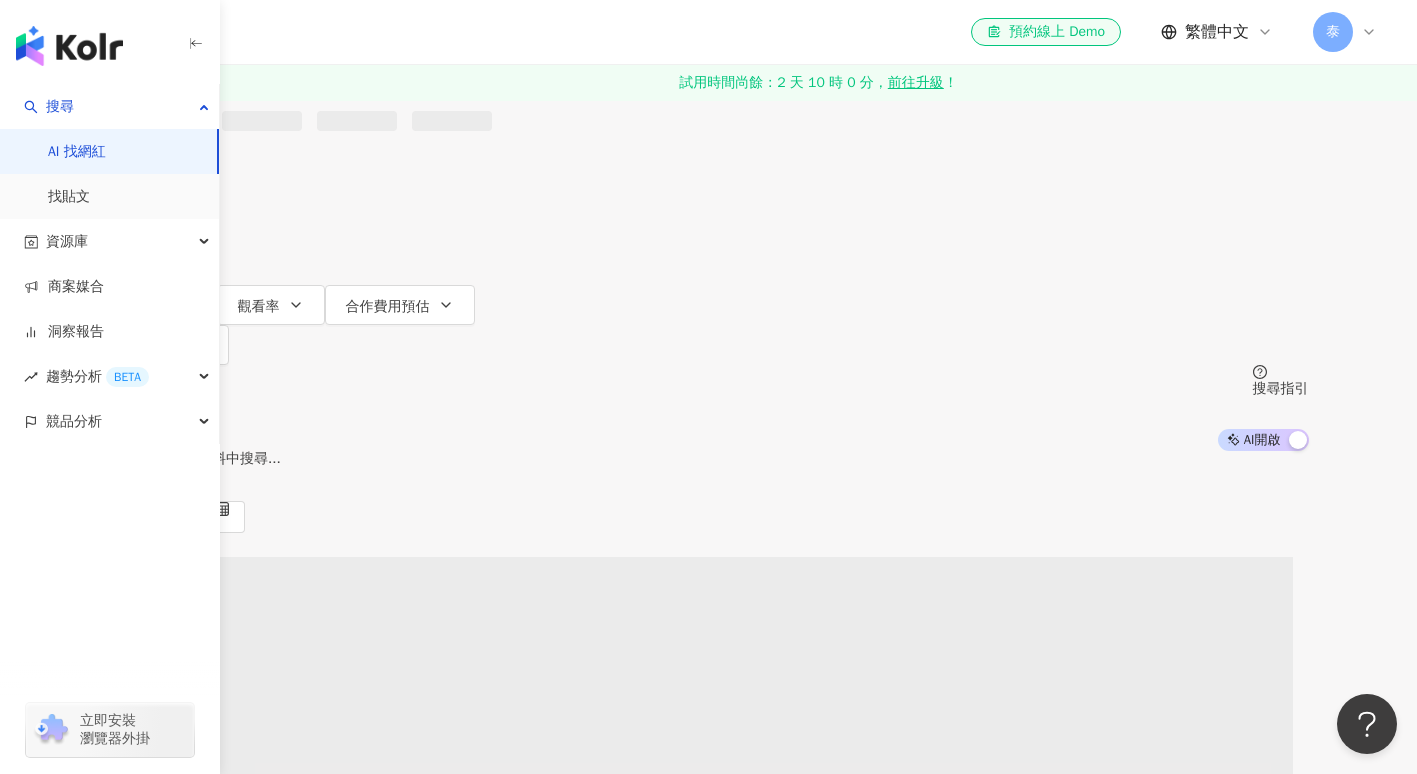 click at bounding box center (319, 19) 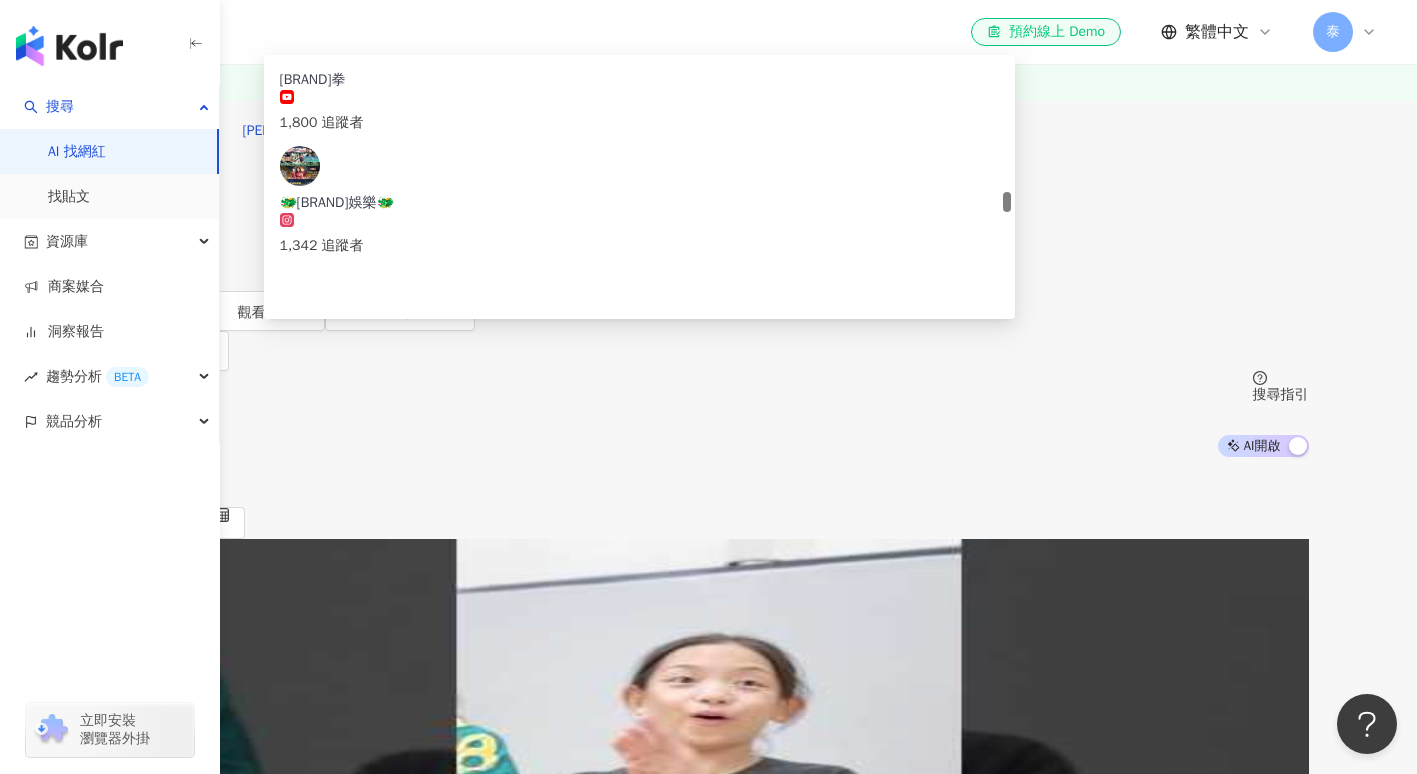 scroll, scrollTop: 2028, scrollLeft: 0, axis: vertical 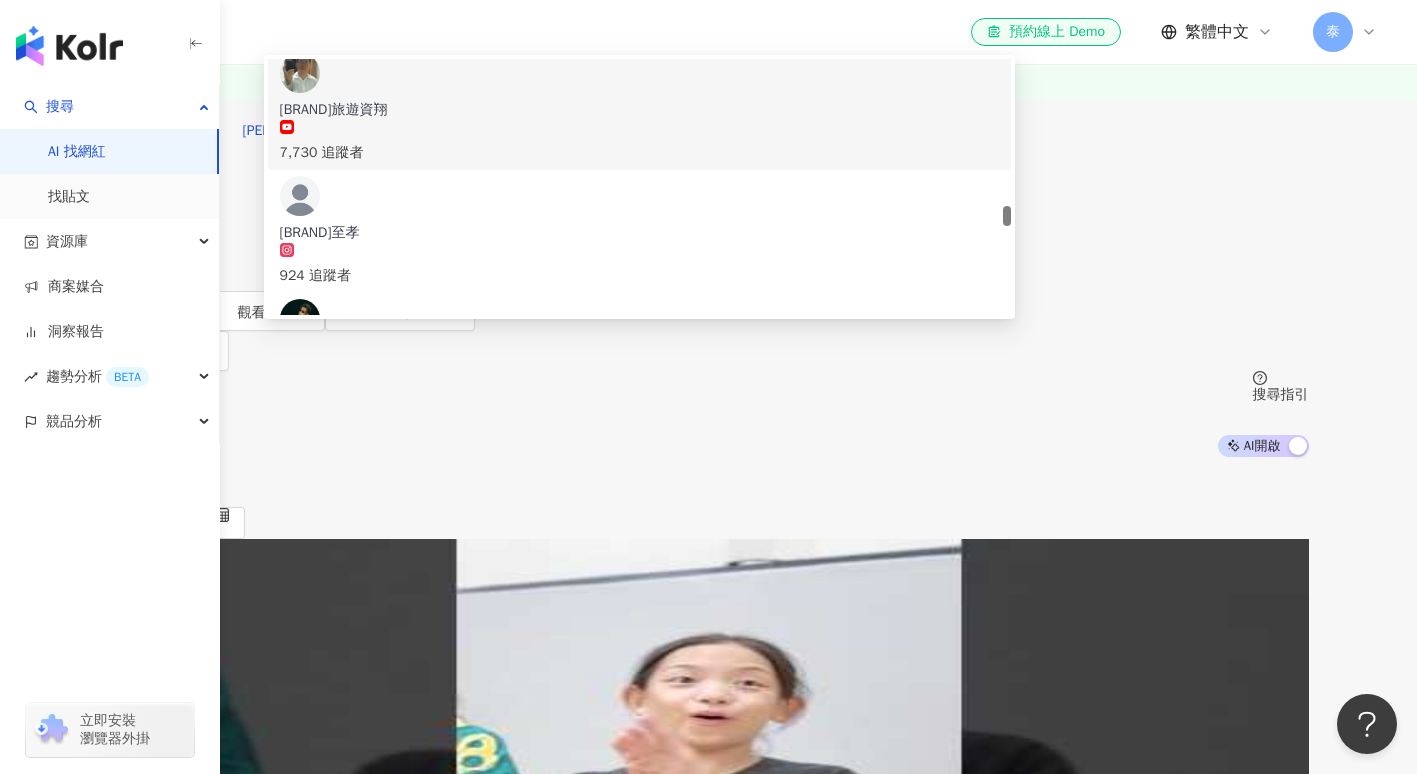 type on "*" 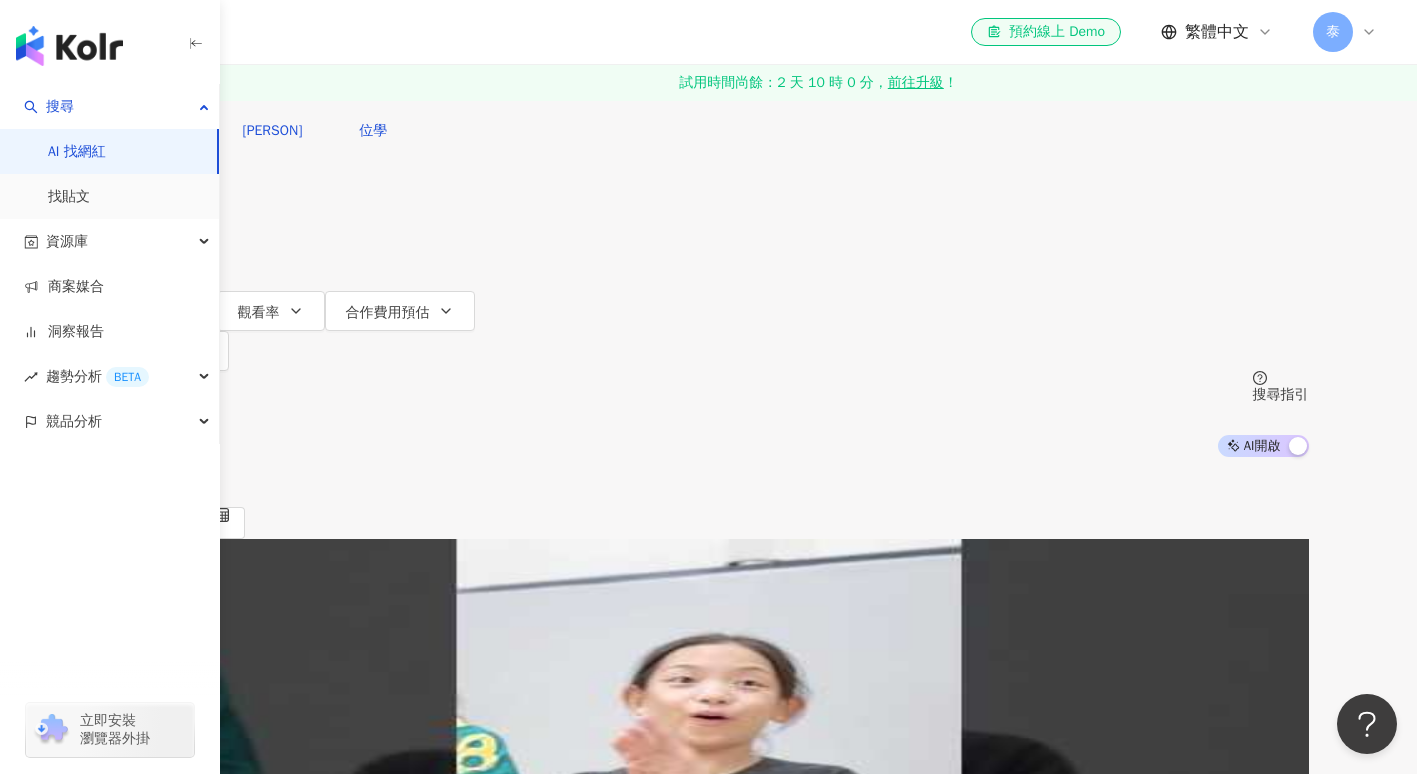 scroll, scrollTop: 0, scrollLeft: 0, axis: both 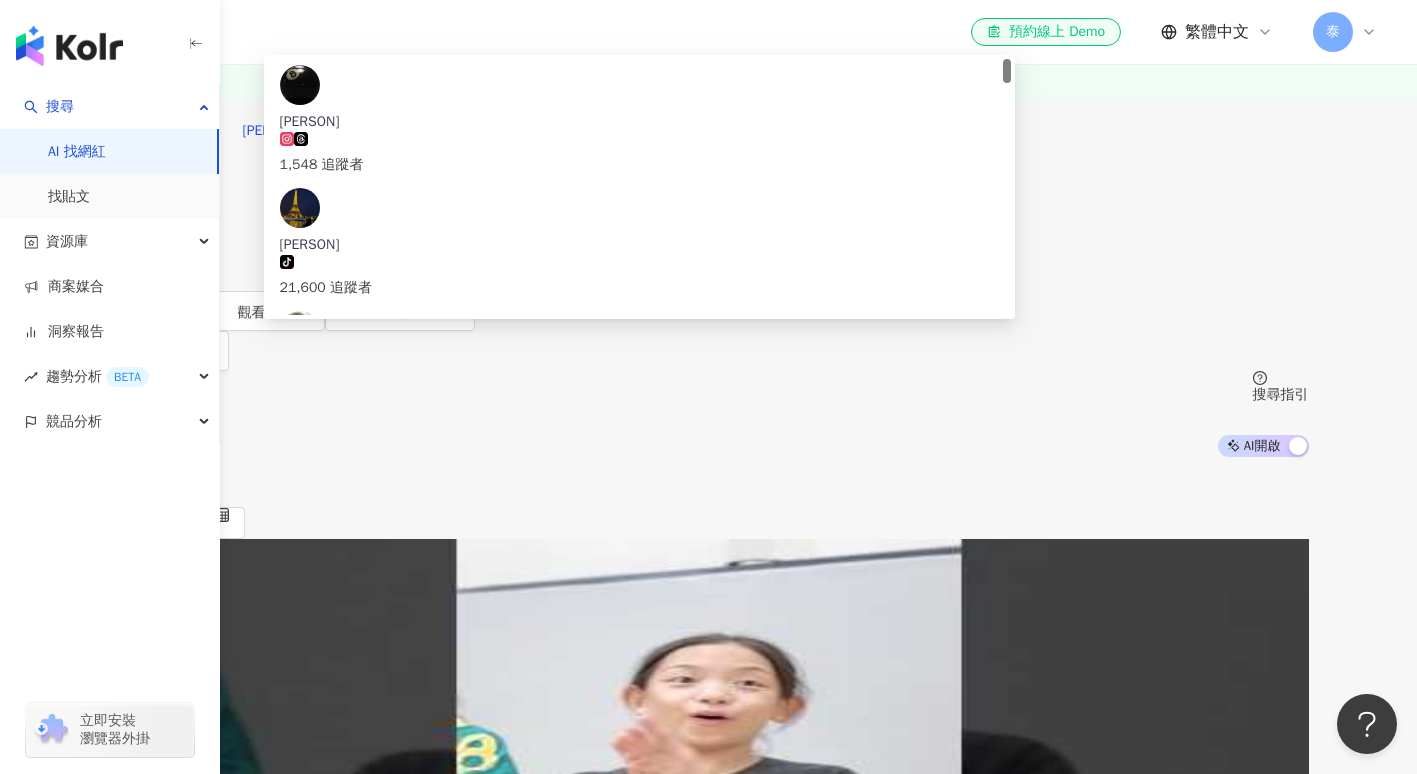 type on "***" 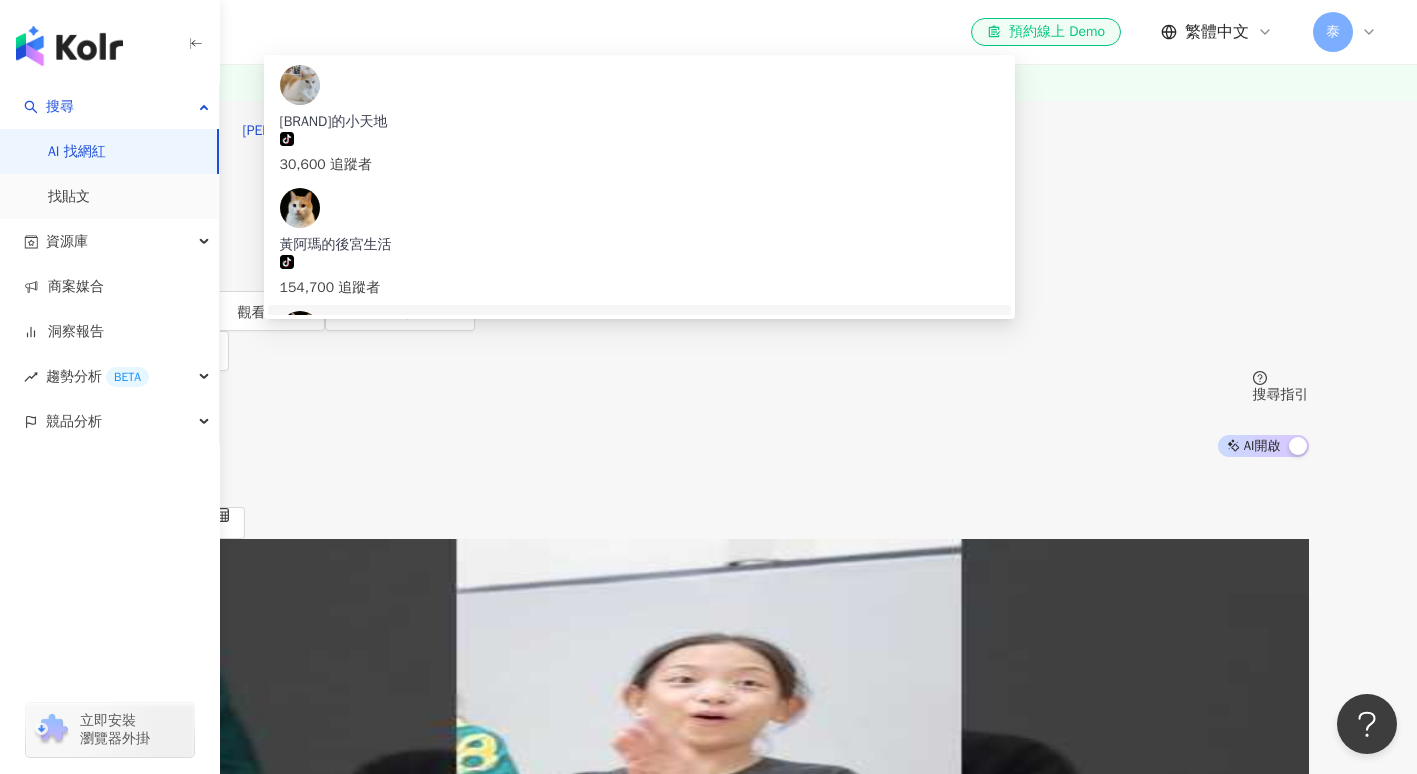 click on "黃阿瑪的後宮生活 4,418,993   追蹤者 找相似" at bounding box center (639, 377) 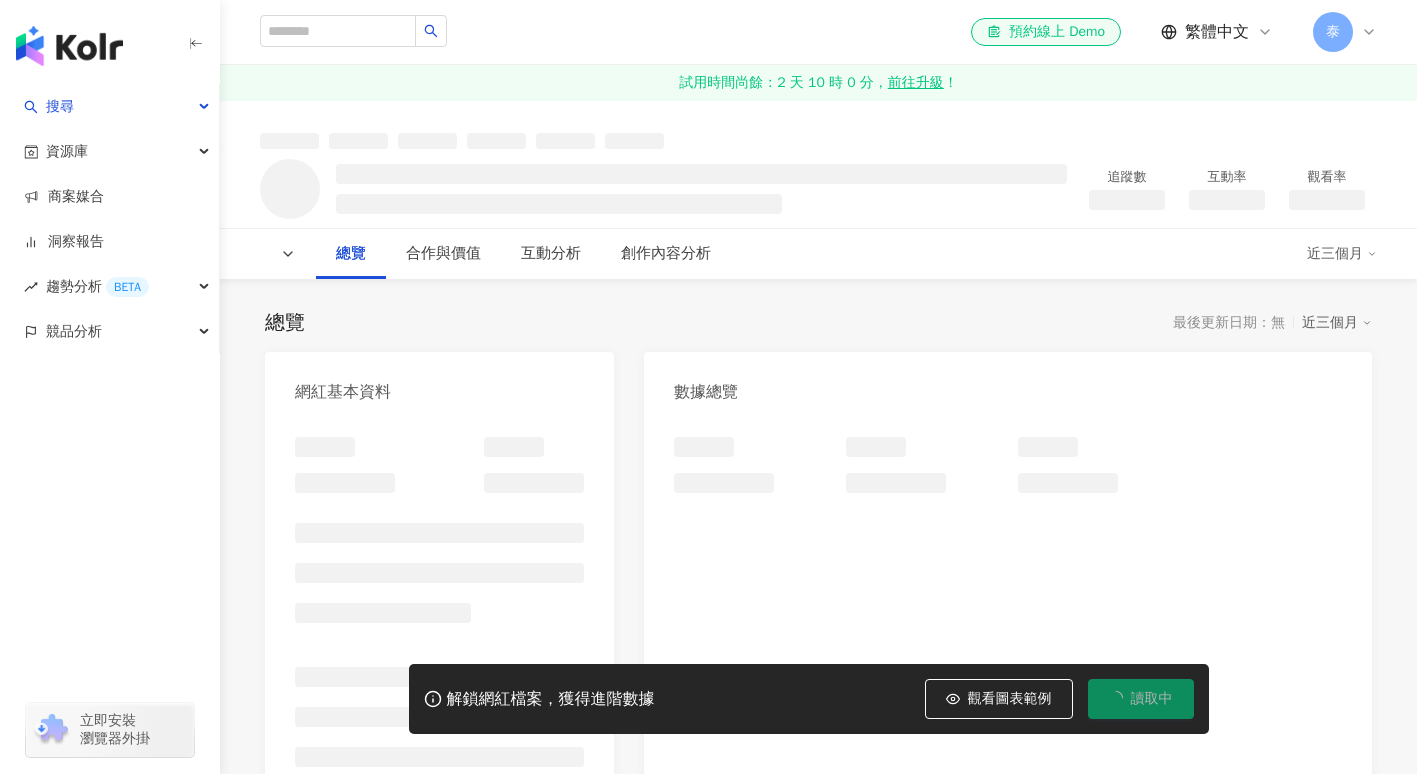 scroll, scrollTop: 0, scrollLeft: 0, axis: both 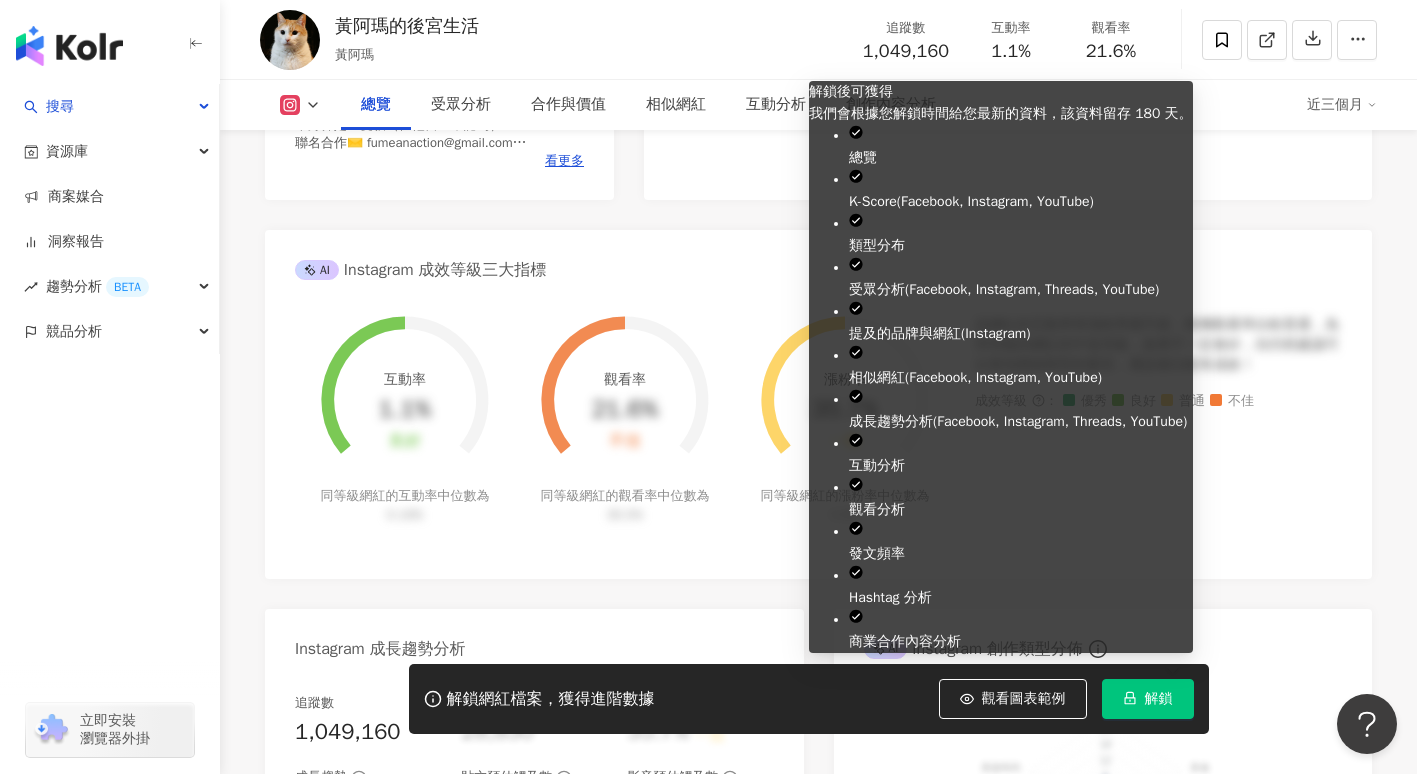 click on "解鎖" at bounding box center [1159, 699] 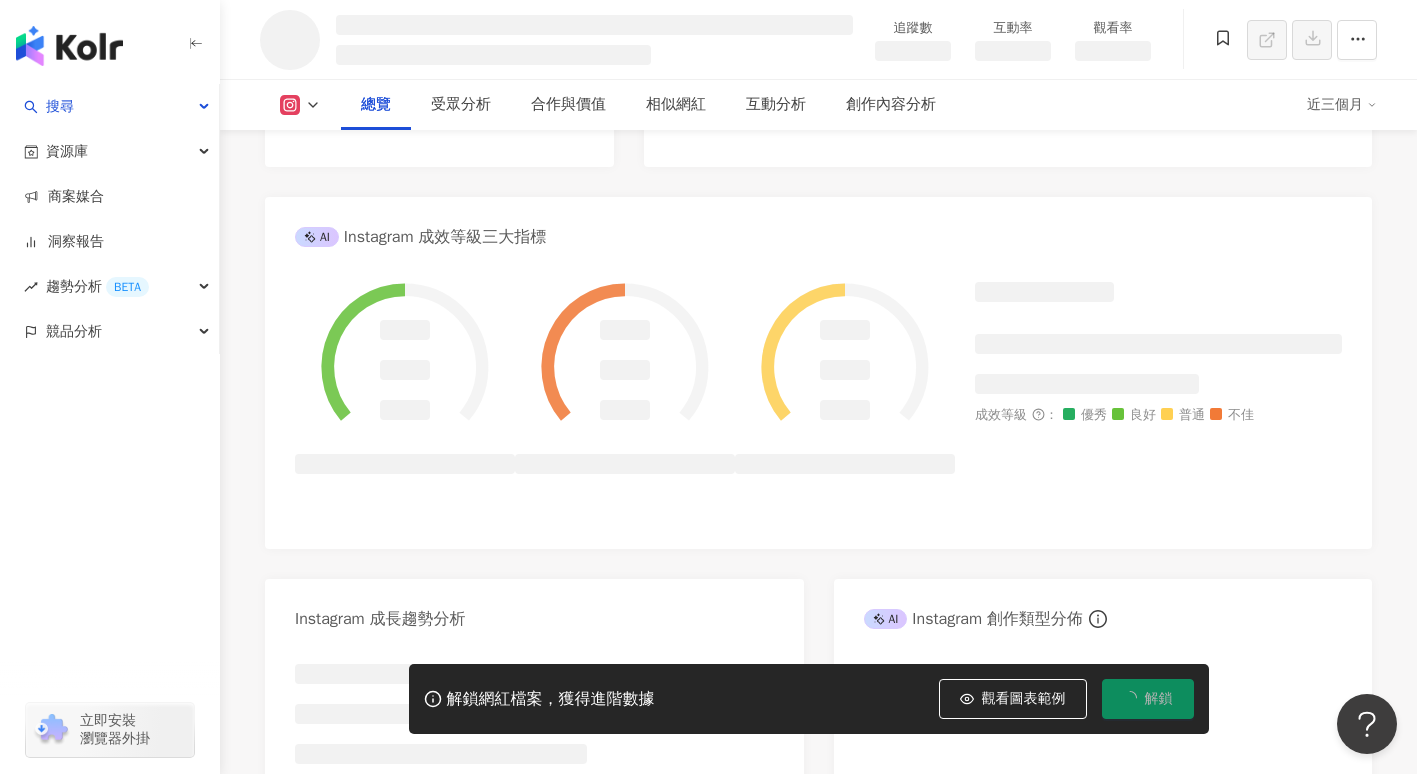scroll, scrollTop: 737, scrollLeft: 0, axis: vertical 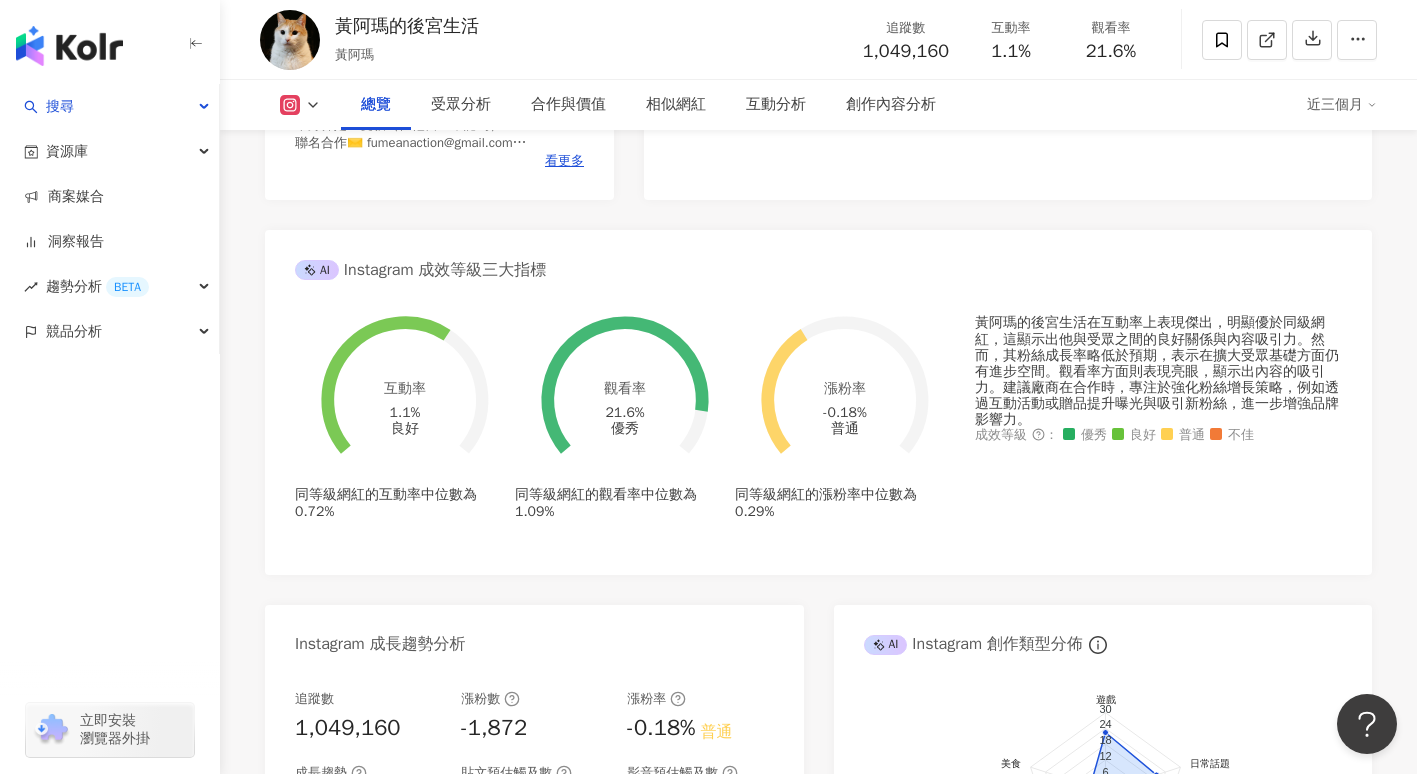 click 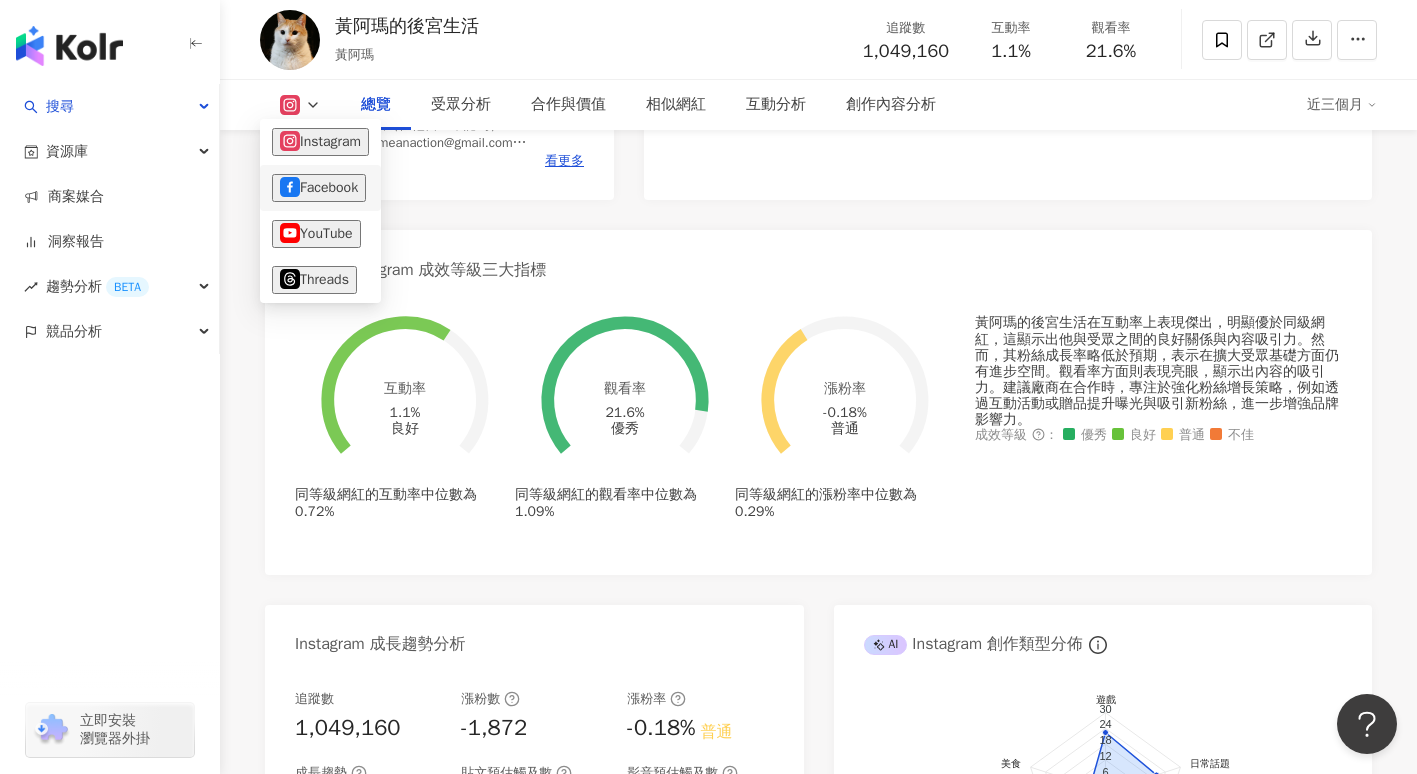 click on "Facebook" at bounding box center (319, 188) 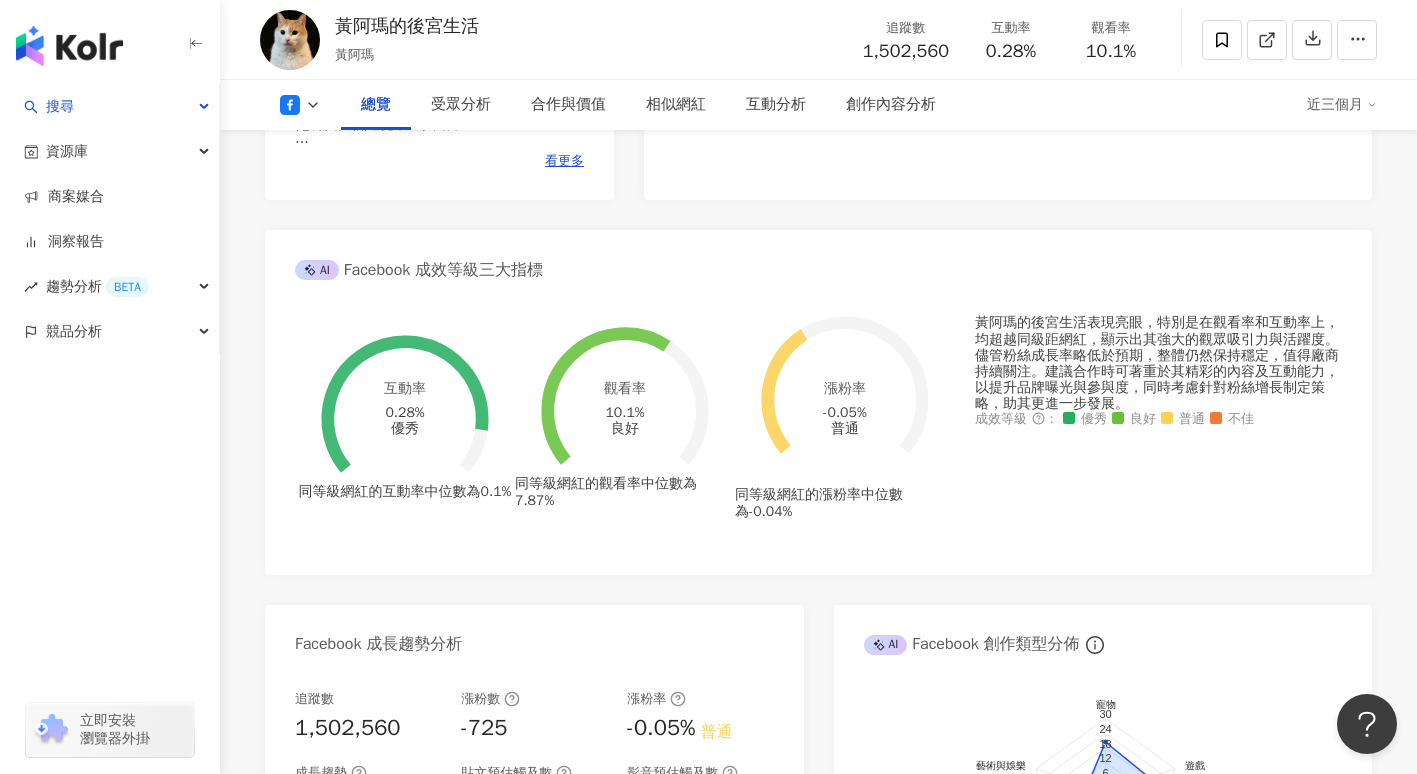 scroll, scrollTop: 674, scrollLeft: 0, axis: vertical 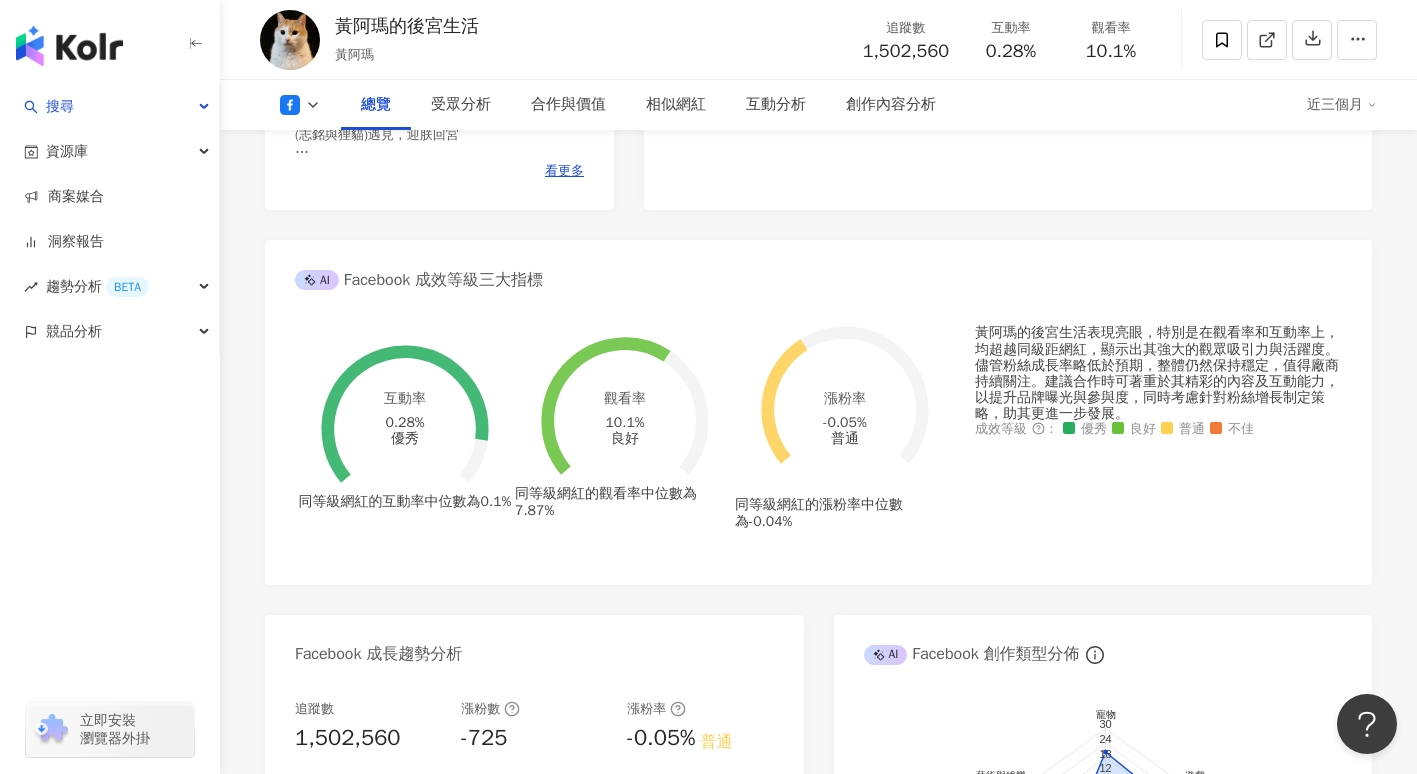 click on "總覽 受眾分析 合作與價值 相似網紅 互動分析 創作內容分析 近三個月" at bounding box center [818, 105] 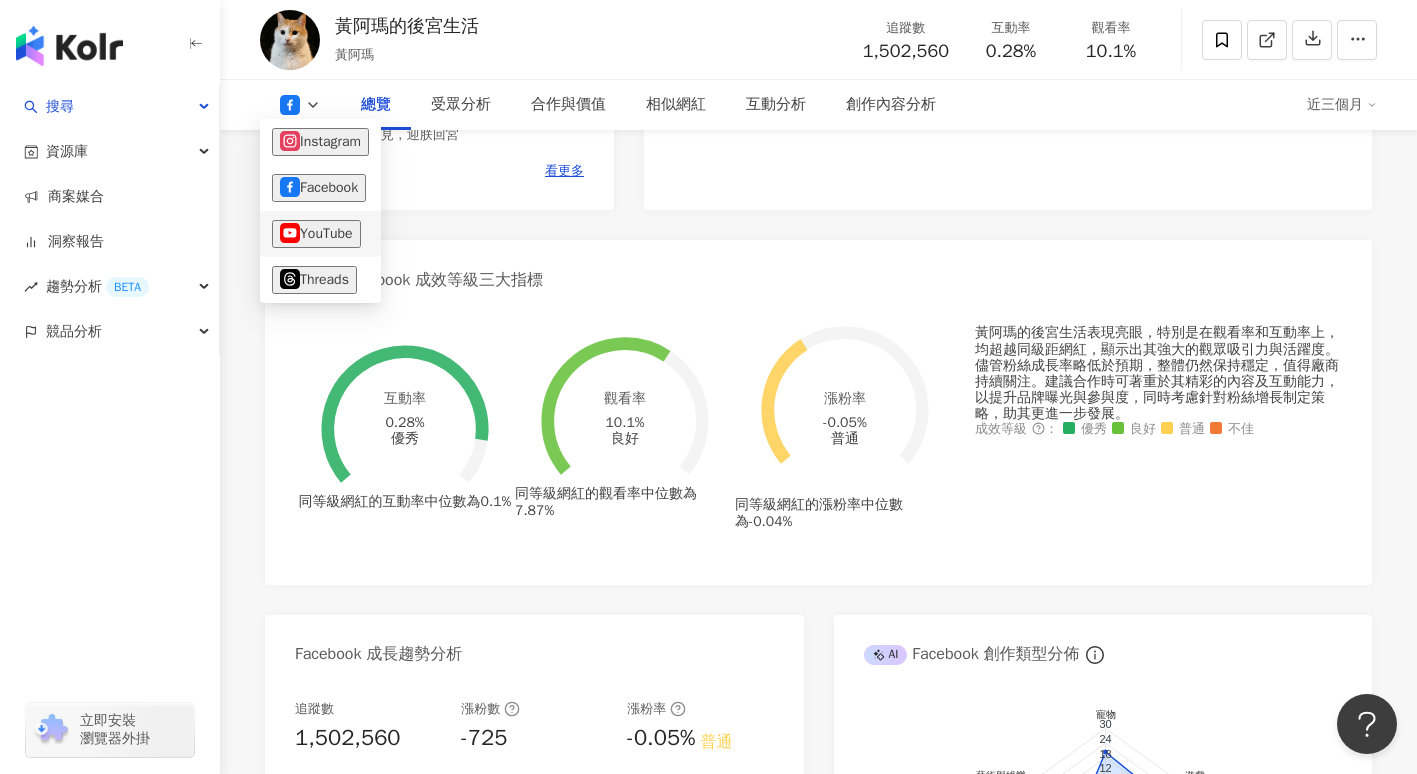click on "YouTube" at bounding box center [316, 234] 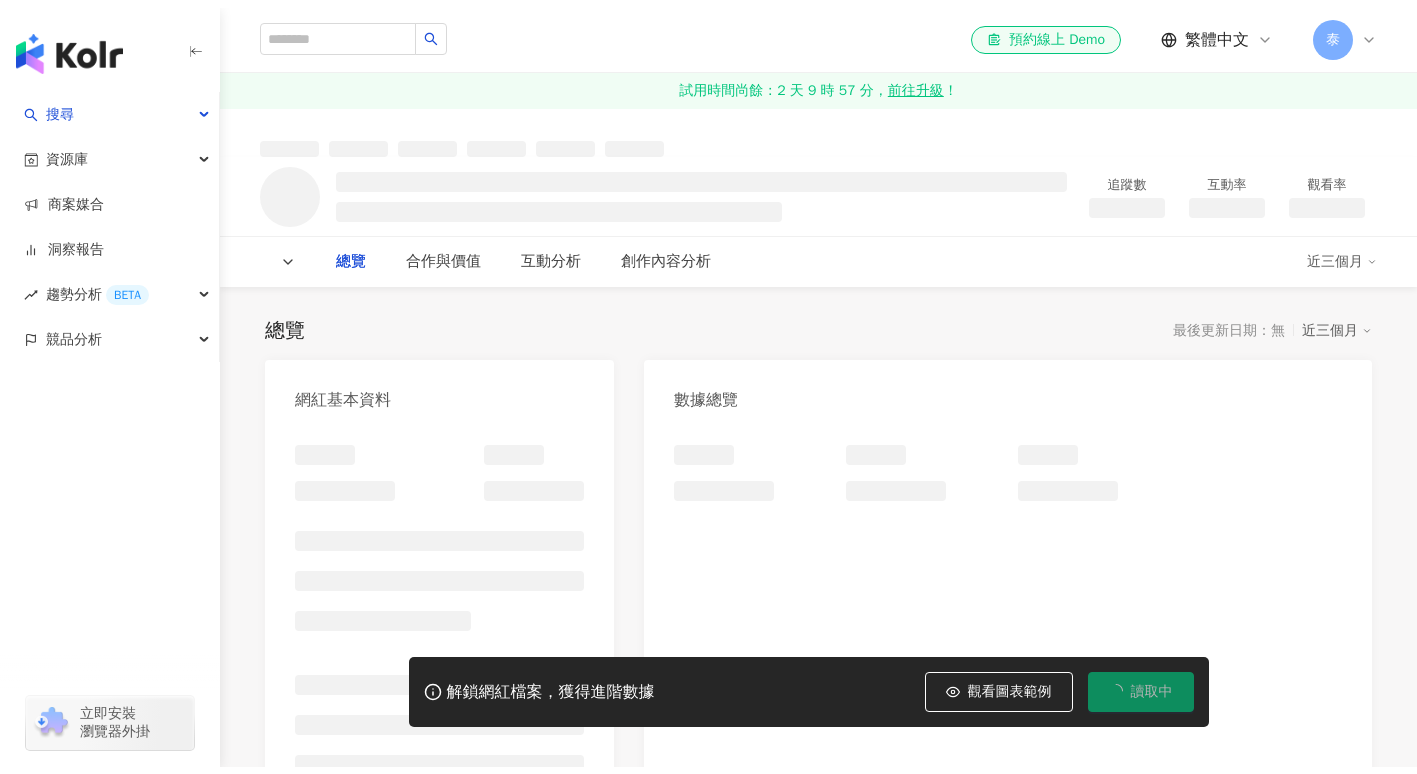 scroll, scrollTop: 0, scrollLeft: 0, axis: both 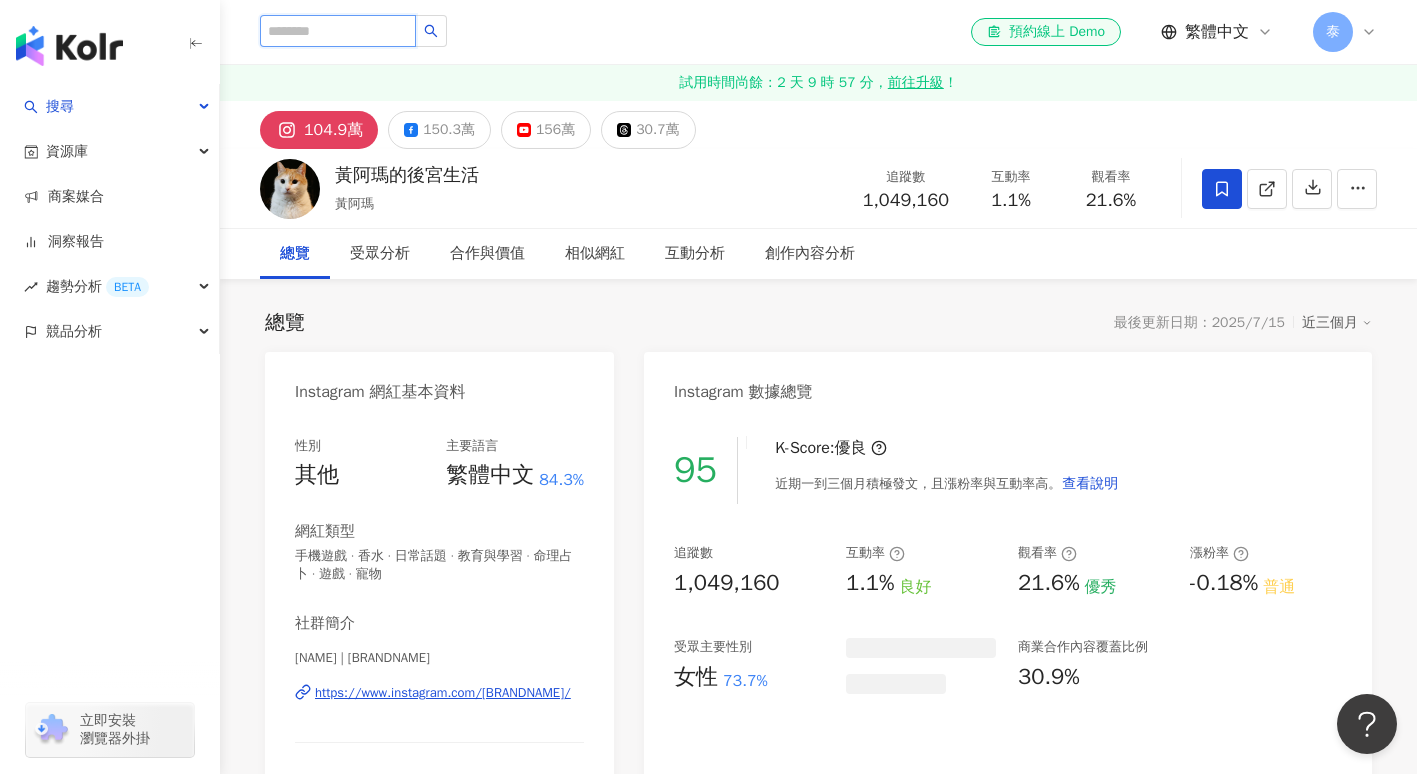 click at bounding box center [338, 31] 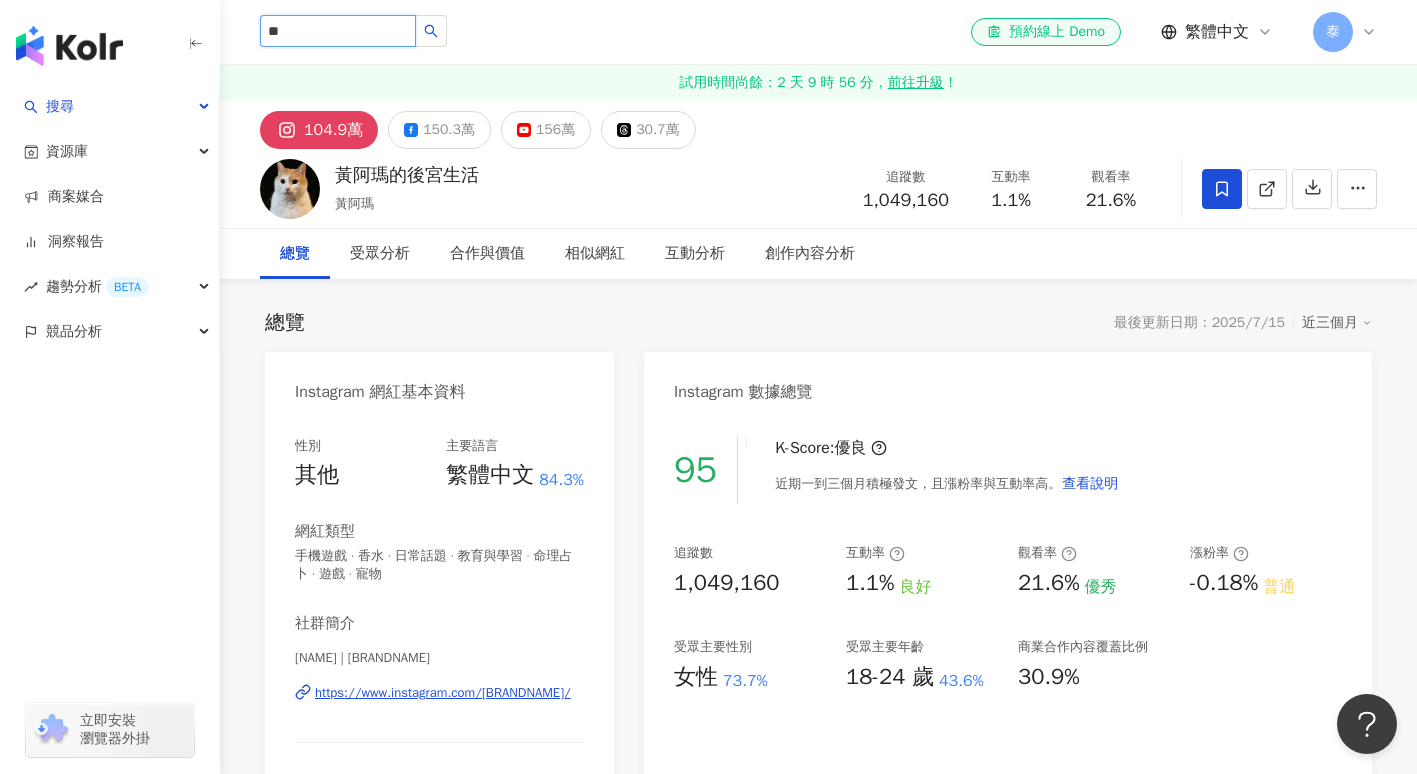 type on "**" 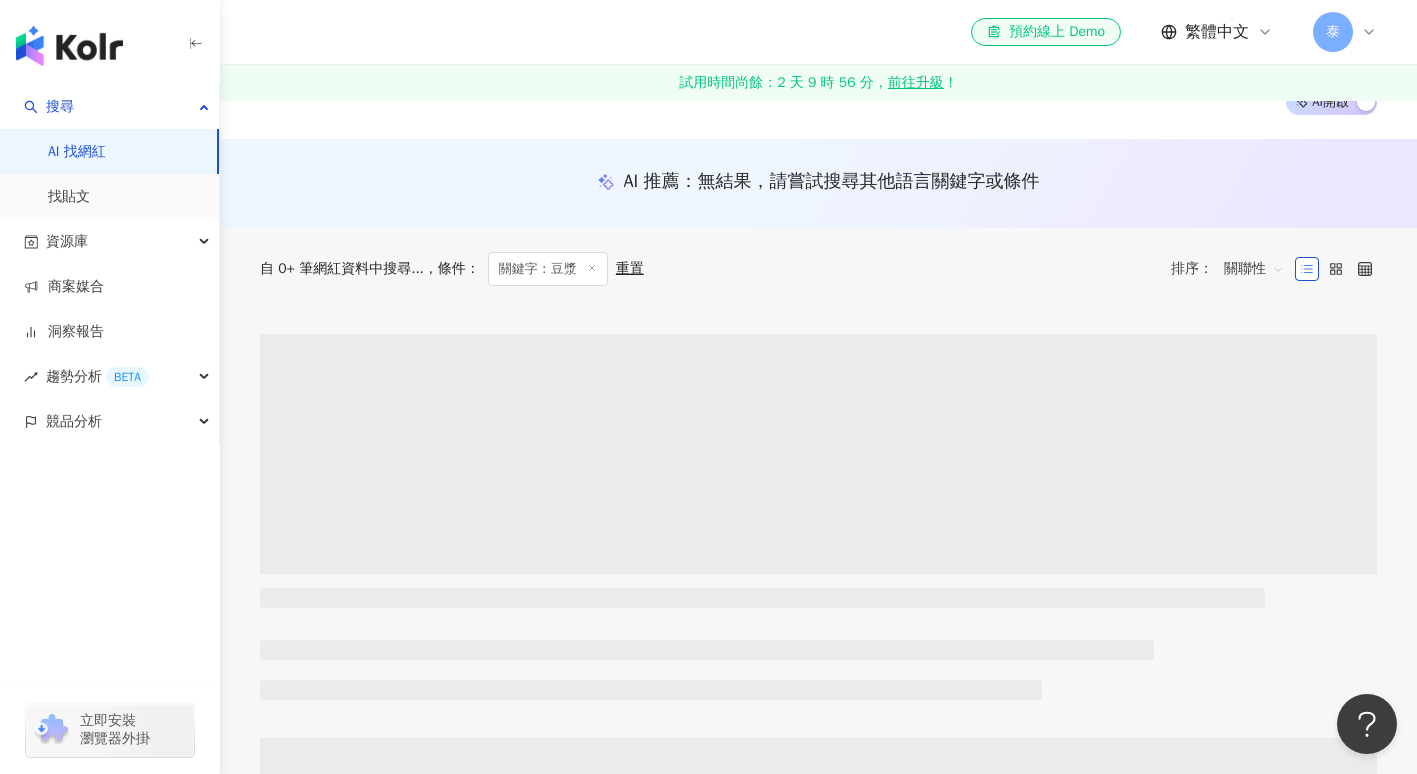 scroll, scrollTop: 0, scrollLeft: 0, axis: both 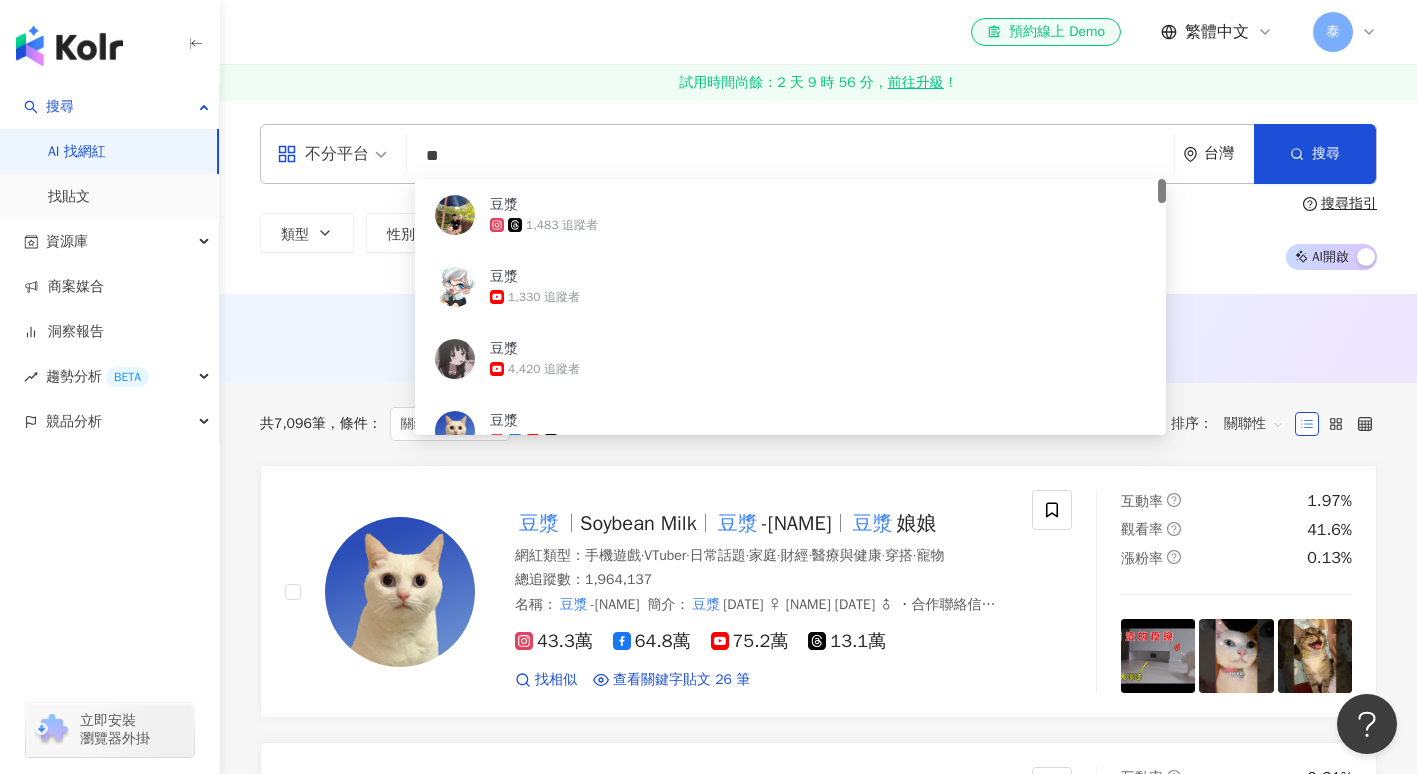 click on "**" at bounding box center (790, 156) 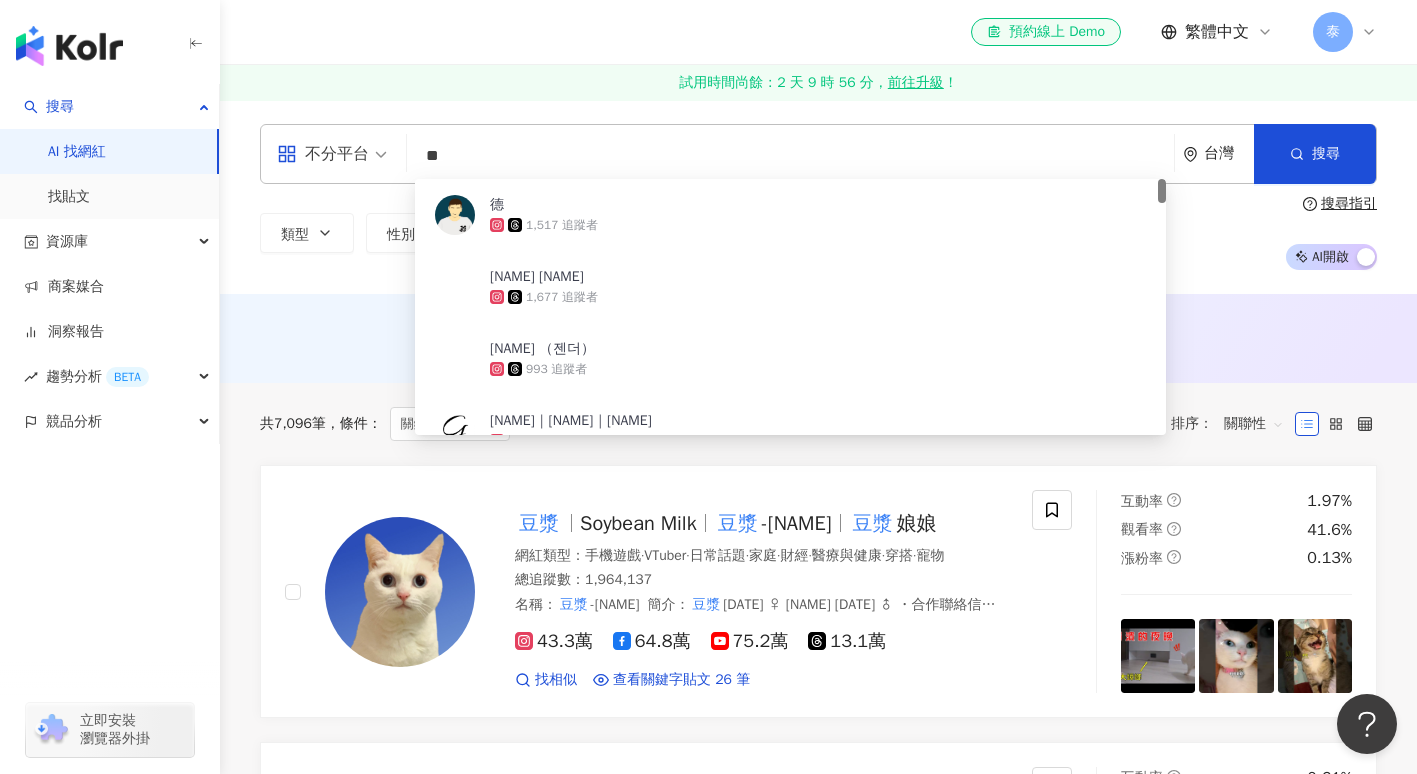type on "**" 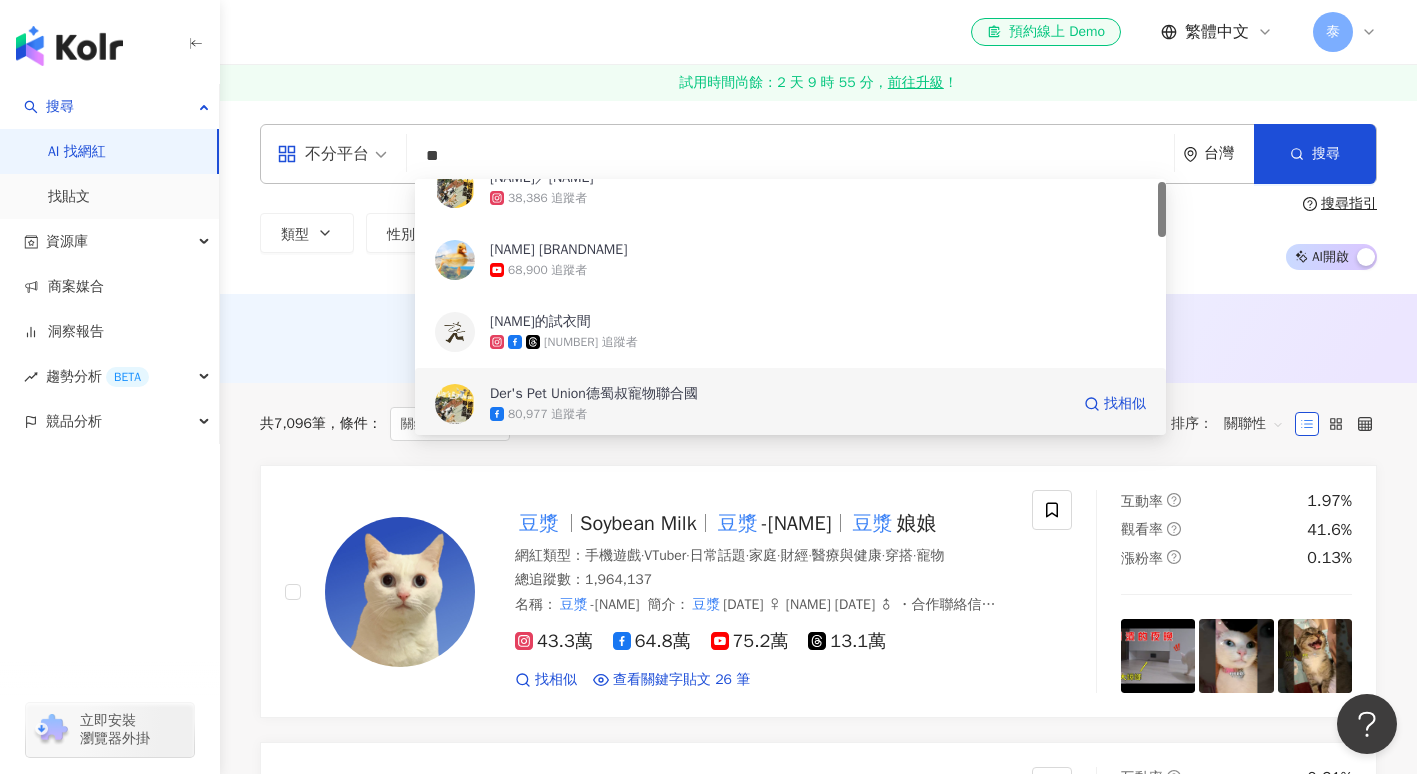 scroll, scrollTop: 0, scrollLeft: 0, axis: both 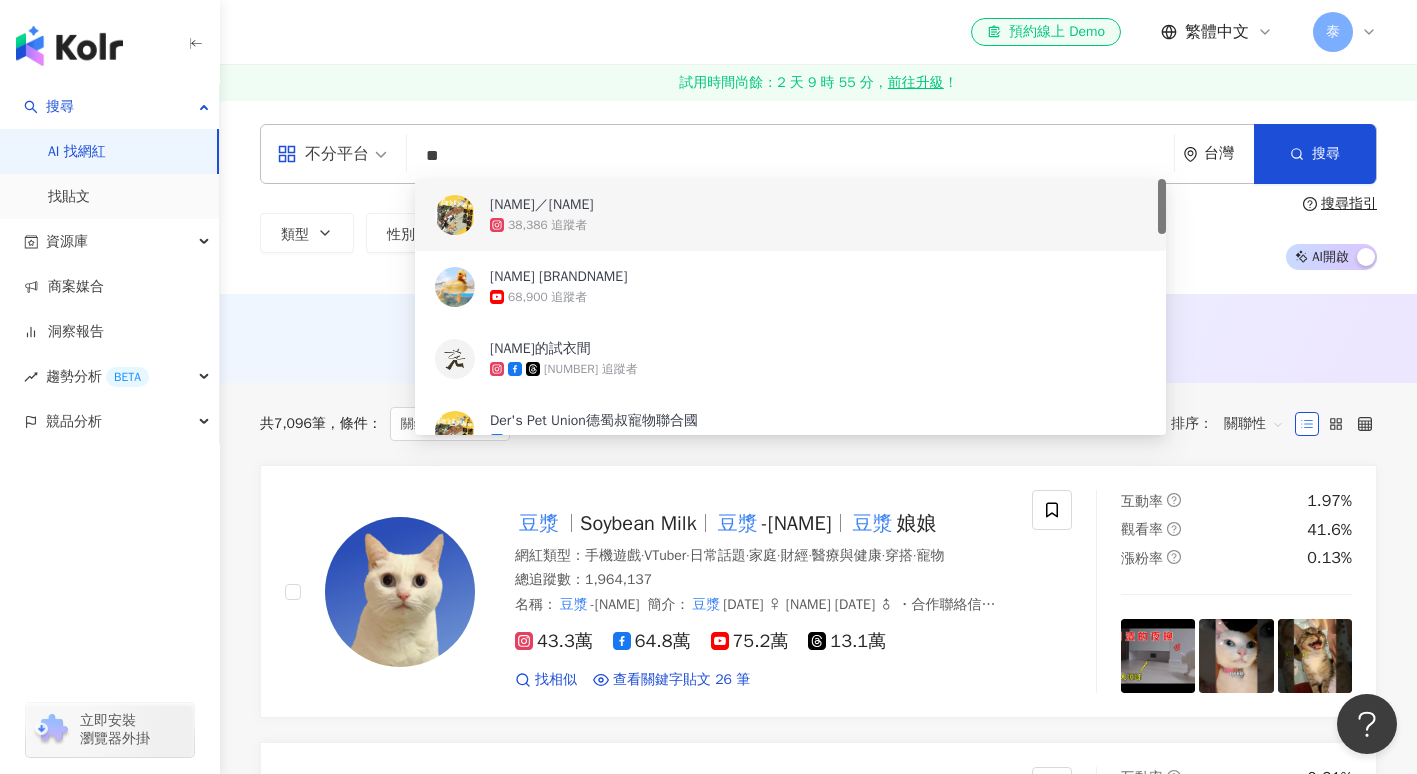 click on "38,386   追蹤者" at bounding box center (818, 225) 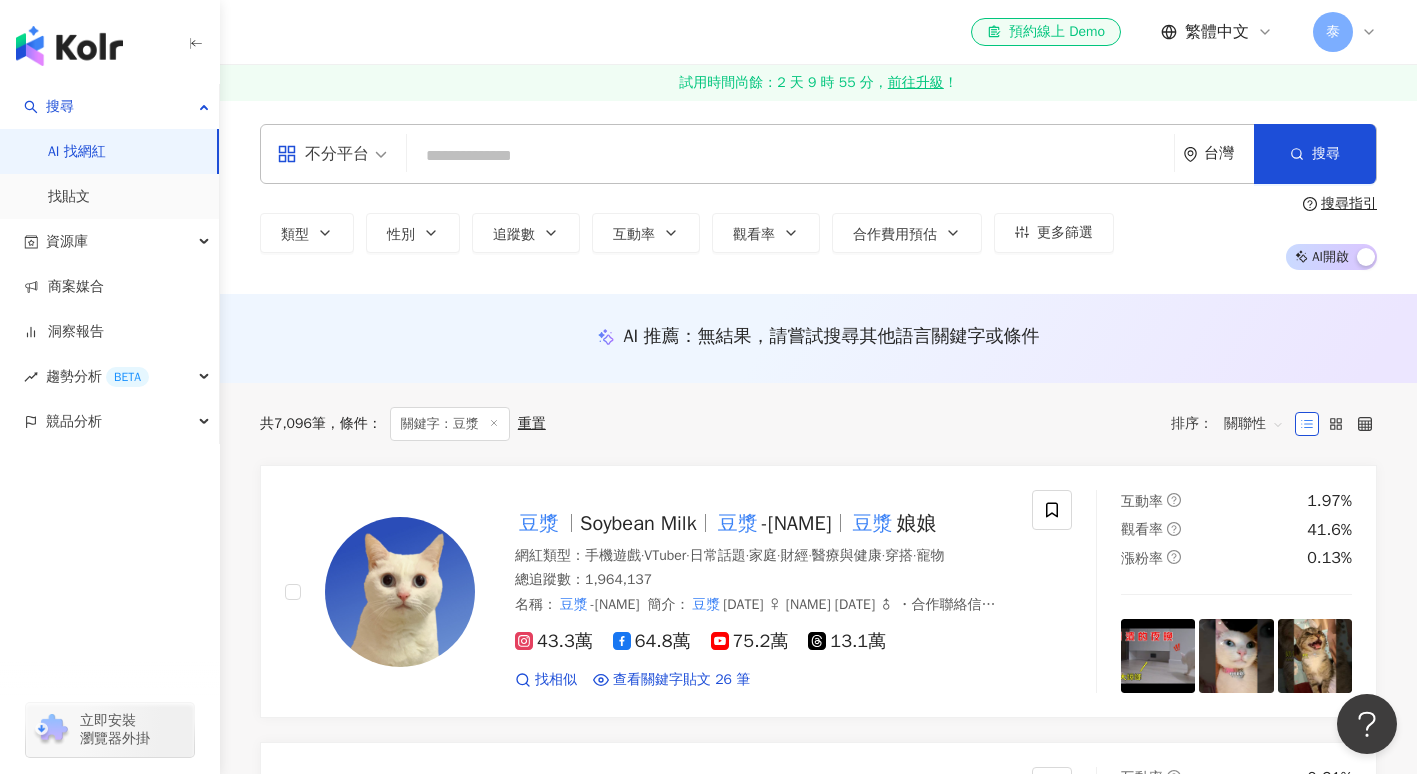 click at bounding box center (790, 156) 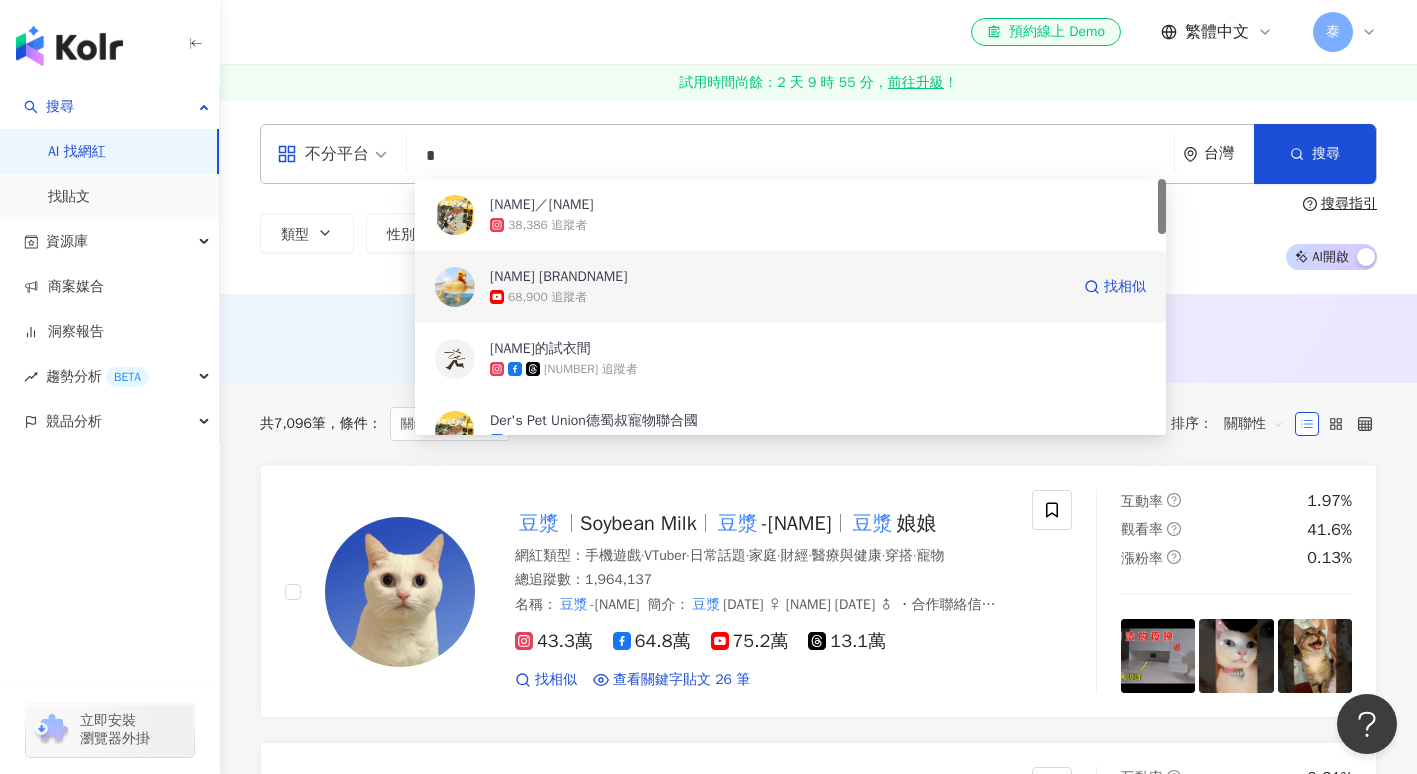 click on "AI 推薦 ： 無結果，請嘗試搜尋其他語言關鍵字或條件" at bounding box center (818, 338) 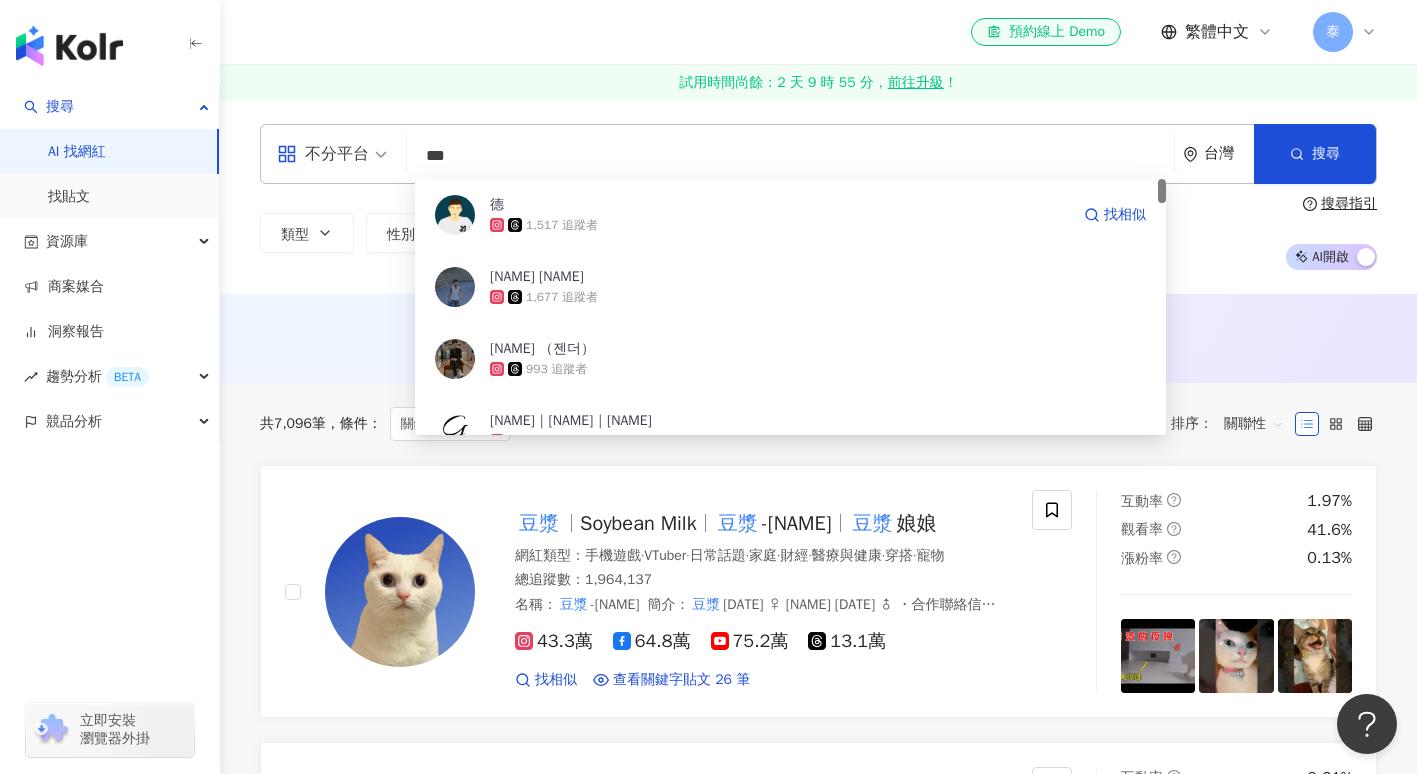 type on "**" 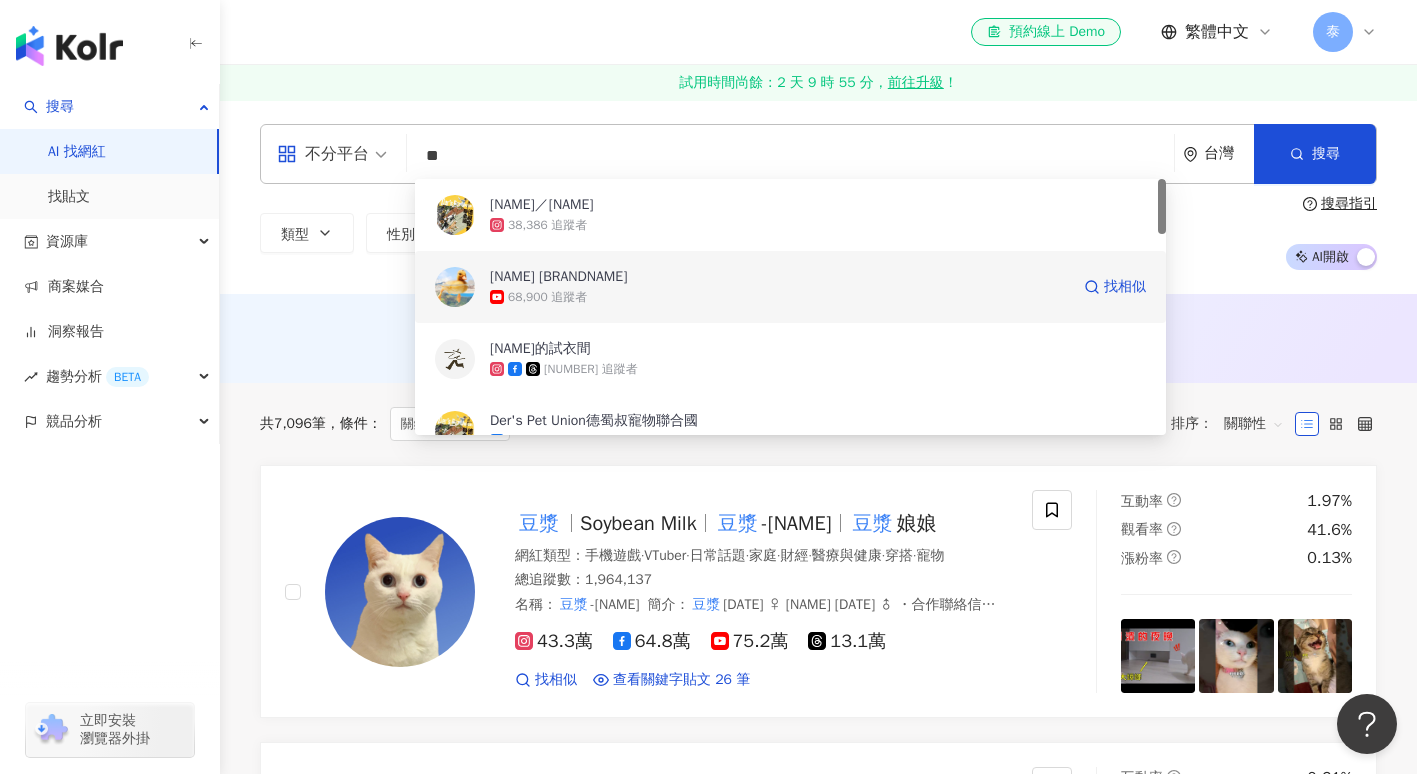 click on "德叔寵物聯合國 DersPU" at bounding box center [558, 277] 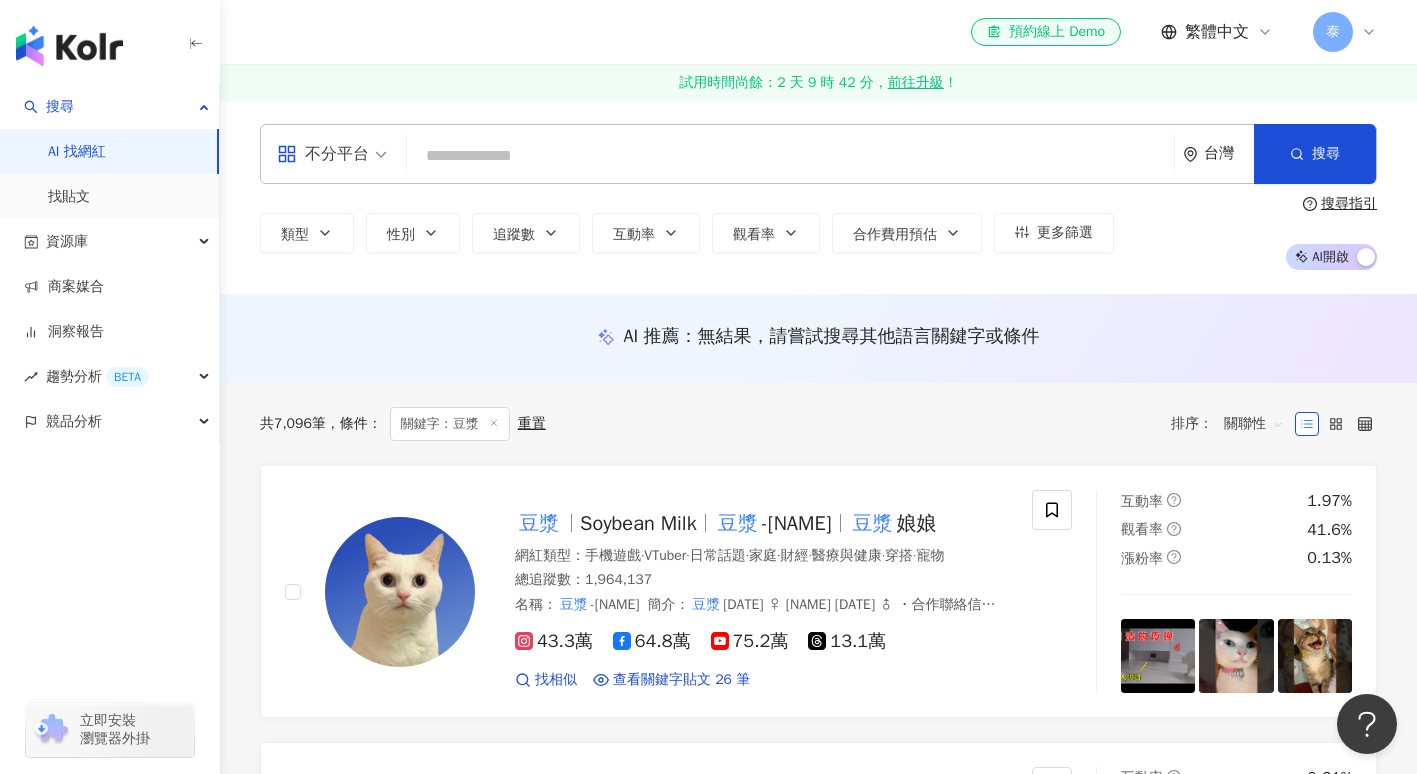 click at bounding box center (790, 156) 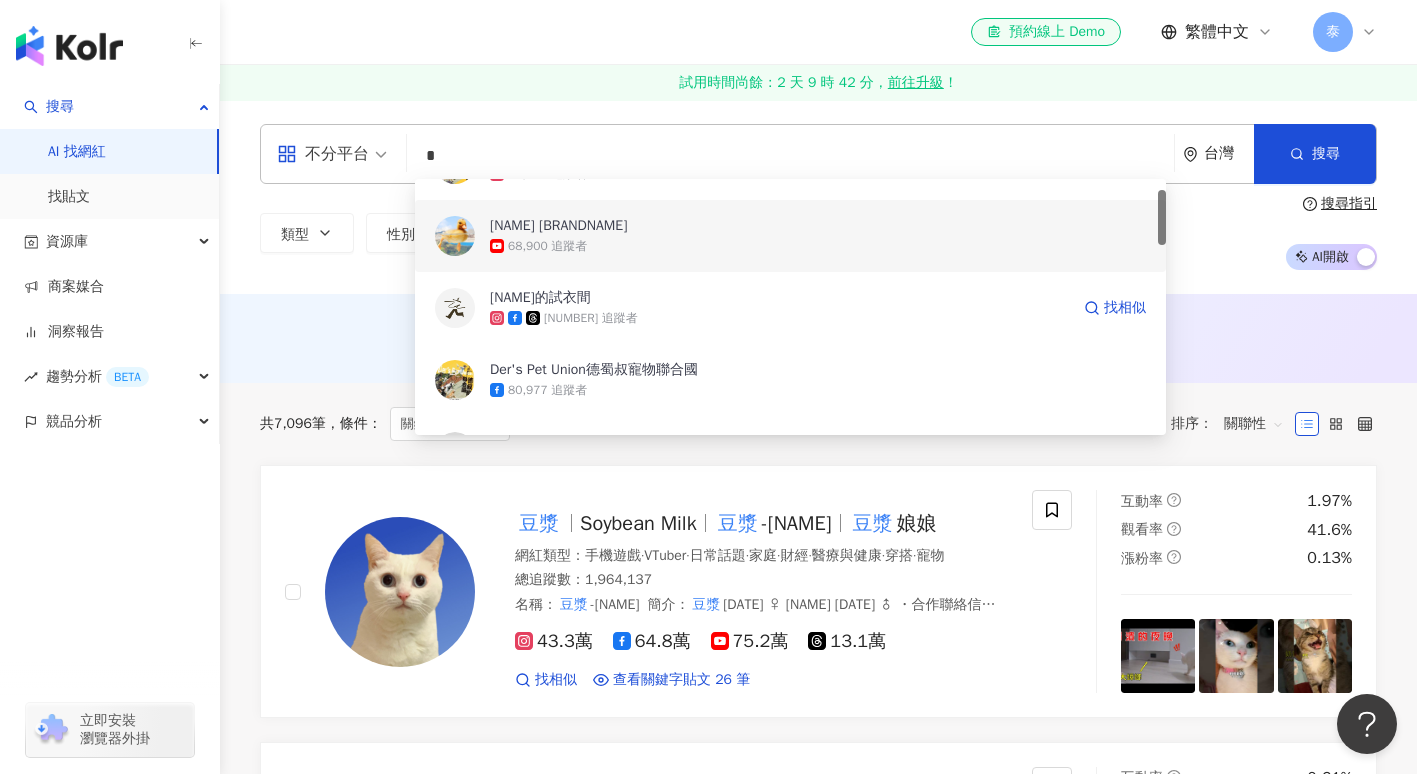 scroll, scrollTop: 51, scrollLeft: 0, axis: vertical 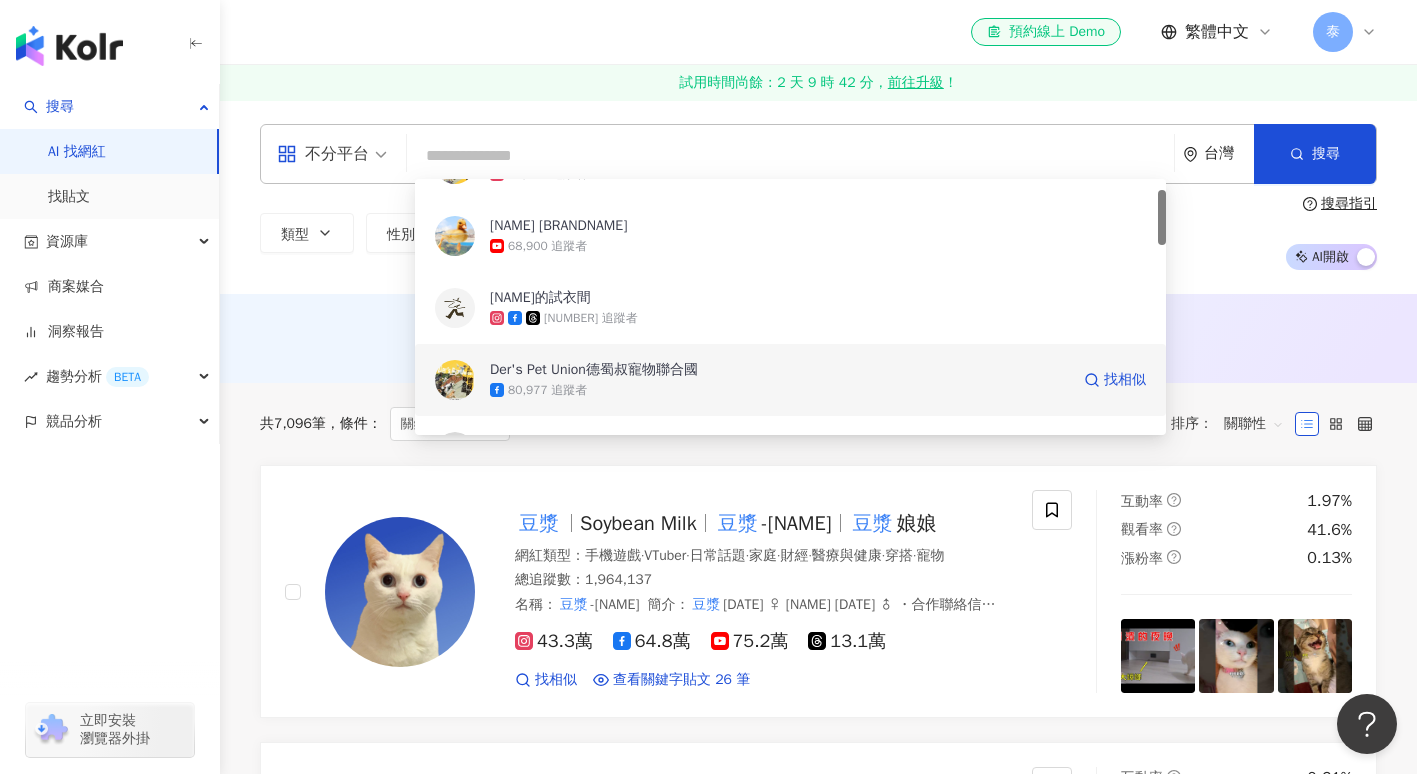 click on "共  7,096  筆 條件 ： 關鍵字：豆漿 重置 排序： 關聯性" at bounding box center (818, 424) 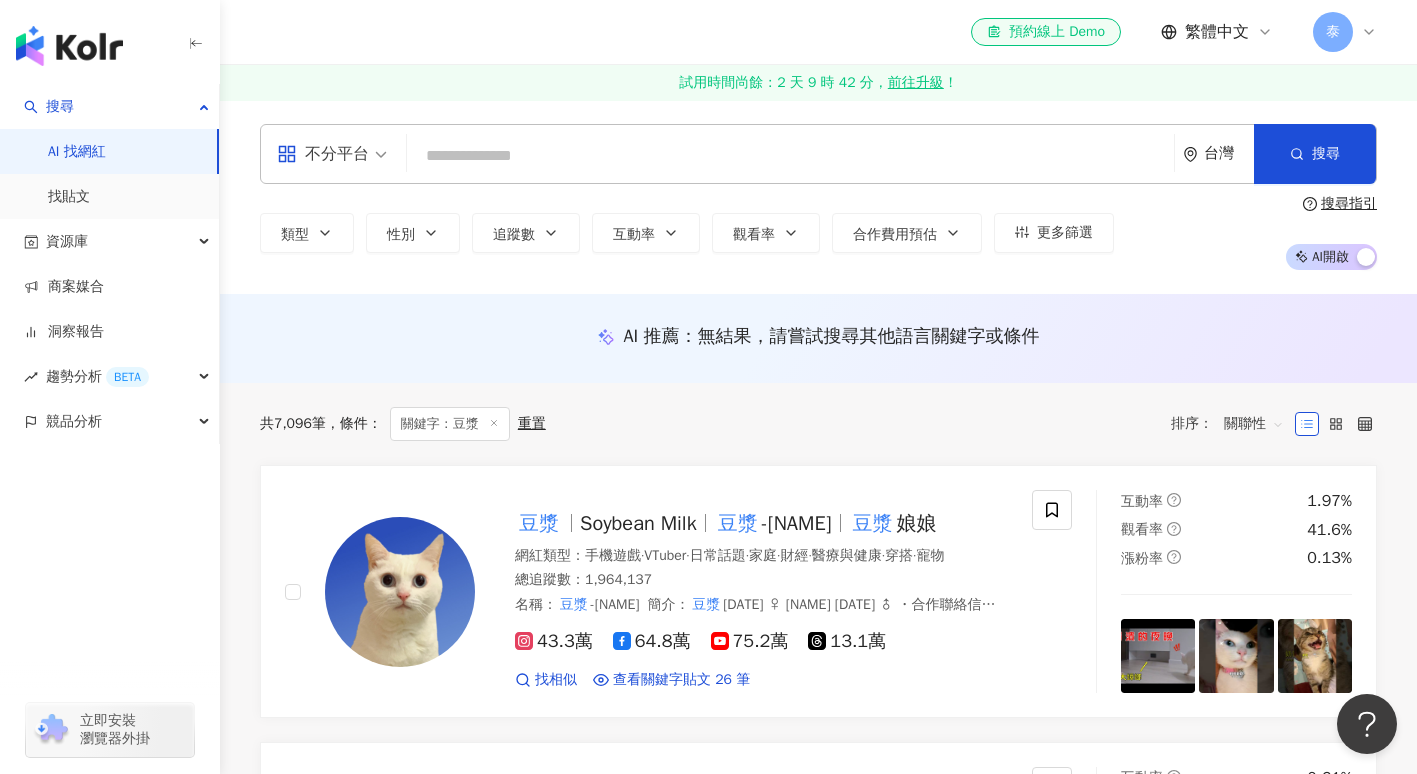click on "不分平台 台灣 搜尋 2d0c3f94-8e03-4361-bbc1-4fca46733493 德叔寵物聯合國／德叔 38,386   追蹤者 德叔寵物聯合國 DersPU 68,900   追蹤者 裘德叔叔的試衣間 41,135   追蹤者 Der's Pet Union德蜀叔寵物聯合國 80,977   追蹤者 greyhoundtux 1,914   追蹤者 unclecattery320 11,126   追蹤者" at bounding box center [818, 154] 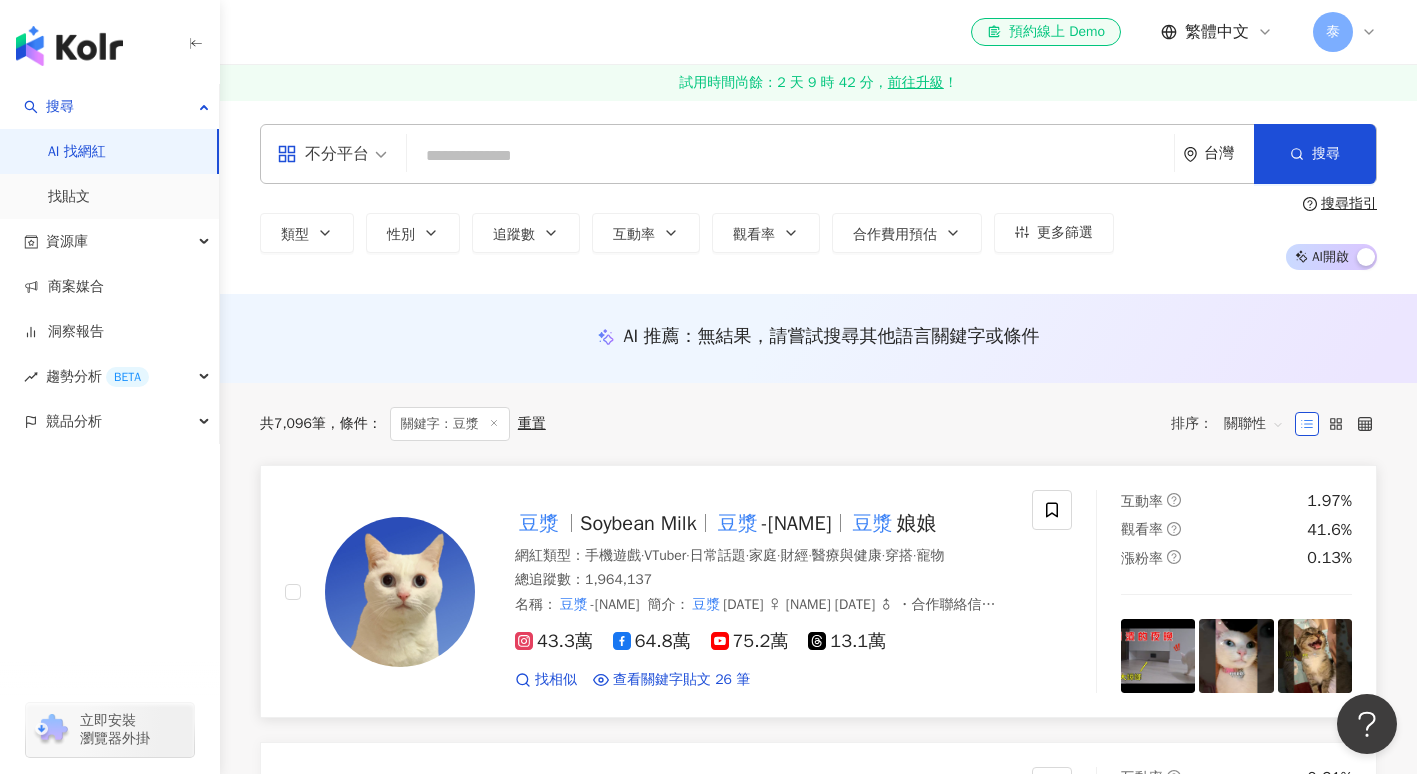 type on "*" 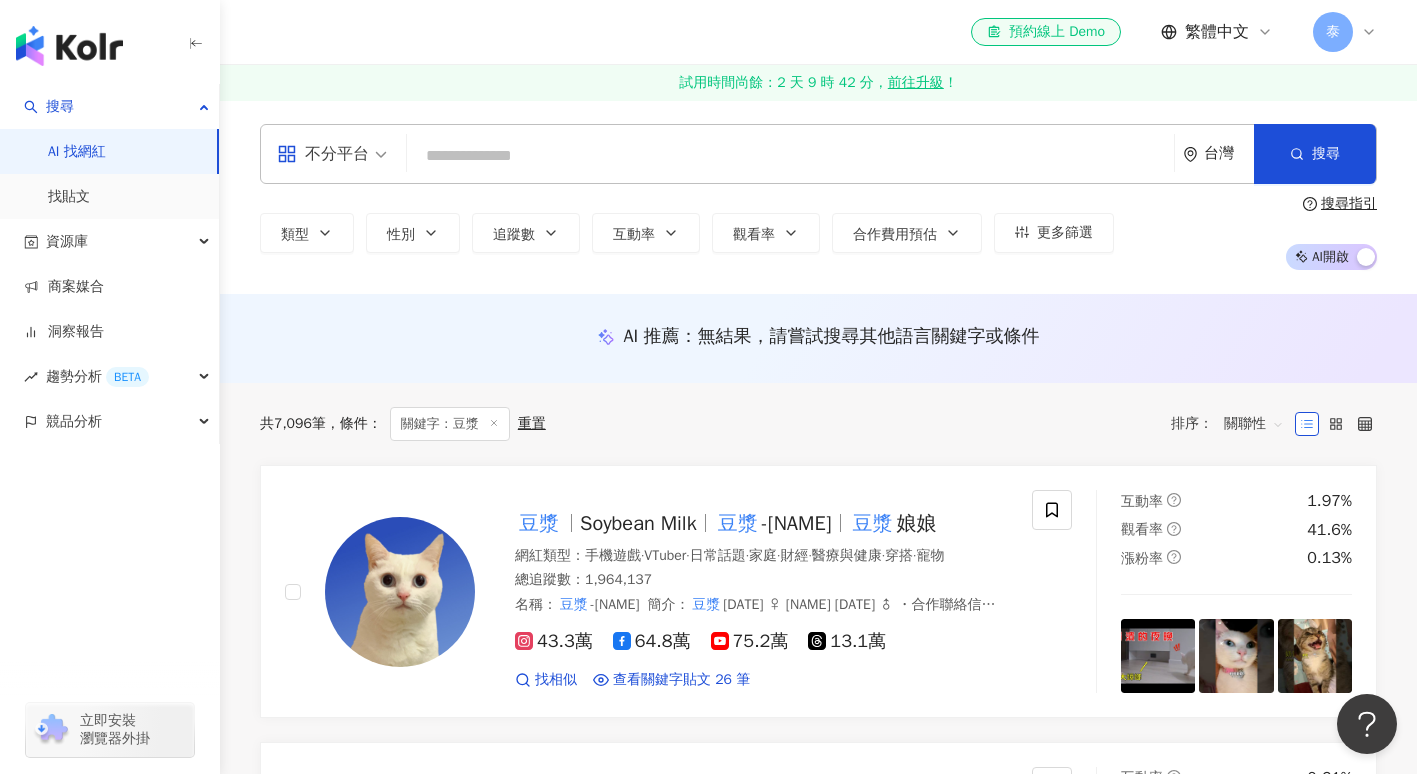 click on "AI 推薦 ： 無結果，請嘗試搜尋其他語言關鍵字或條件" at bounding box center (818, 338) 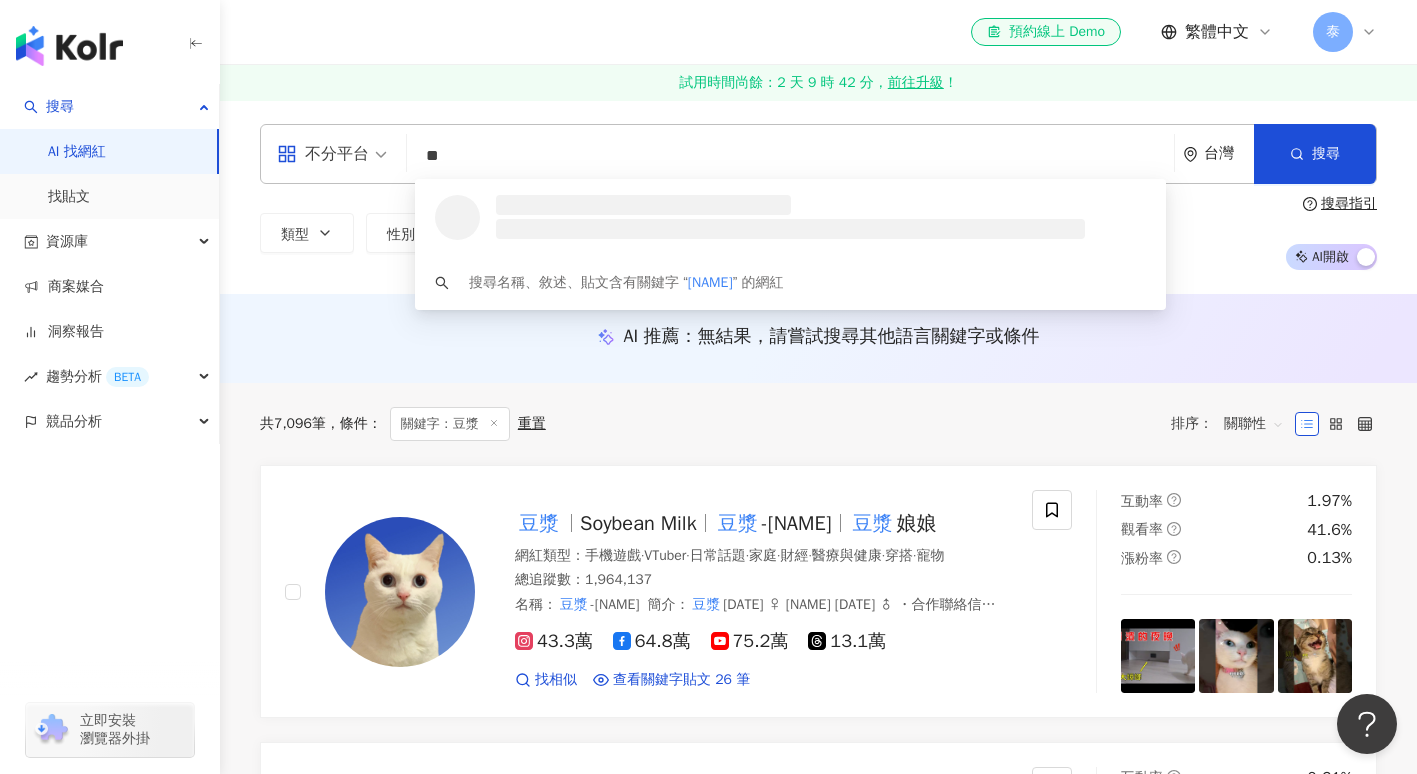 scroll, scrollTop: 0, scrollLeft: 0, axis: both 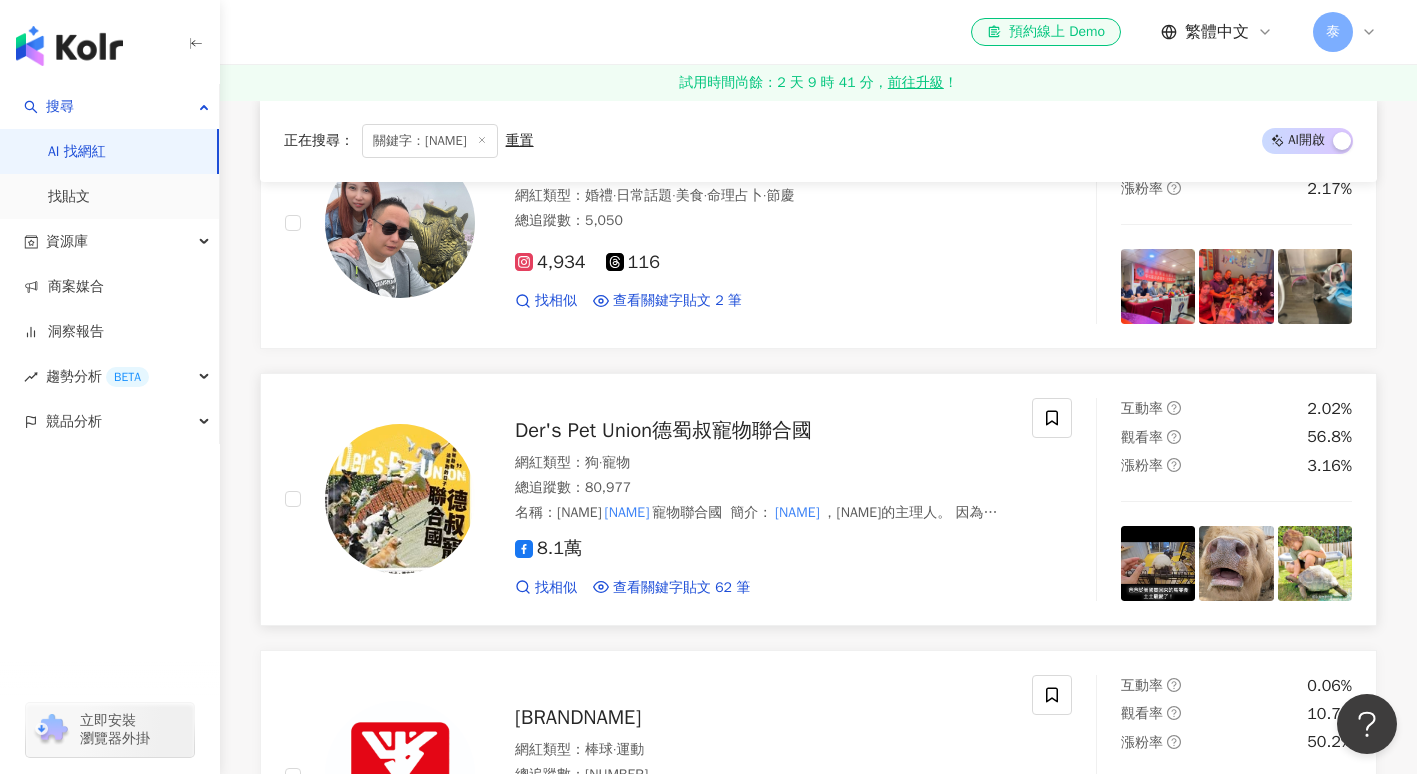 type on "**" 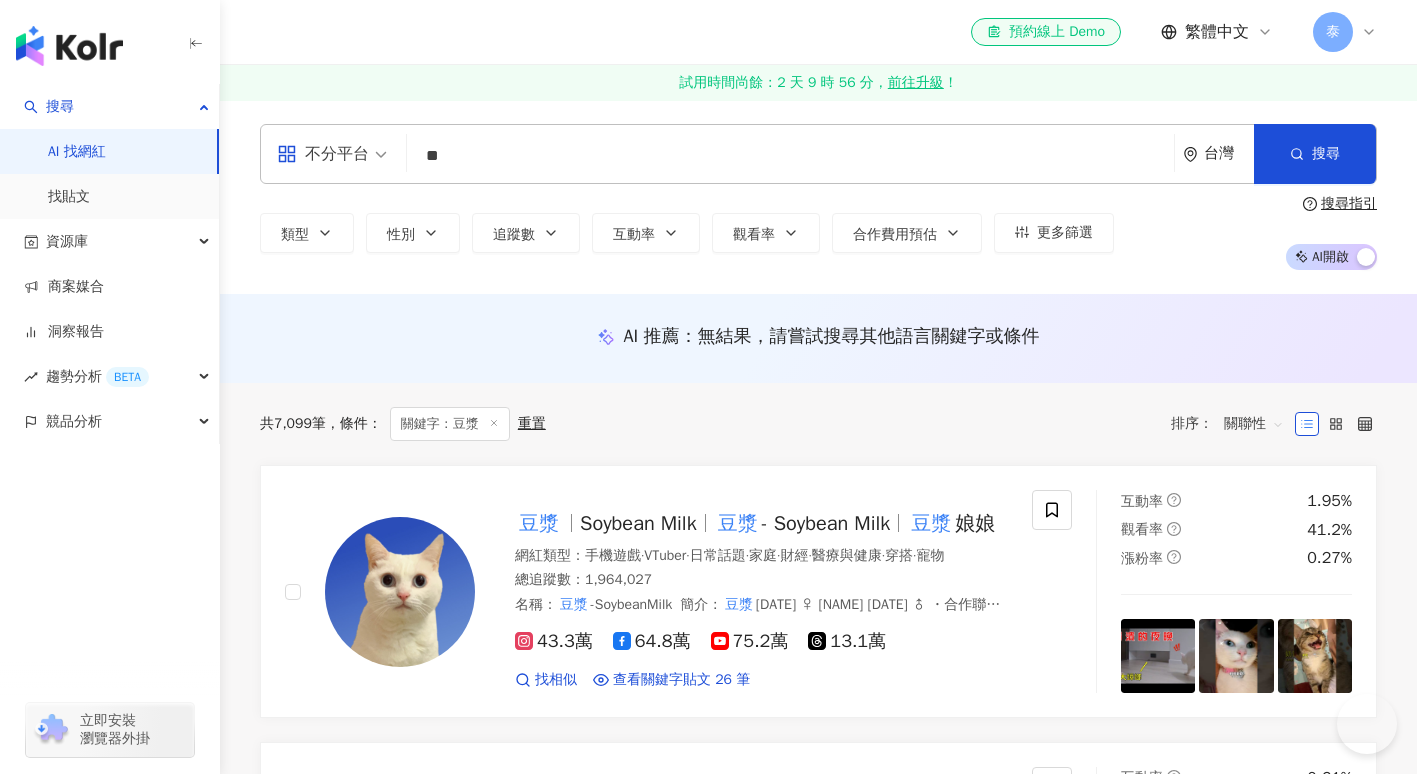 scroll, scrollTop: 0, scrollLeft: 0, axis: both 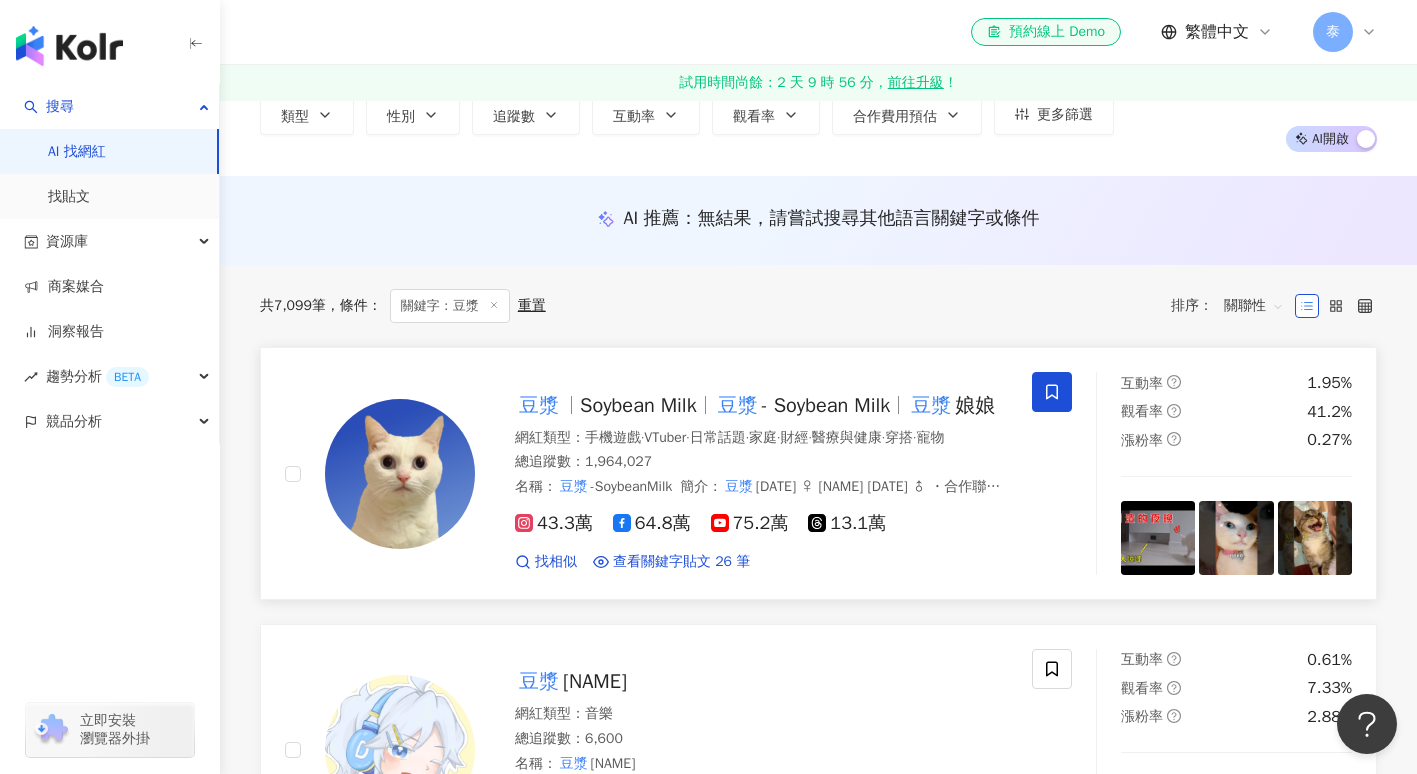 click 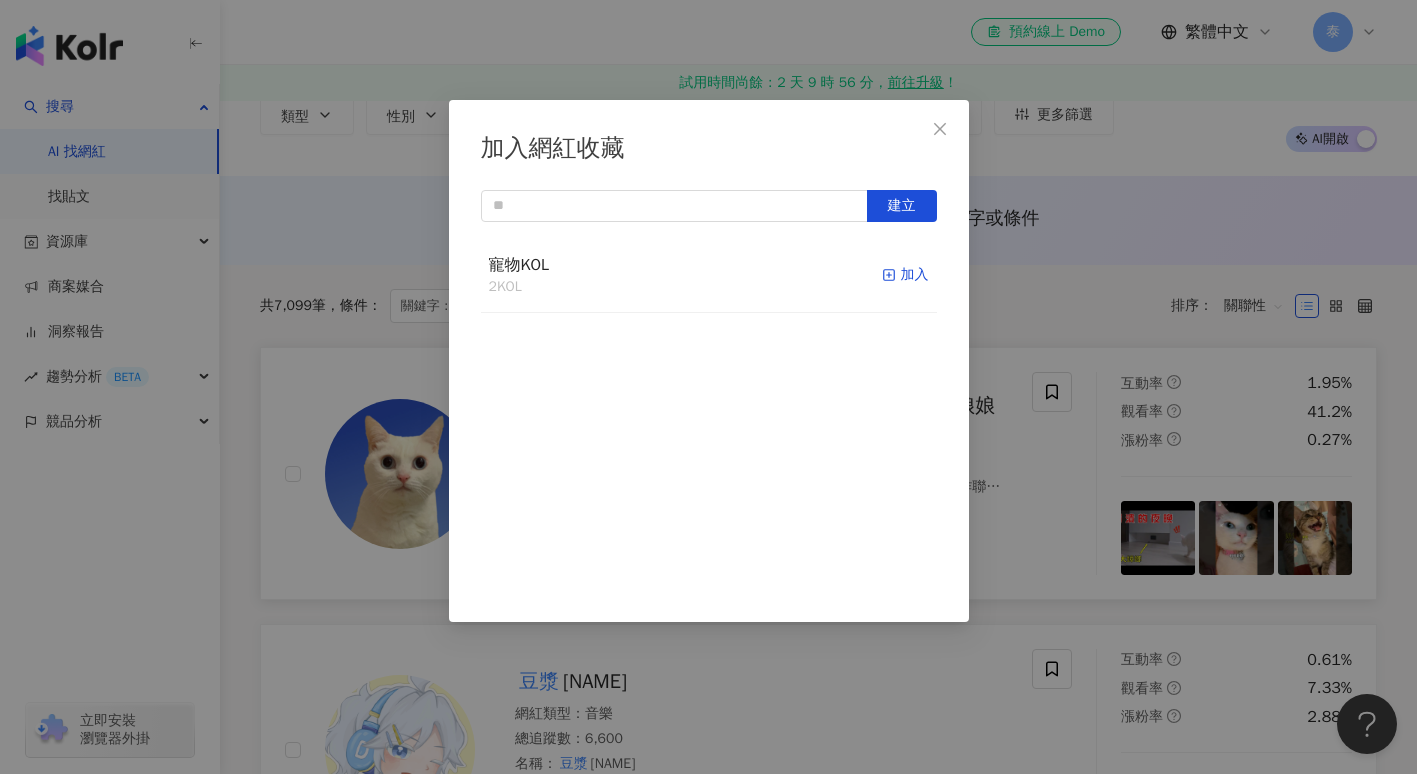 click on "加入" at bounding box center [905, 275] 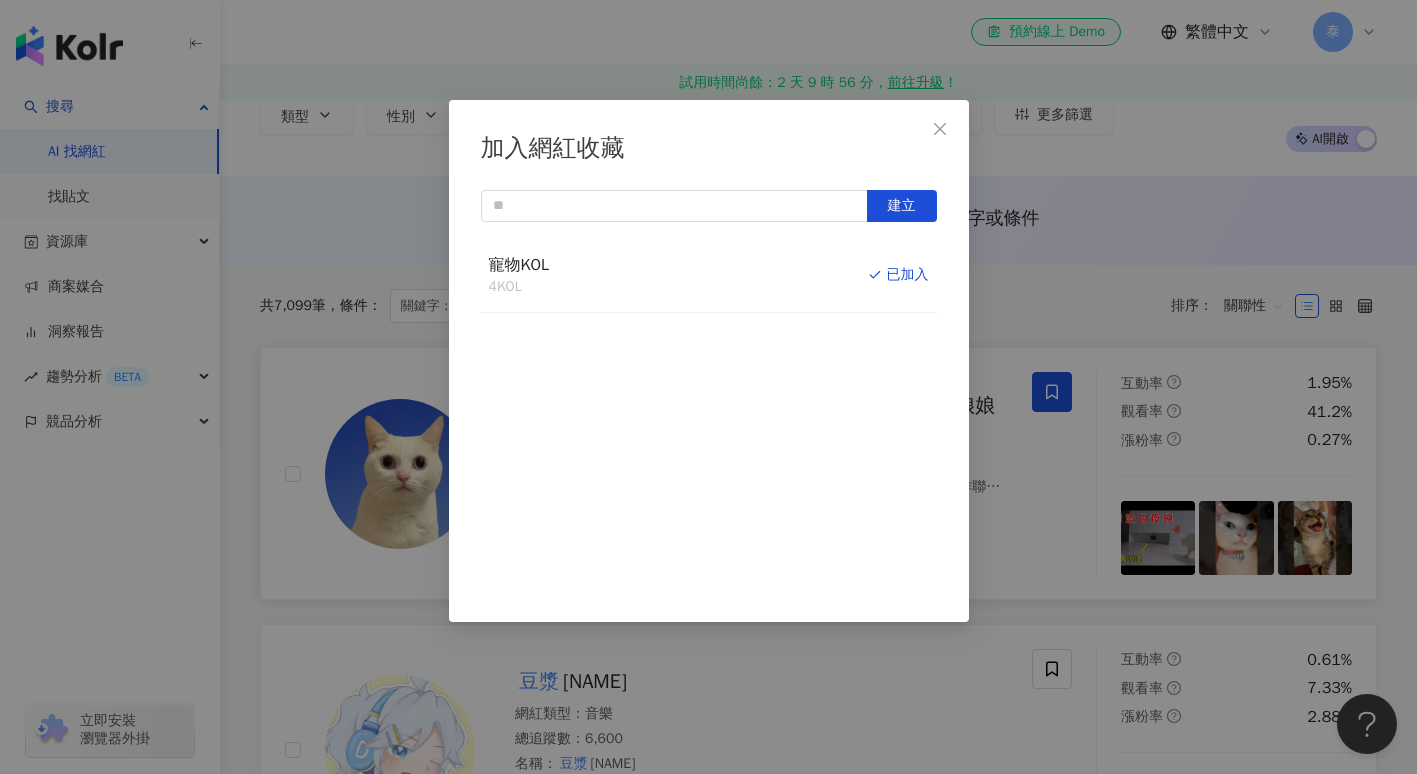 click on "加入網紅收藏 建立 寵物KOL 4  KOL 已加入" at bounding box center (708, 387) 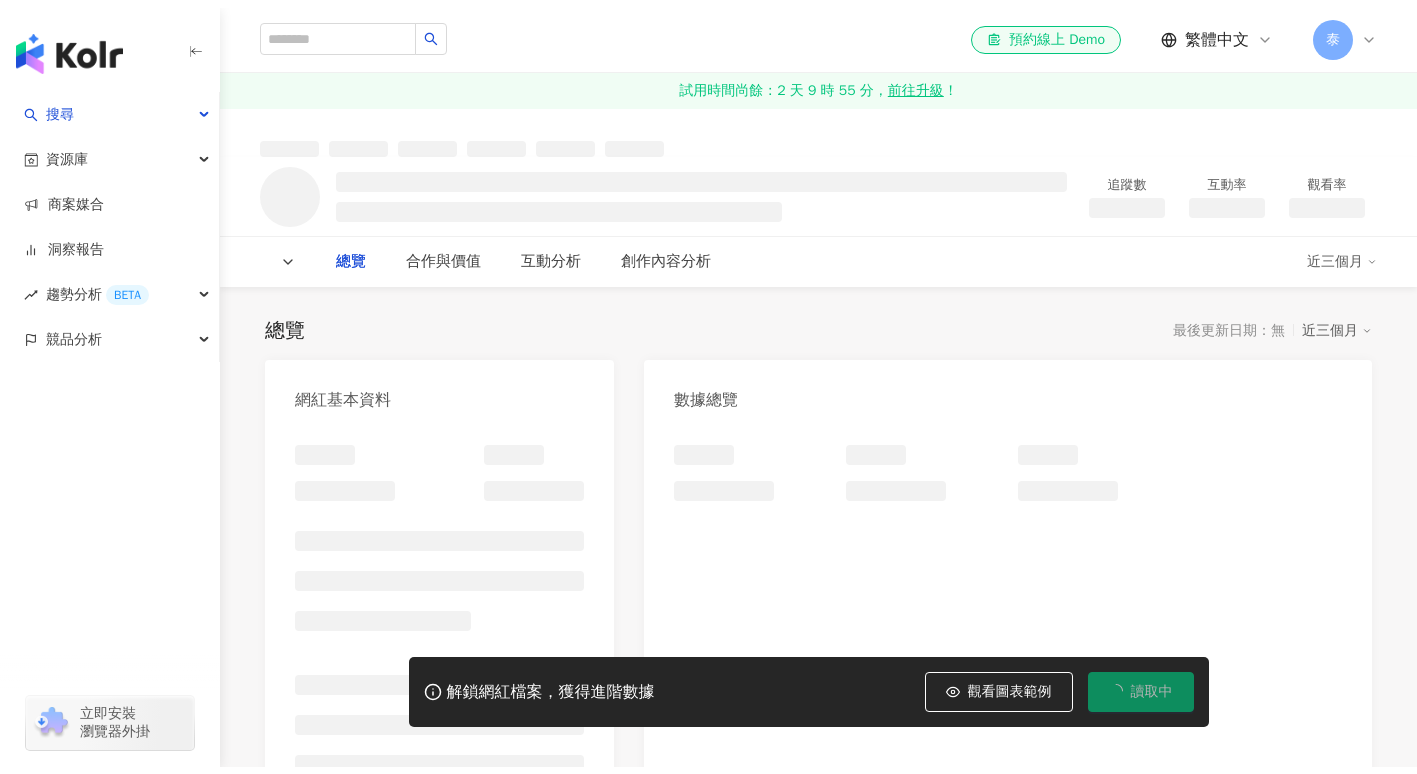 scroll, scrollTop: 0, scrollLeft: 0, axis: both 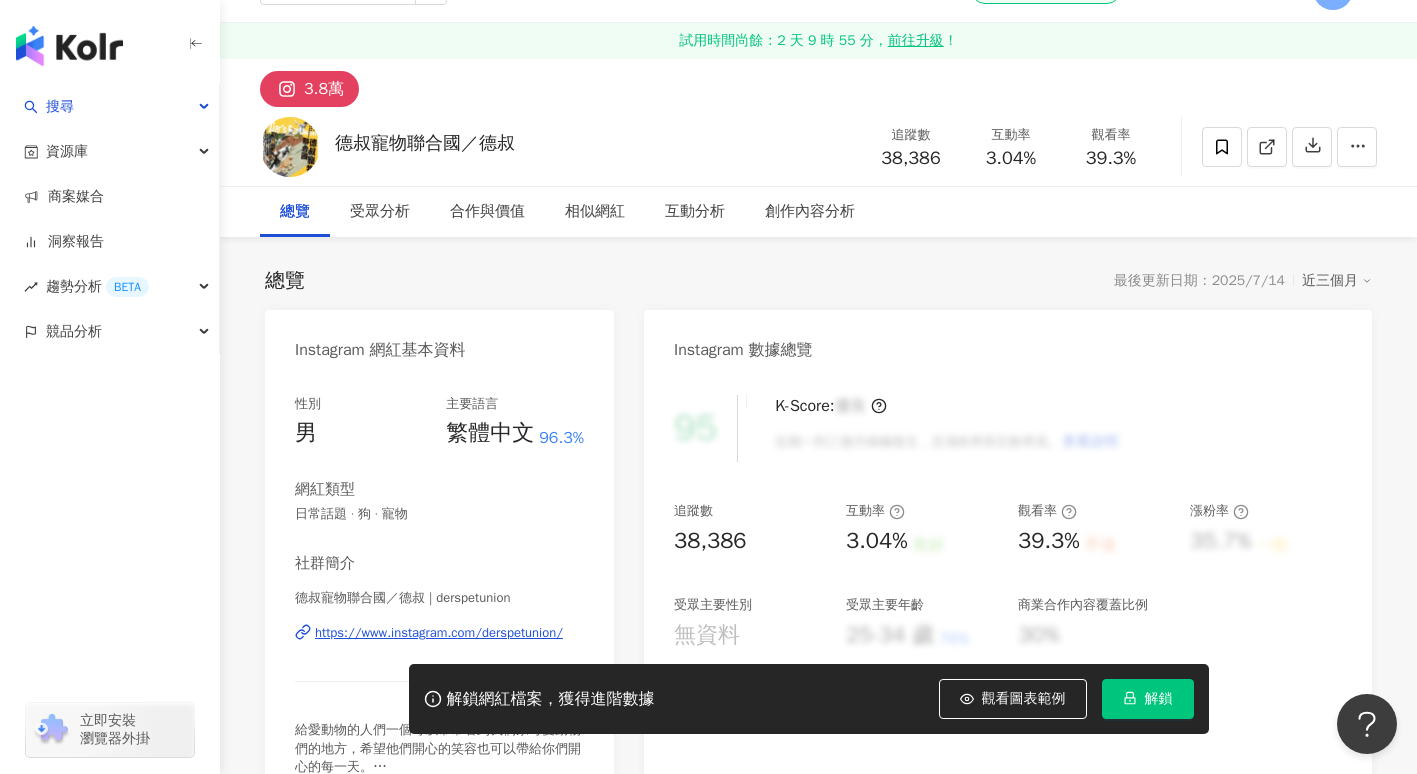click at bounding box center [290, 147] 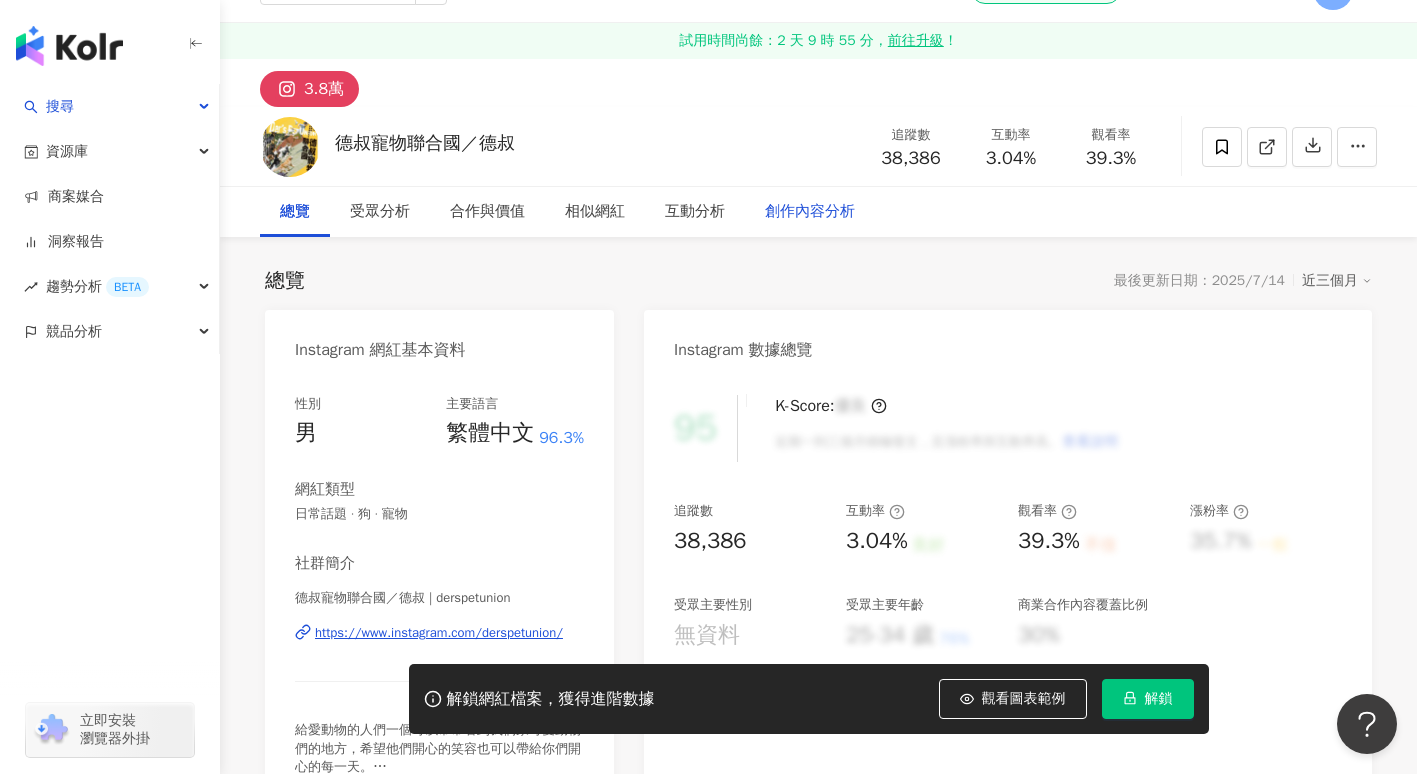 click on "創作內容分析" at bounding box center (810, 212) 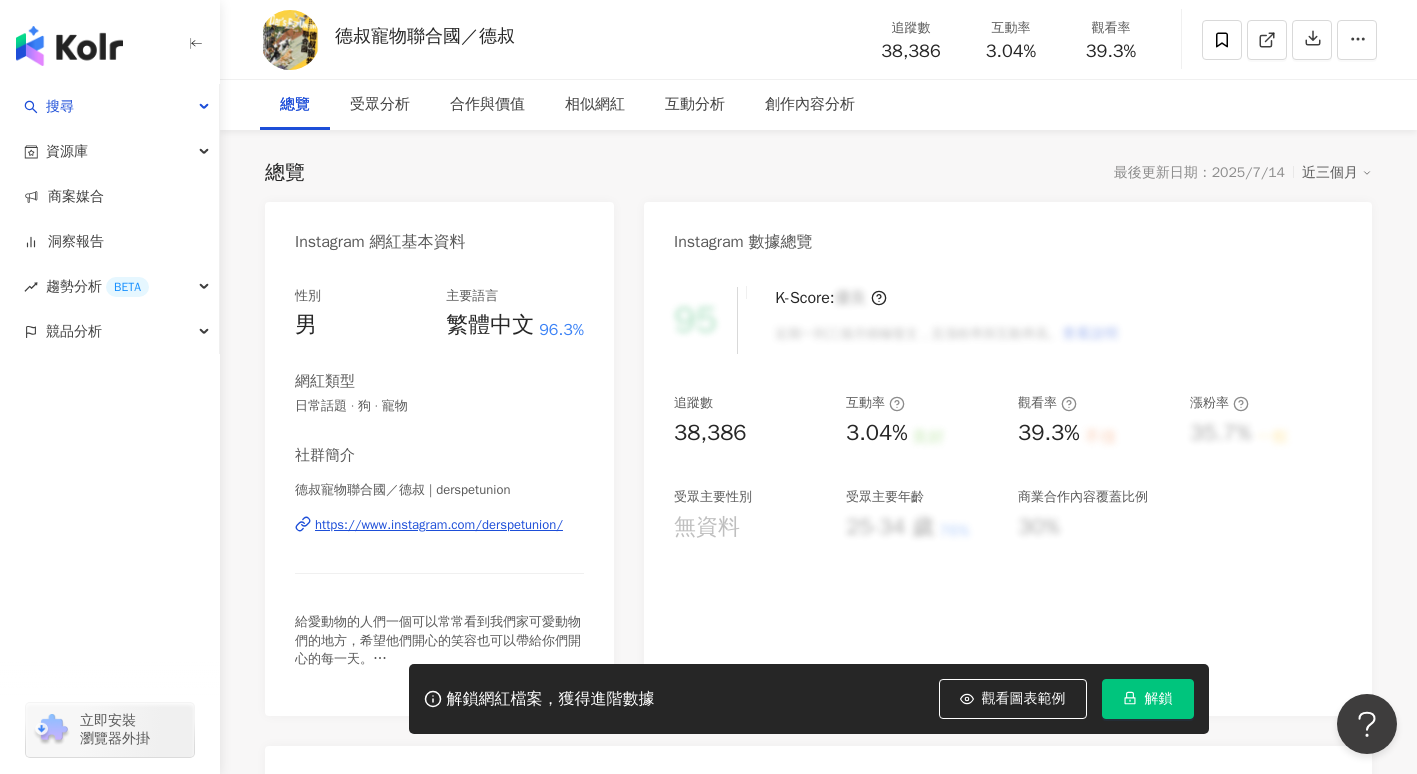 scroll, scrollTop: 0, scrollLeft: 0, axis: both 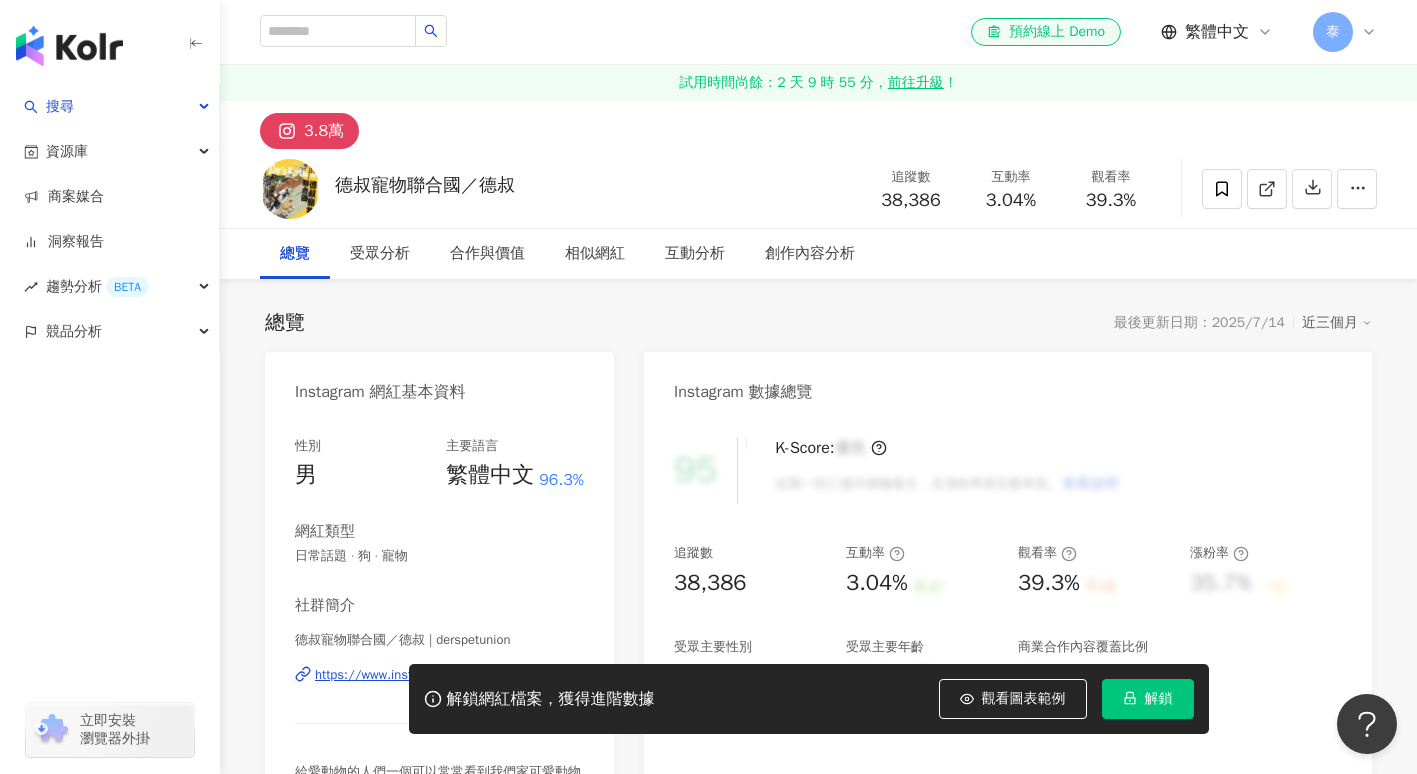 click on "總覽" at bounding box center (295, 254) 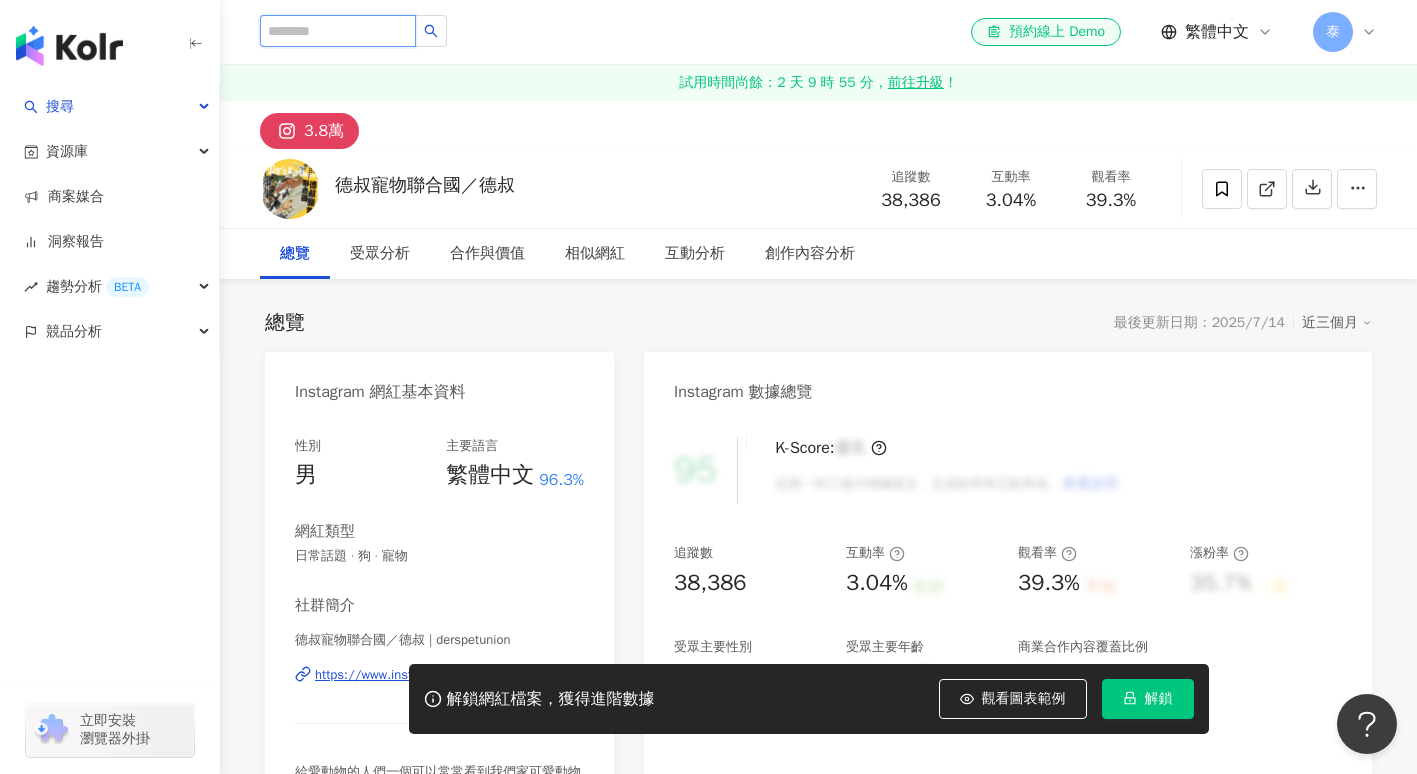 click at bounding box center [338, 31] 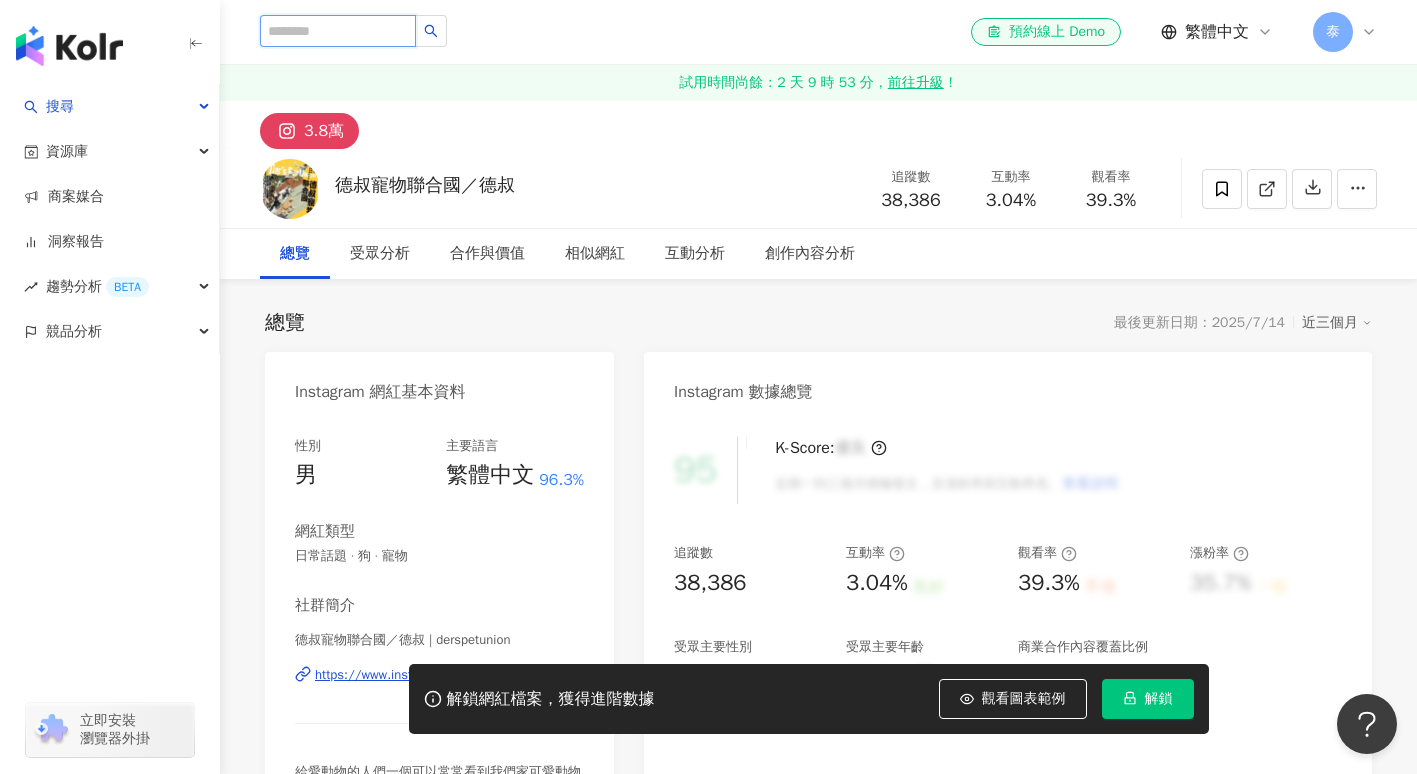 click at bounding box center (338, 31) 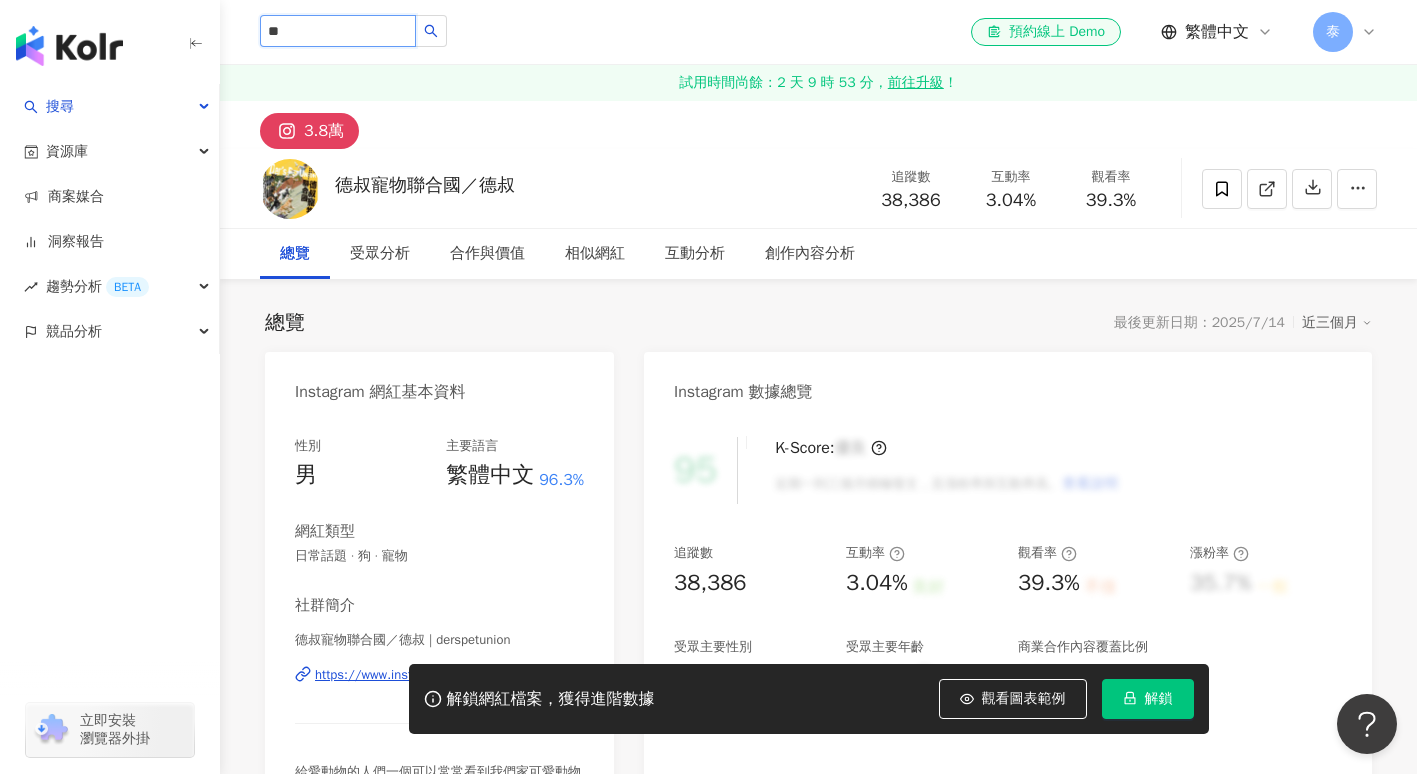 type on "**" 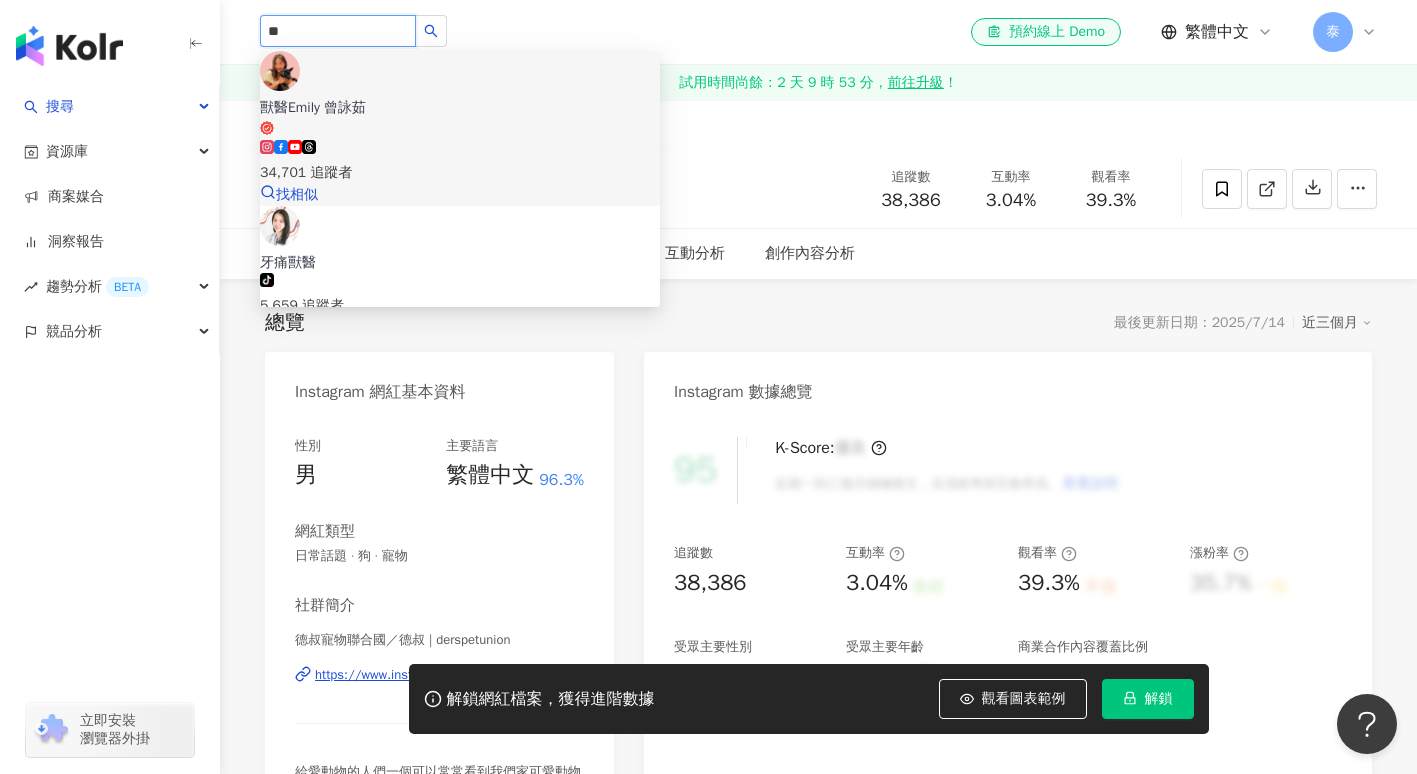 click on "獸醫Emily 曾詠茹" at bounding box center (460, 108) 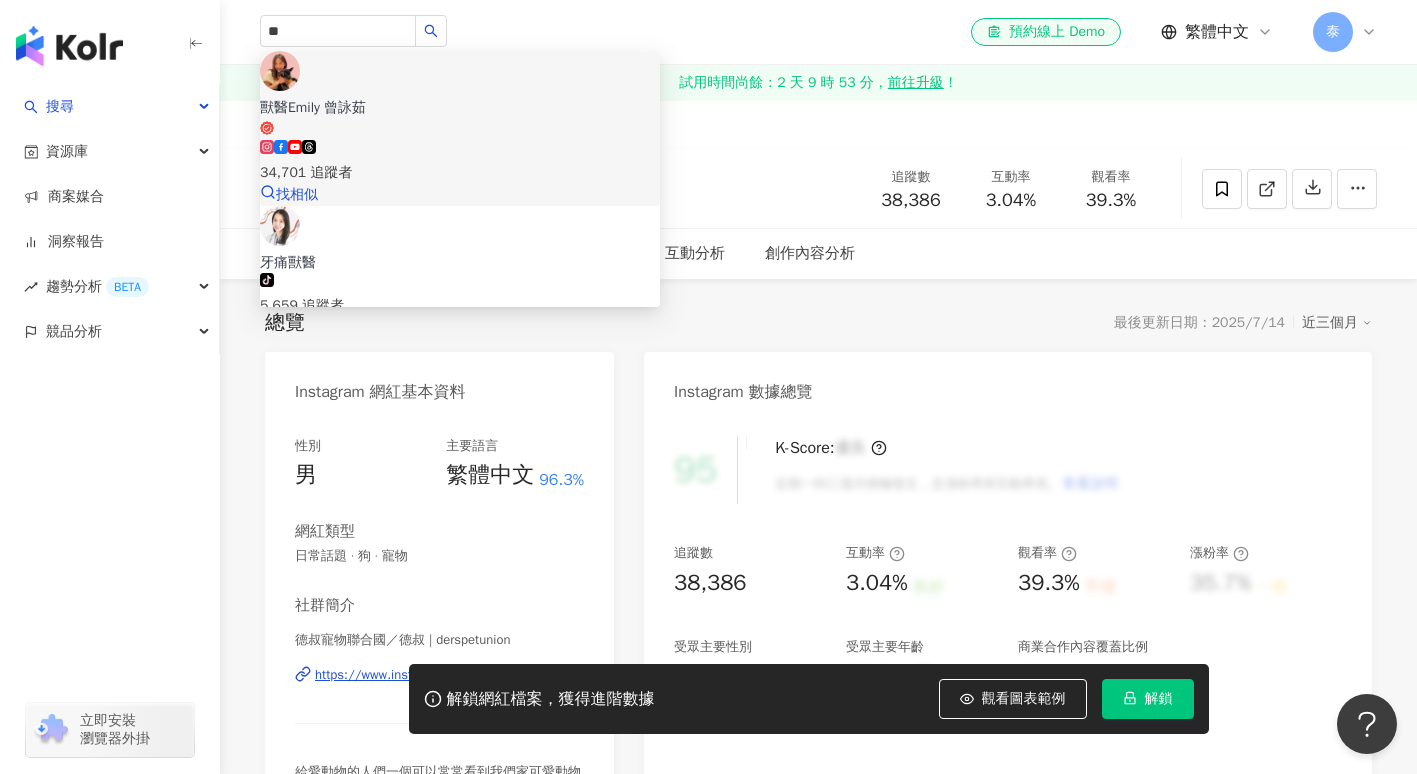 type 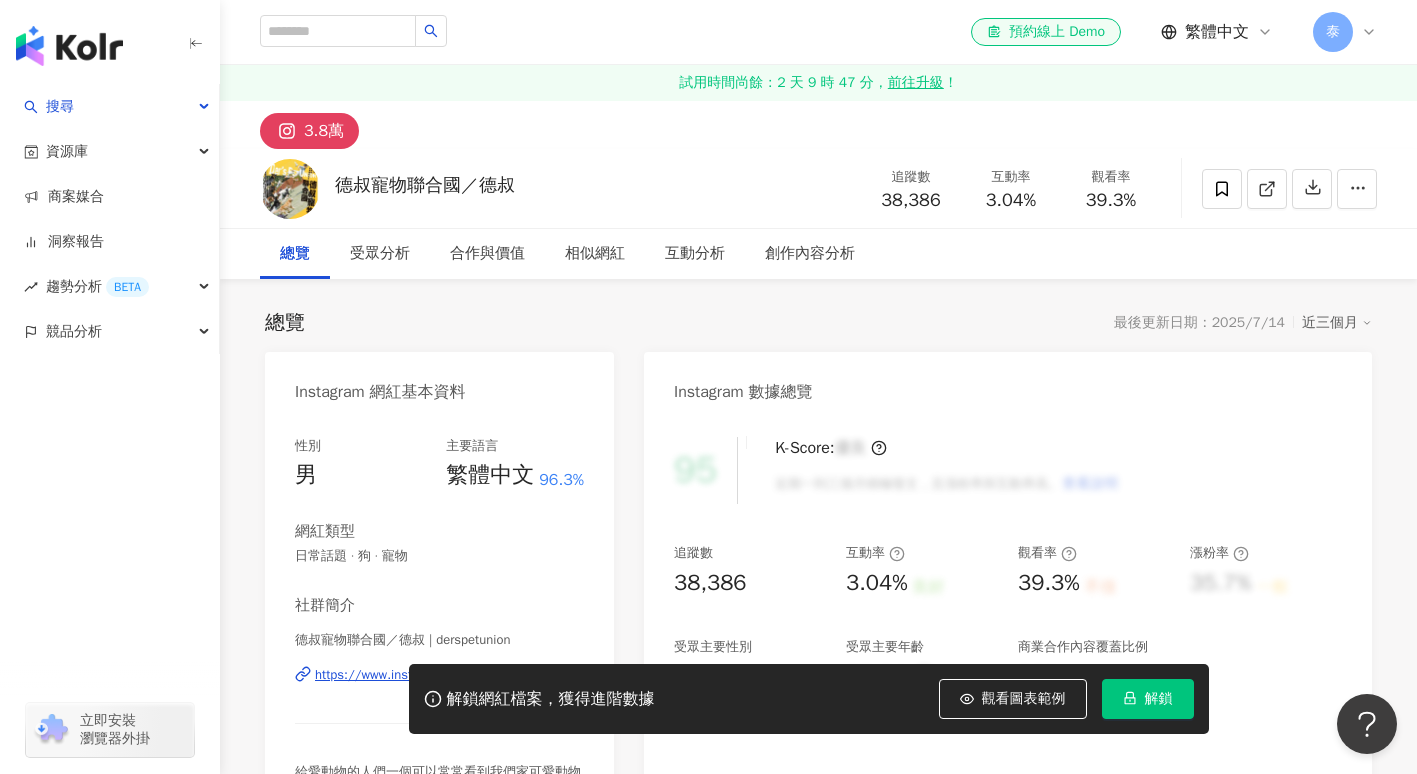click 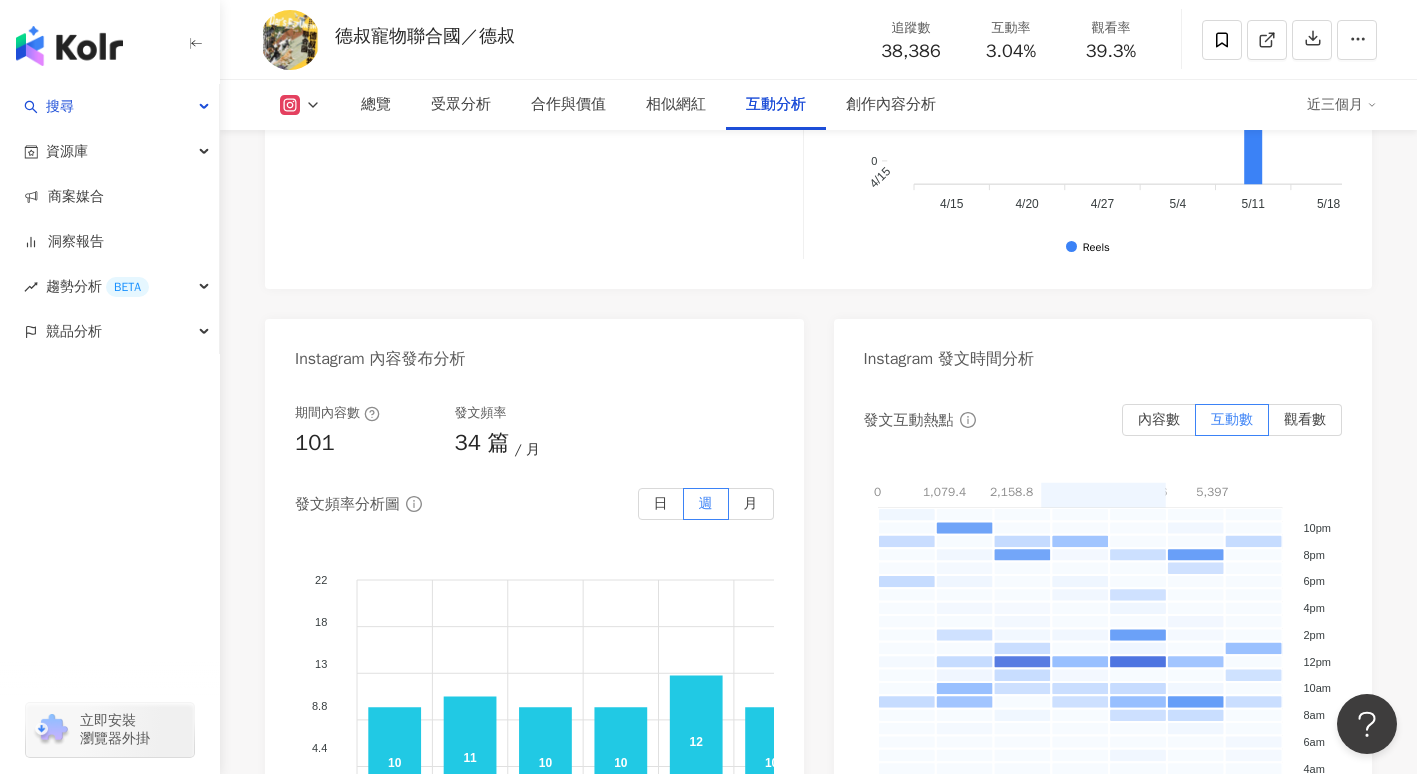 scroll, scrollTop: 4818, scrollLeft: 0, axis: vertical 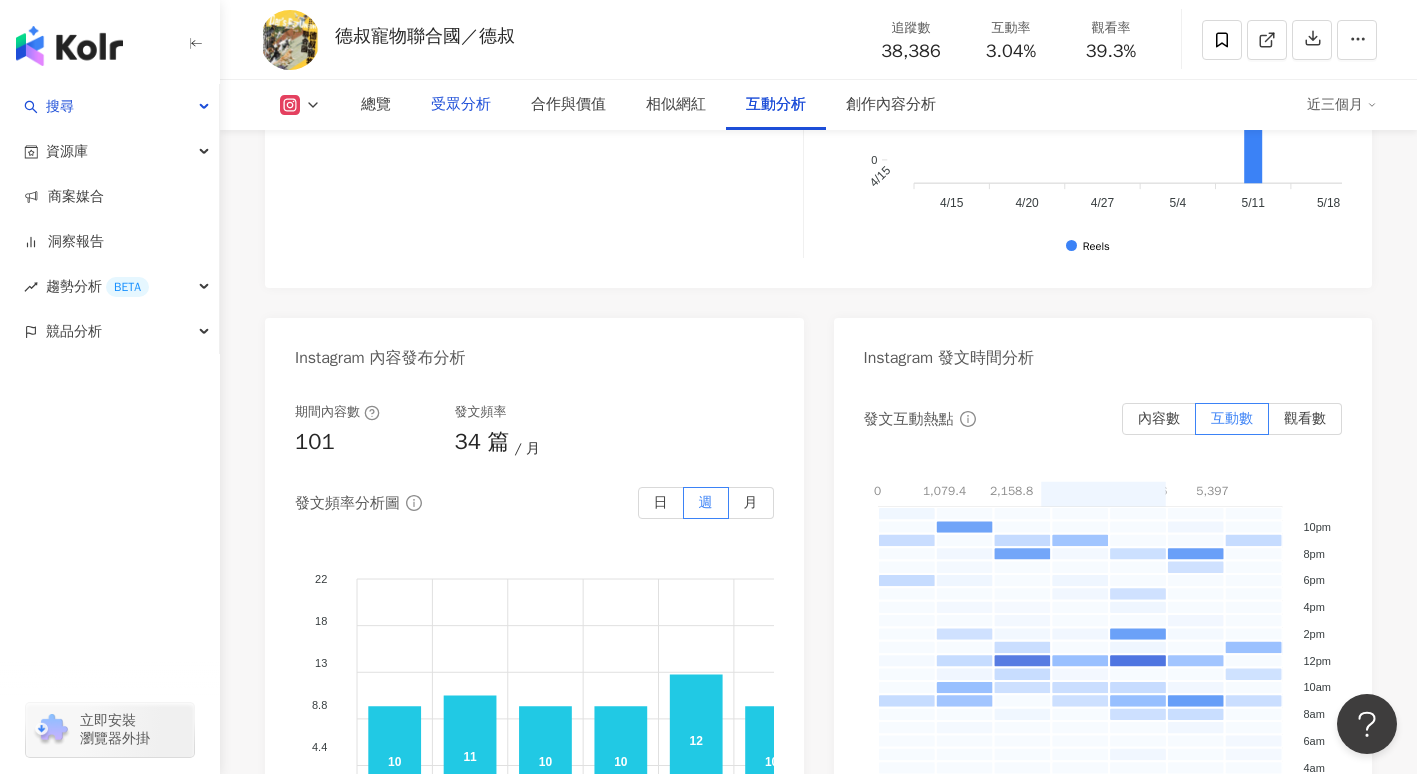click on "受眾分析" at bounding box center [461, 105] 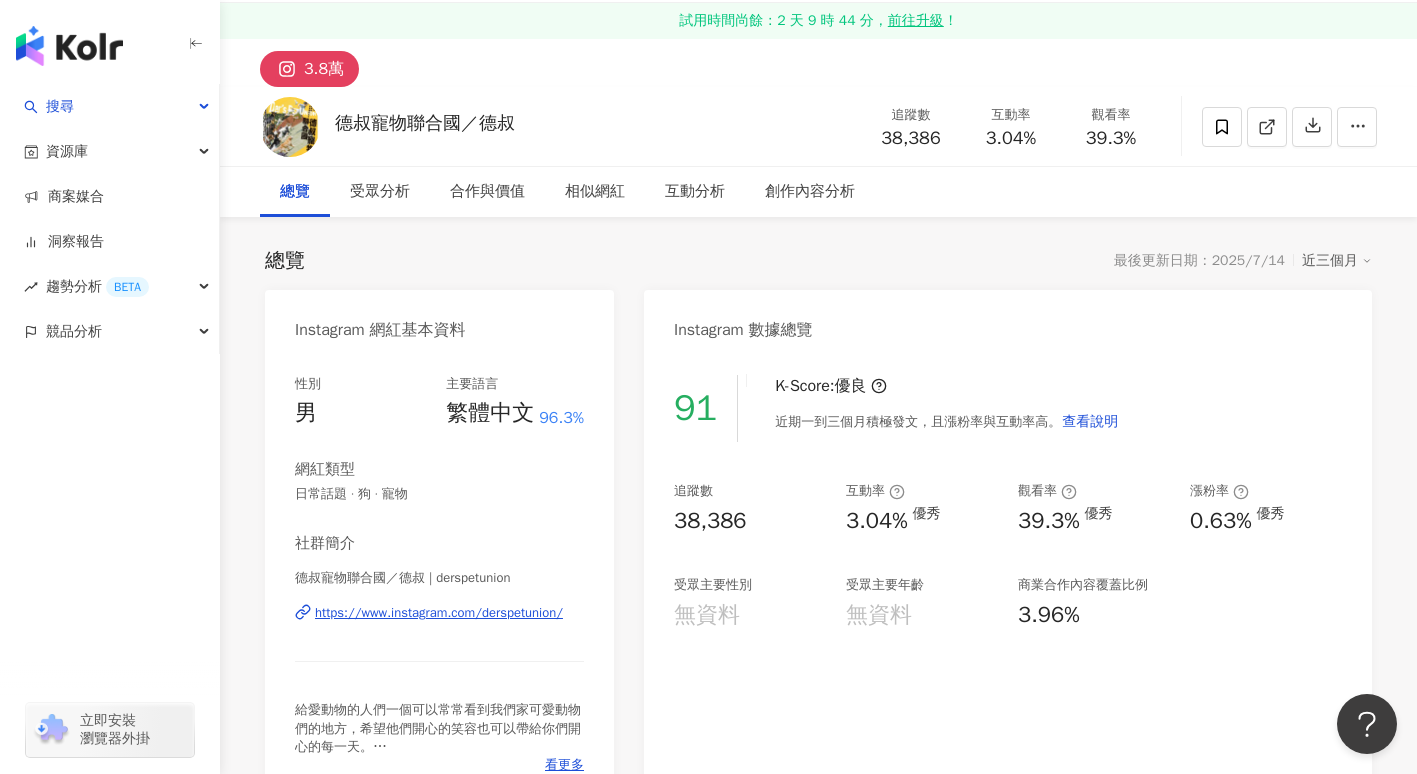 scroll, scrollTop: 0, scrollLeft: 0, axis: both 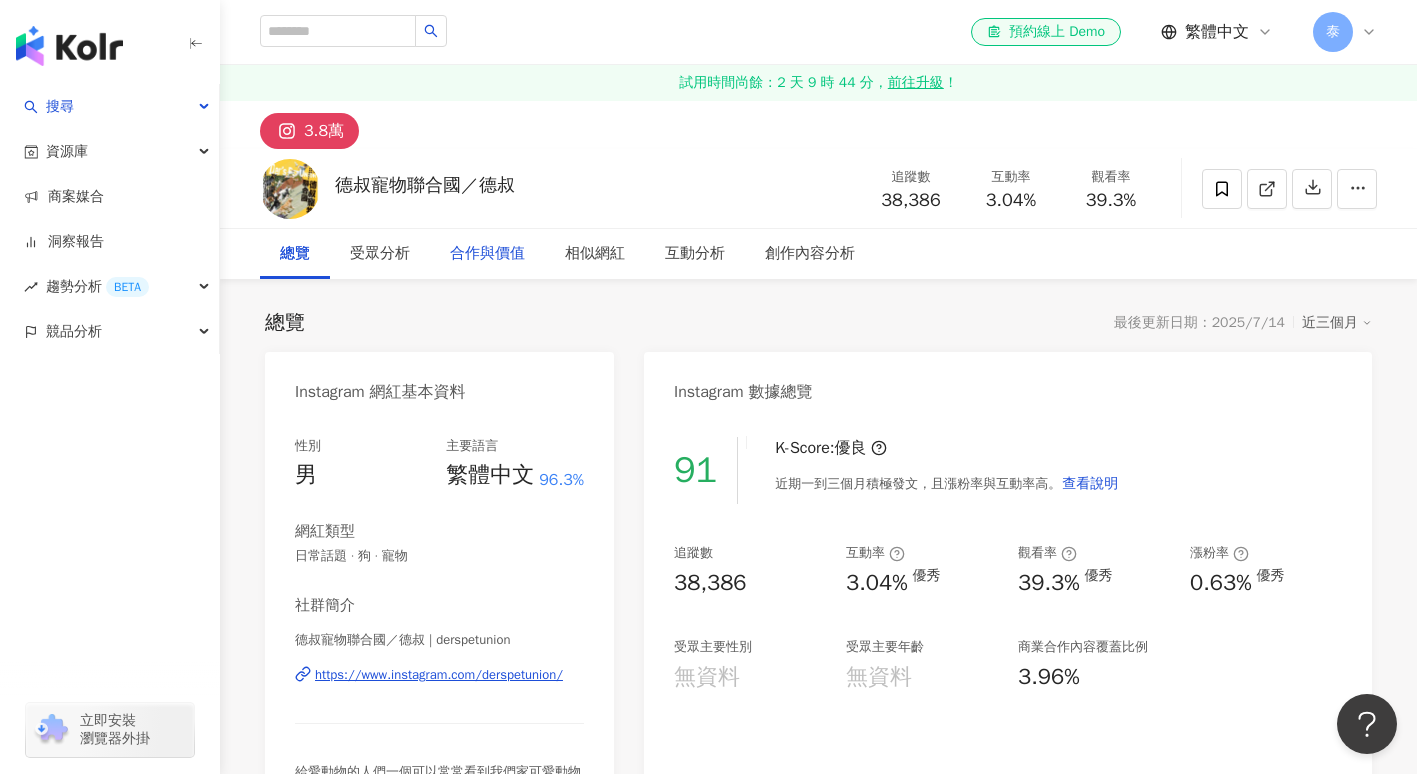 click on "合作與價值" at bounding box center [487, 254] 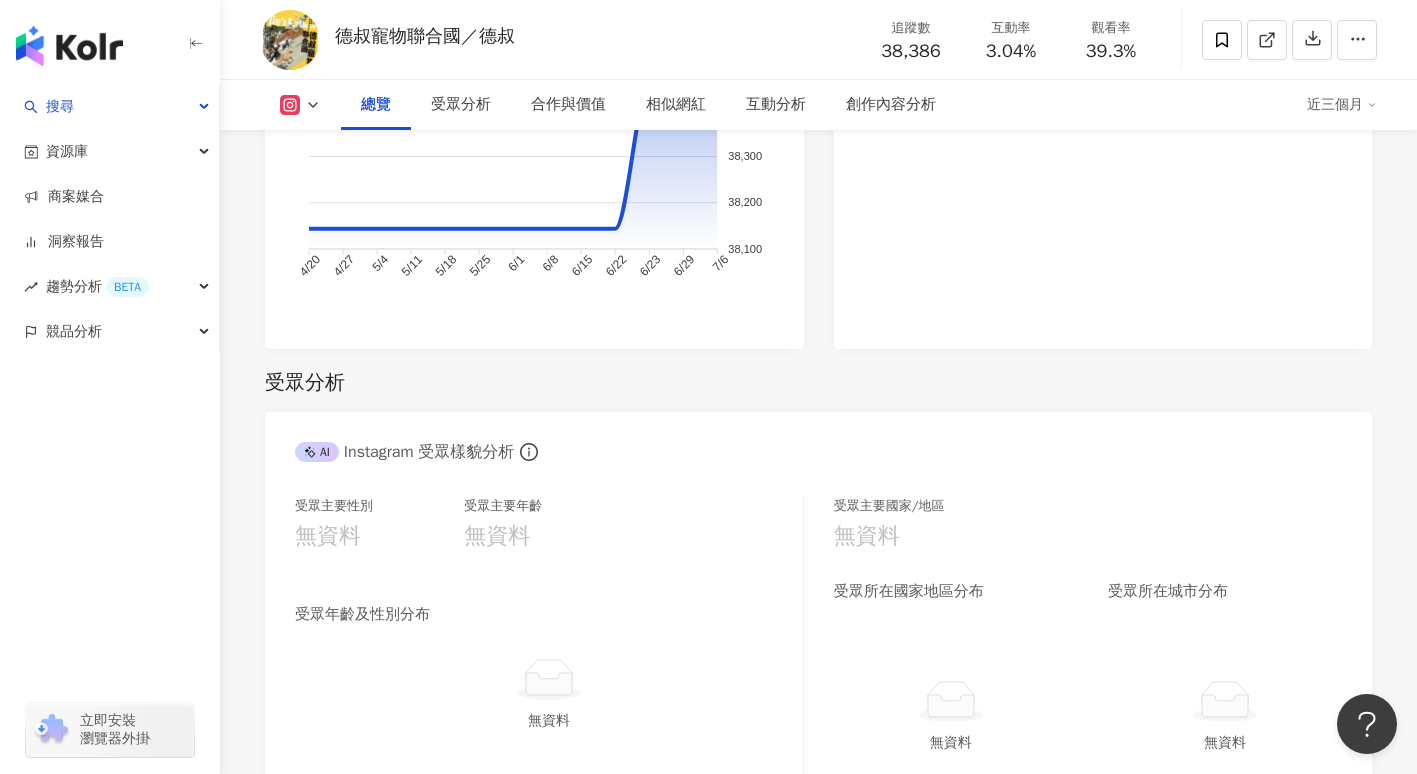 scroll, scrollTop: 1519, scrollLeft: 0, axis: vertical 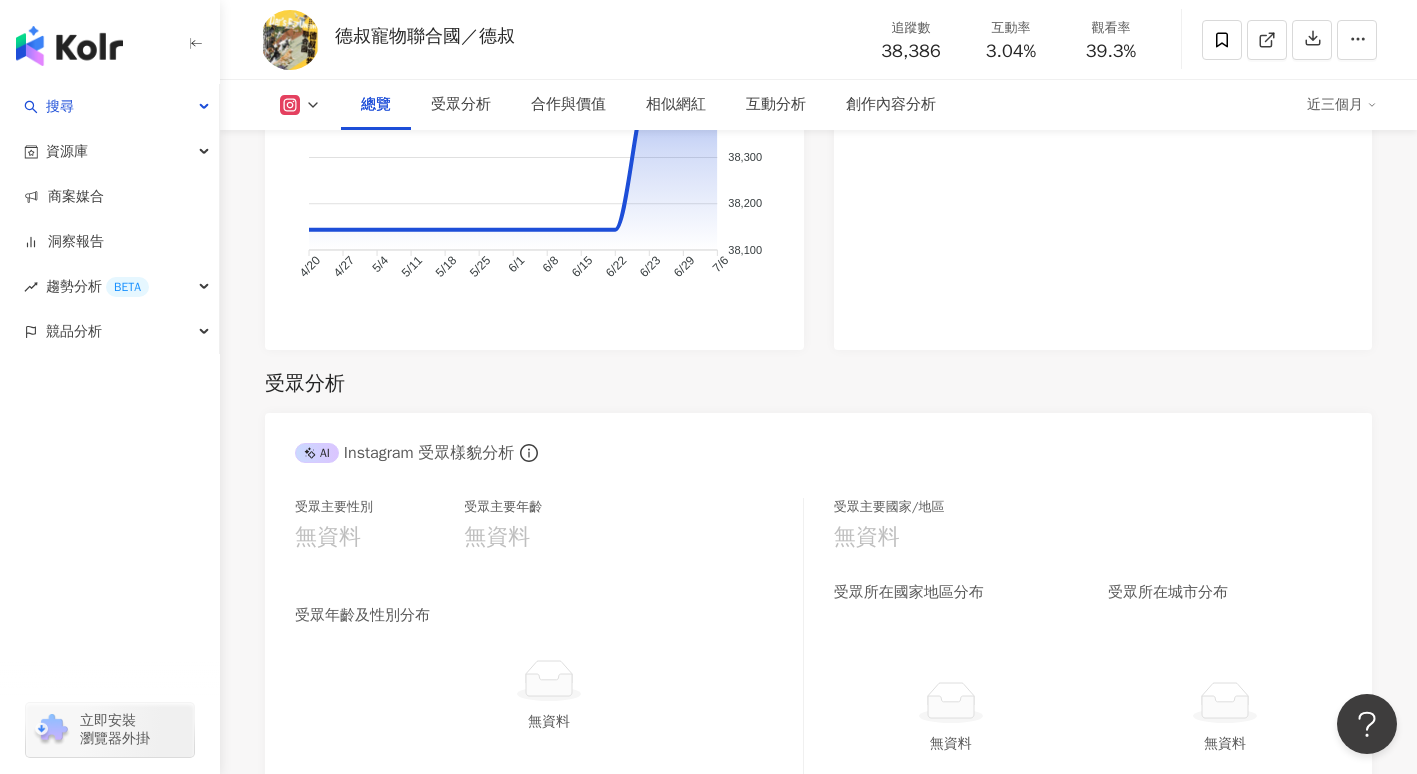 click 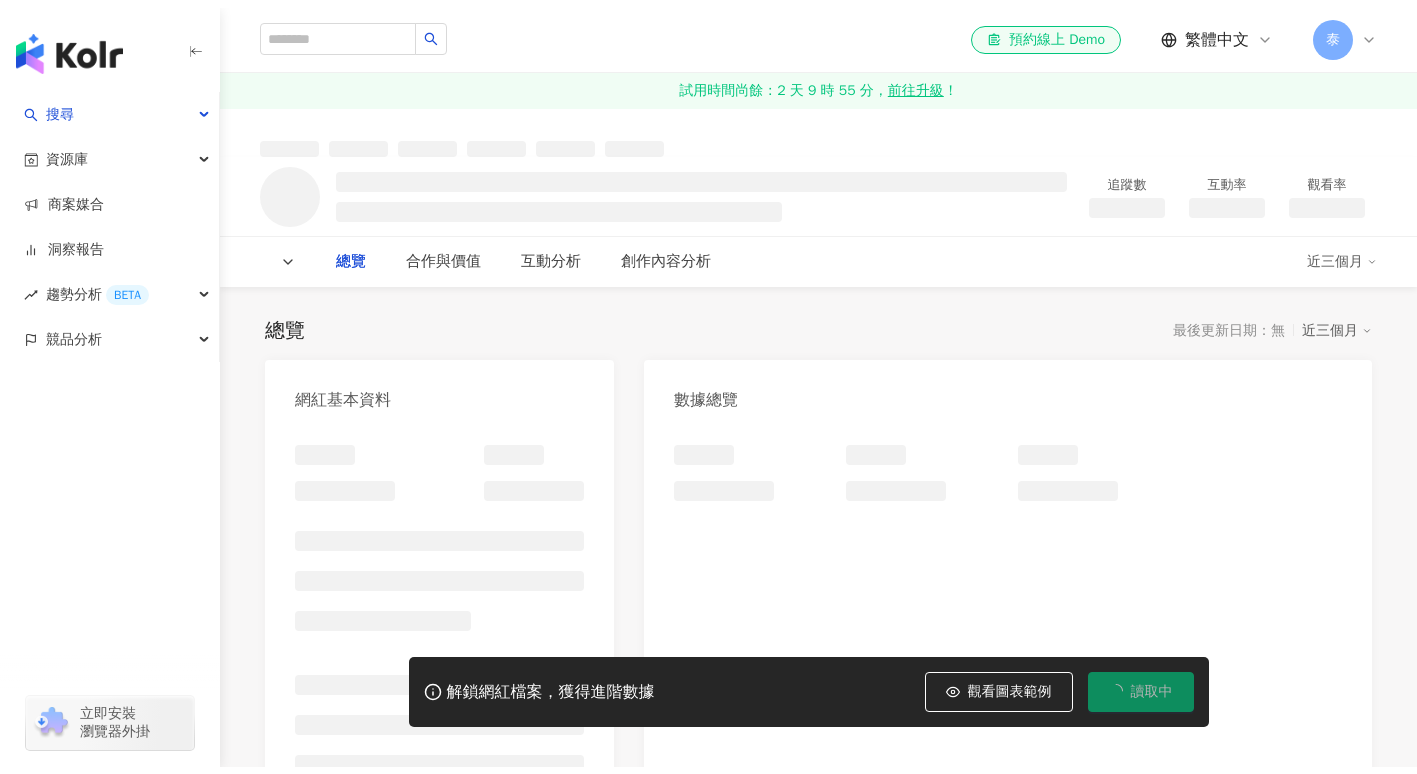 scroll, scrollTop: 0, scrollLeft: 0, axis: both 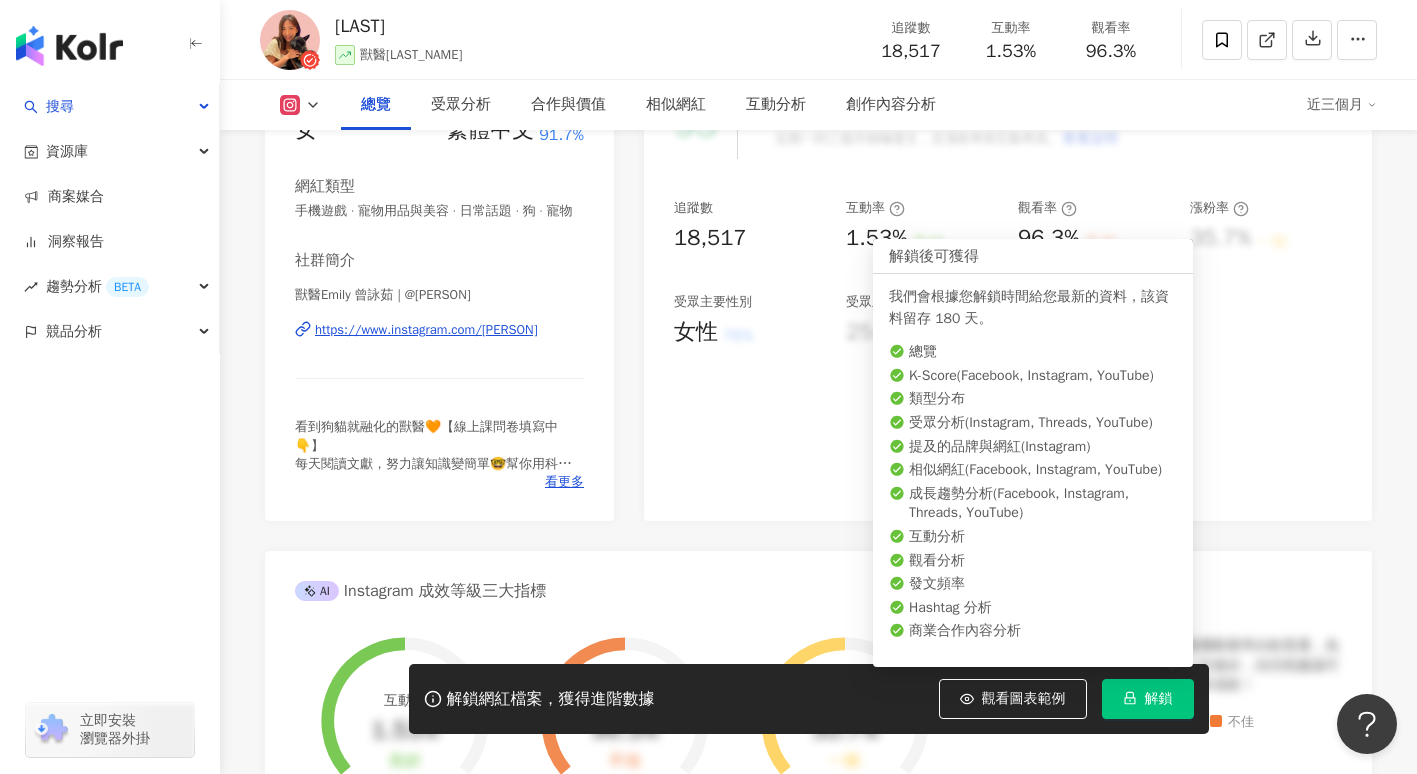 click on "解鎖" at bounding box center [1148, 699] 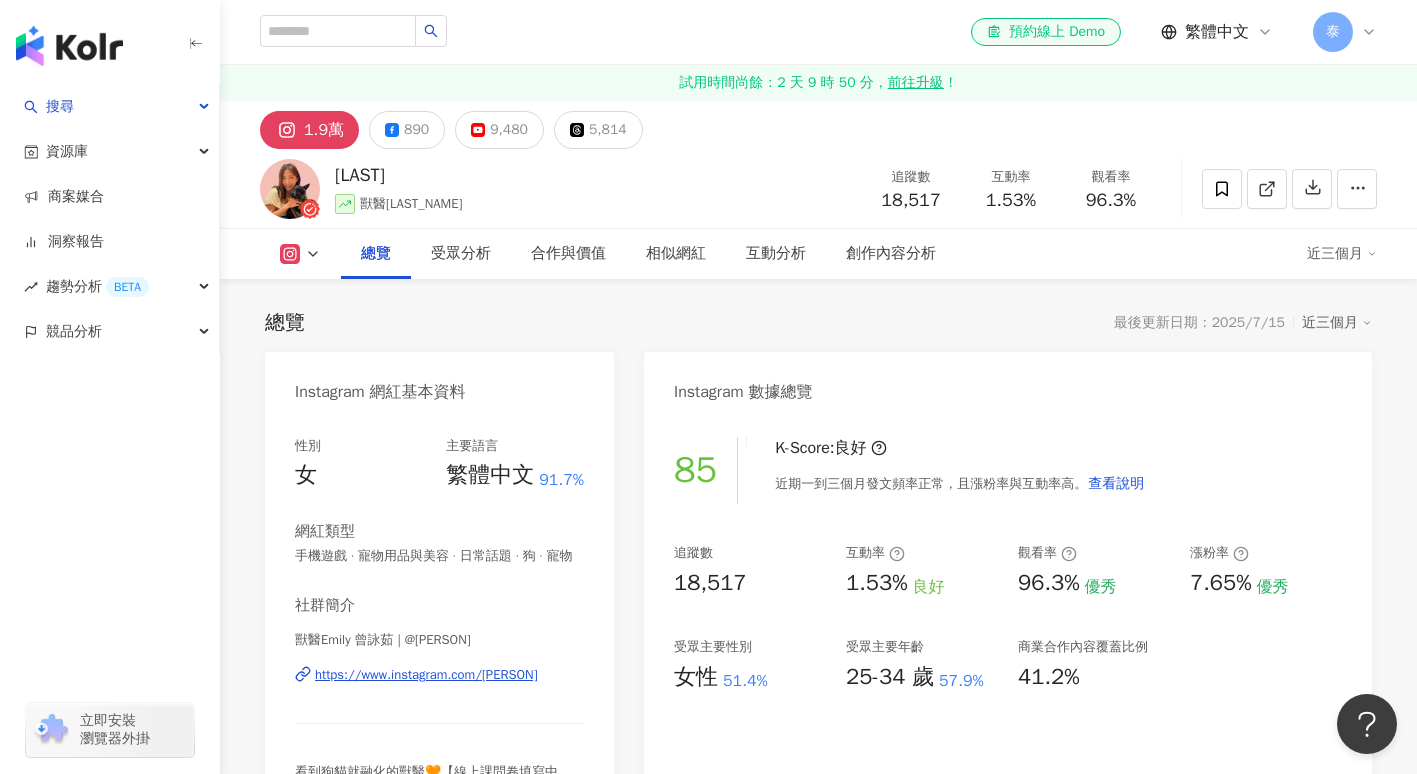 scroll, scrollTop: 577, scrollLeft: 0, axis: vertical 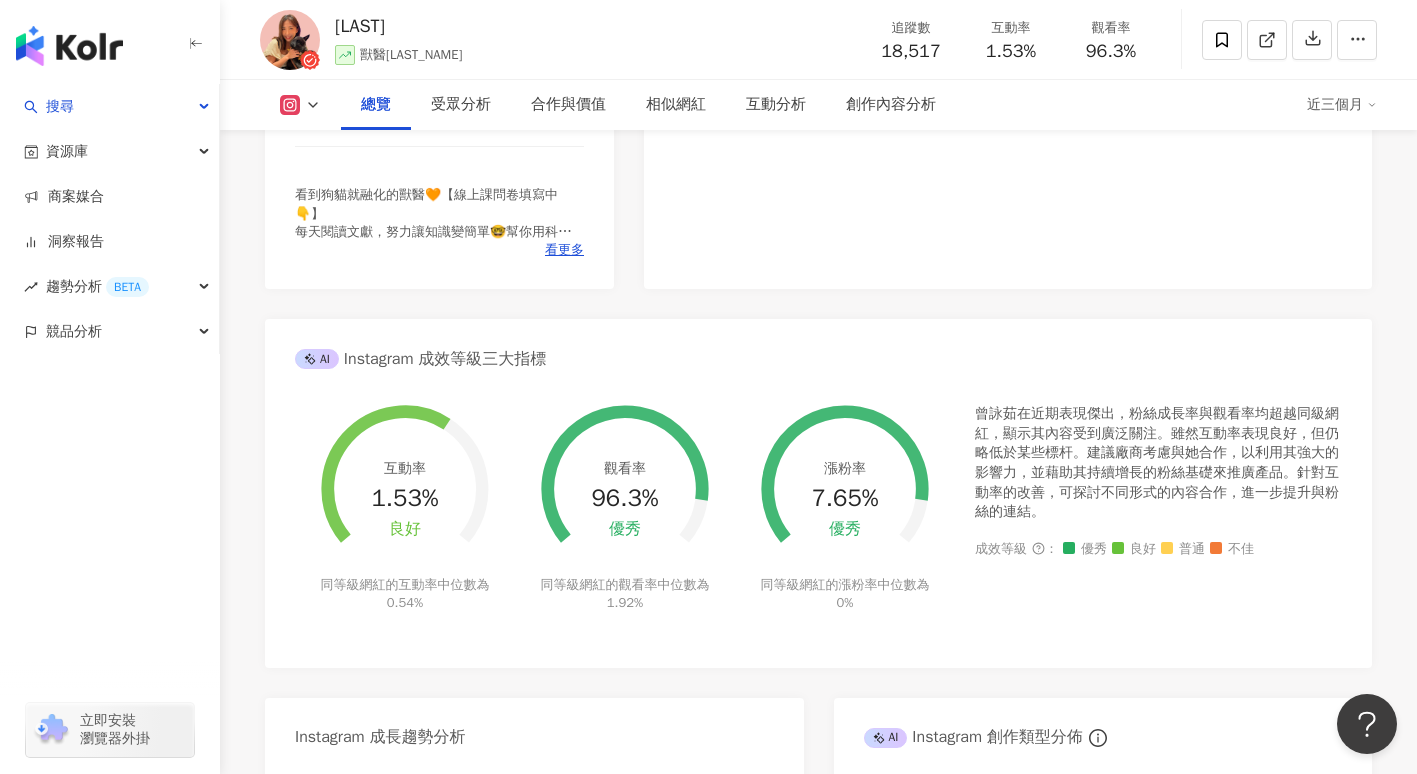 click at bounding box center [300, 105] 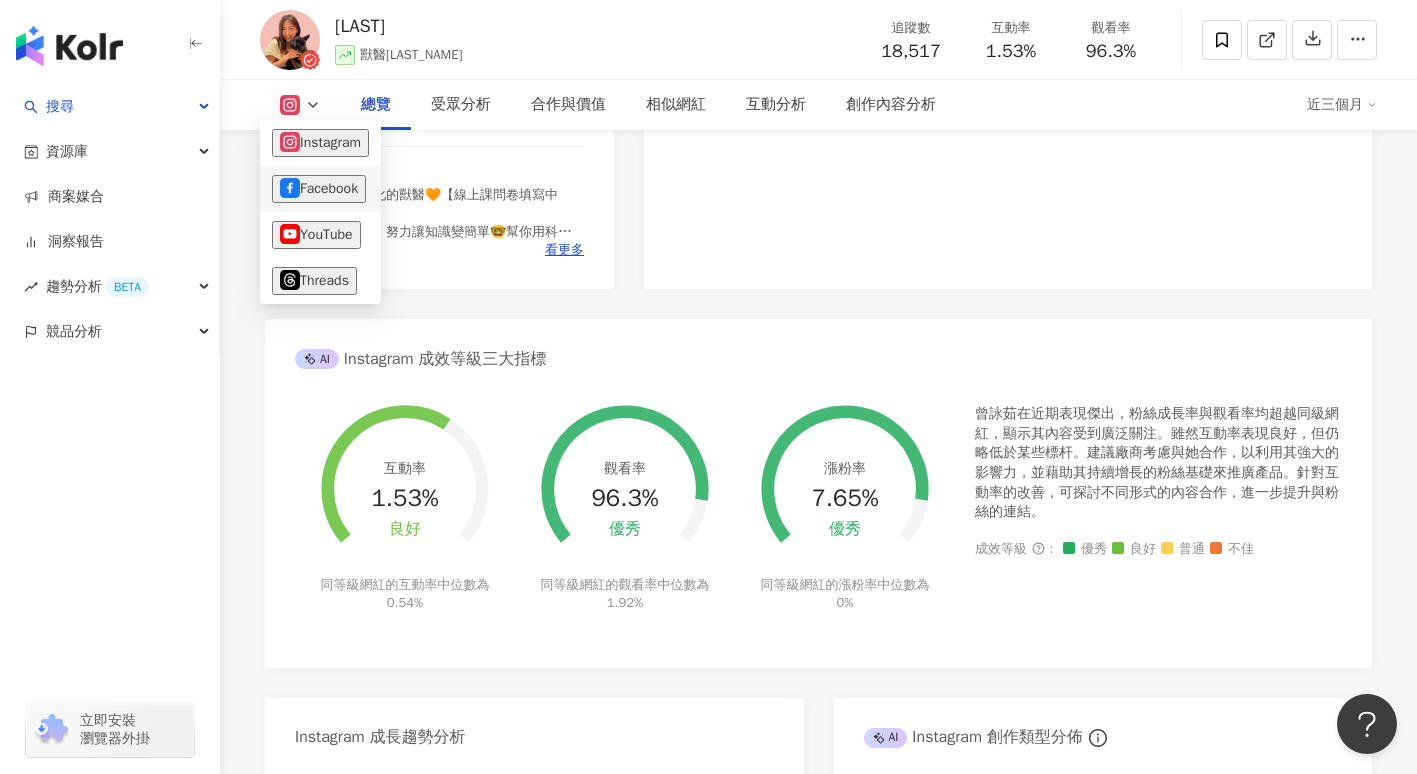 click on "Facebook" at bounding box center [319, 189] 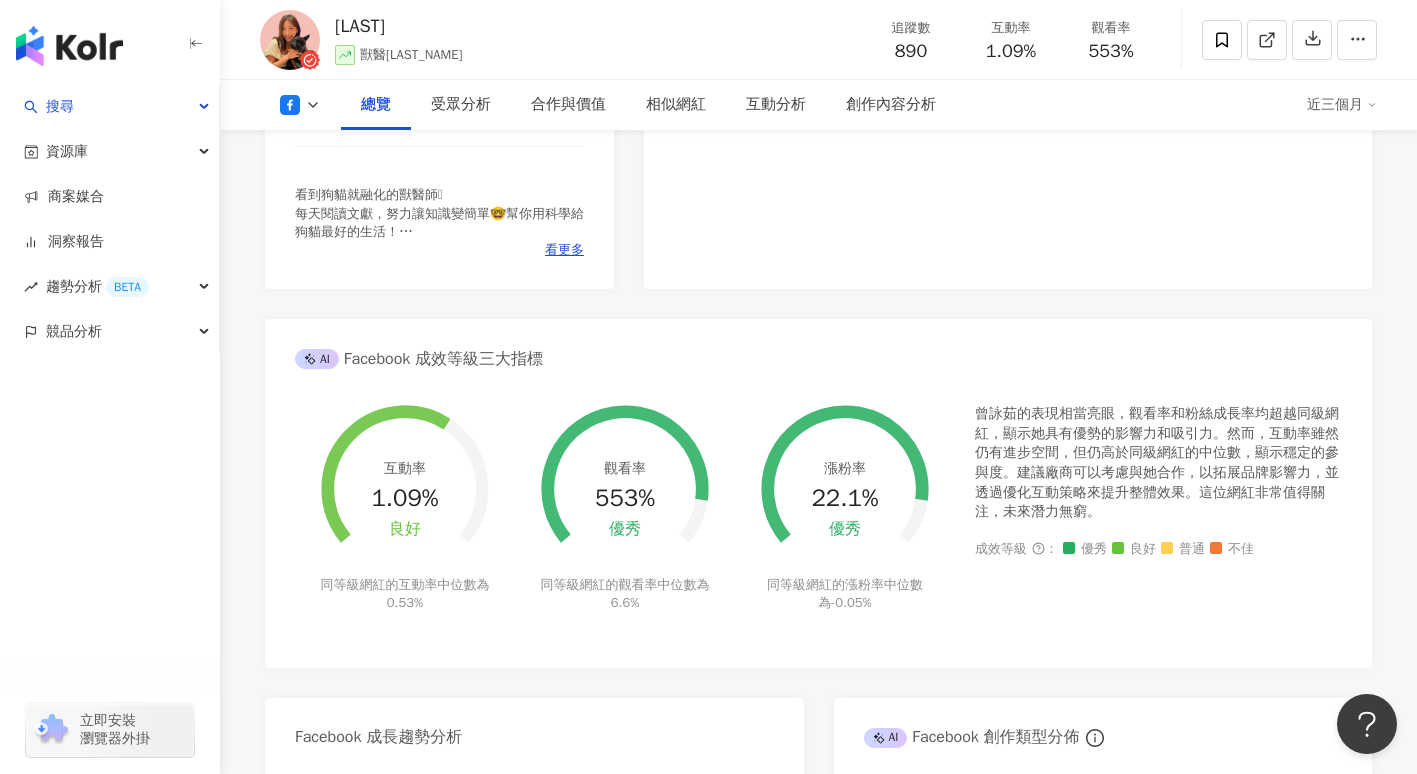 click 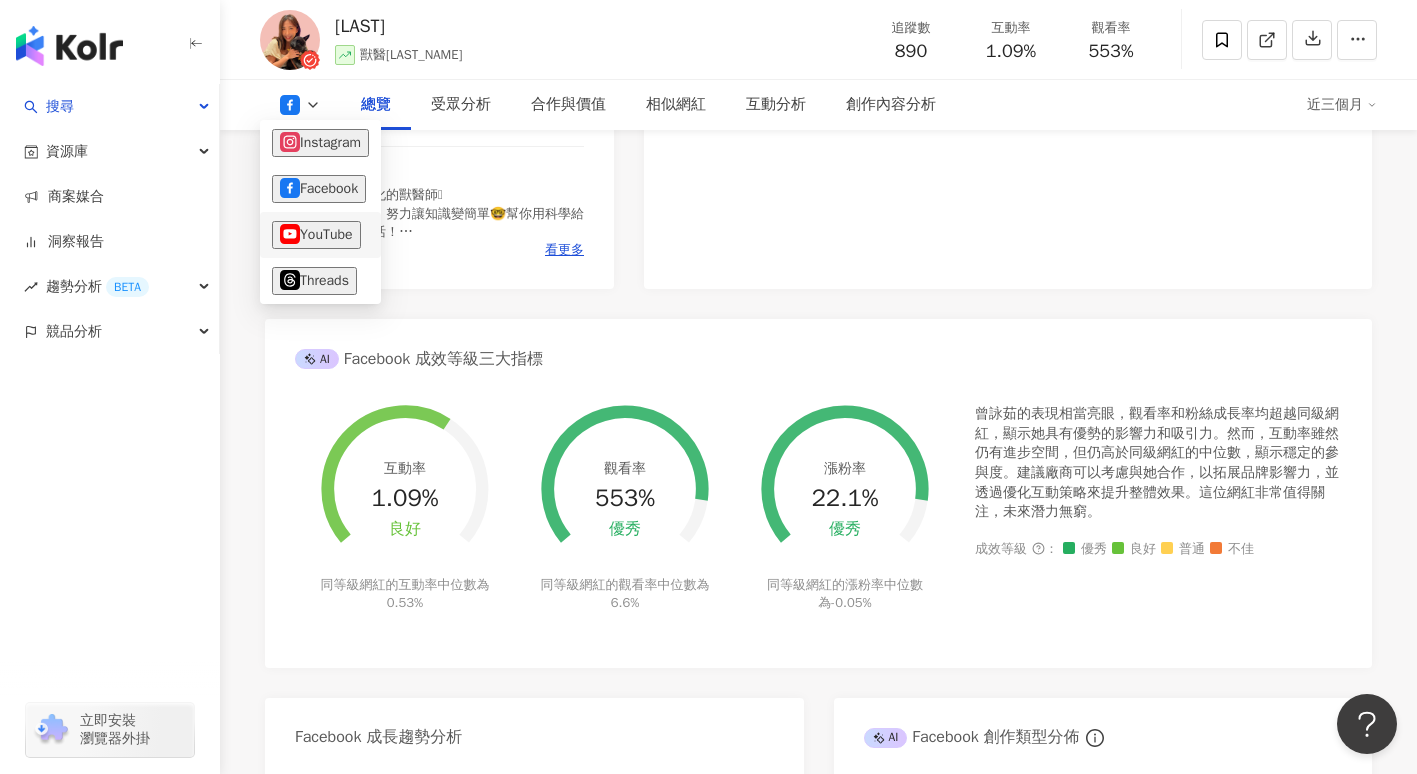click on "YouTube" at bounding box center (316, 235) 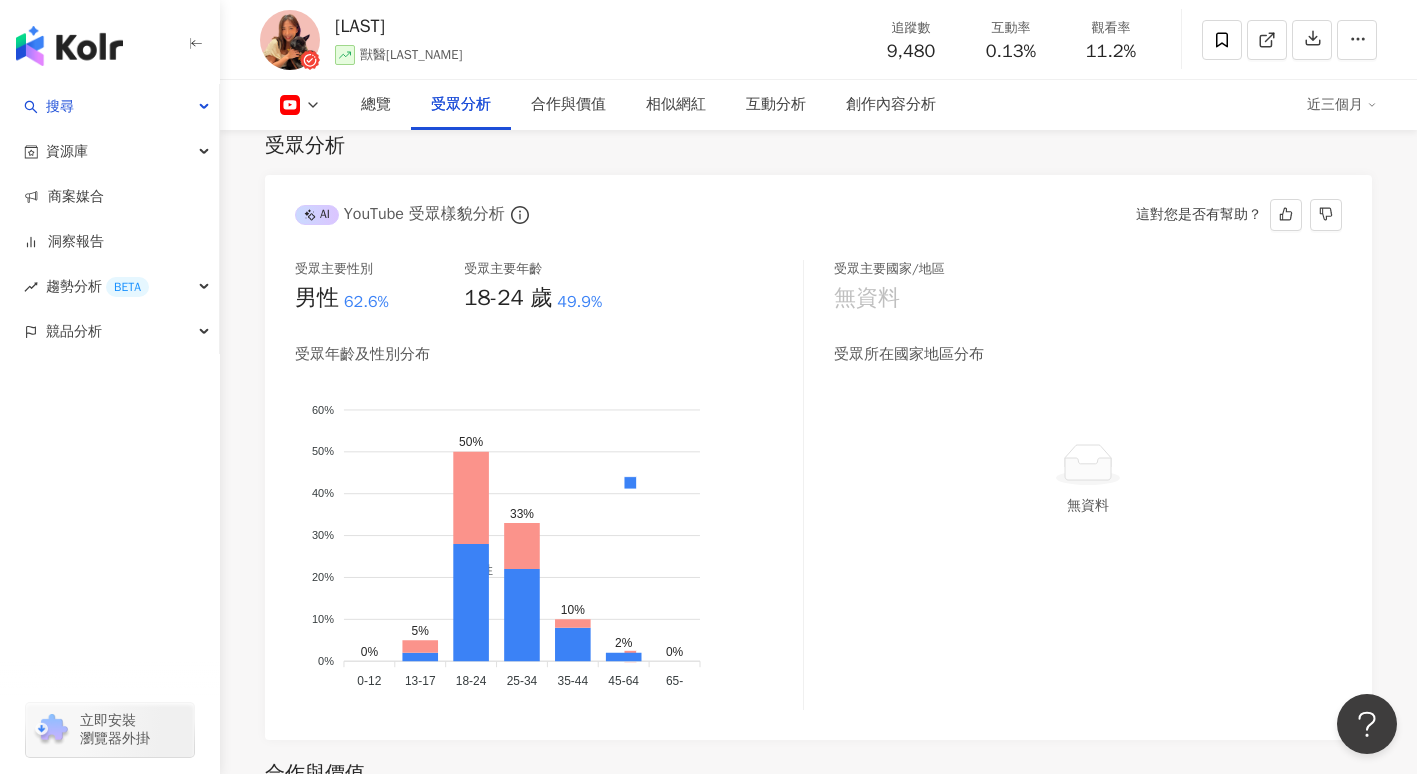 scroll, scrollTop: 1741, scrollLeft: 0, axis: vertical 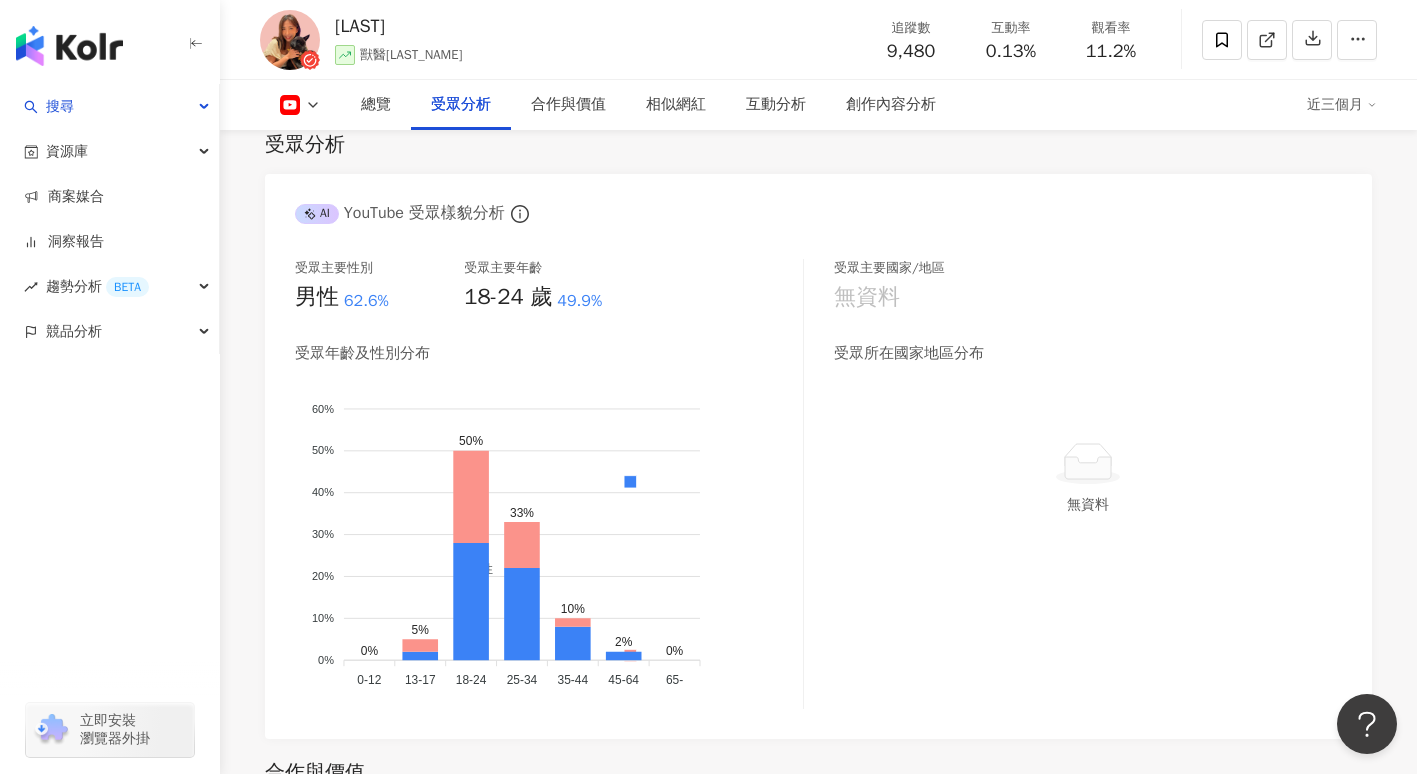 click 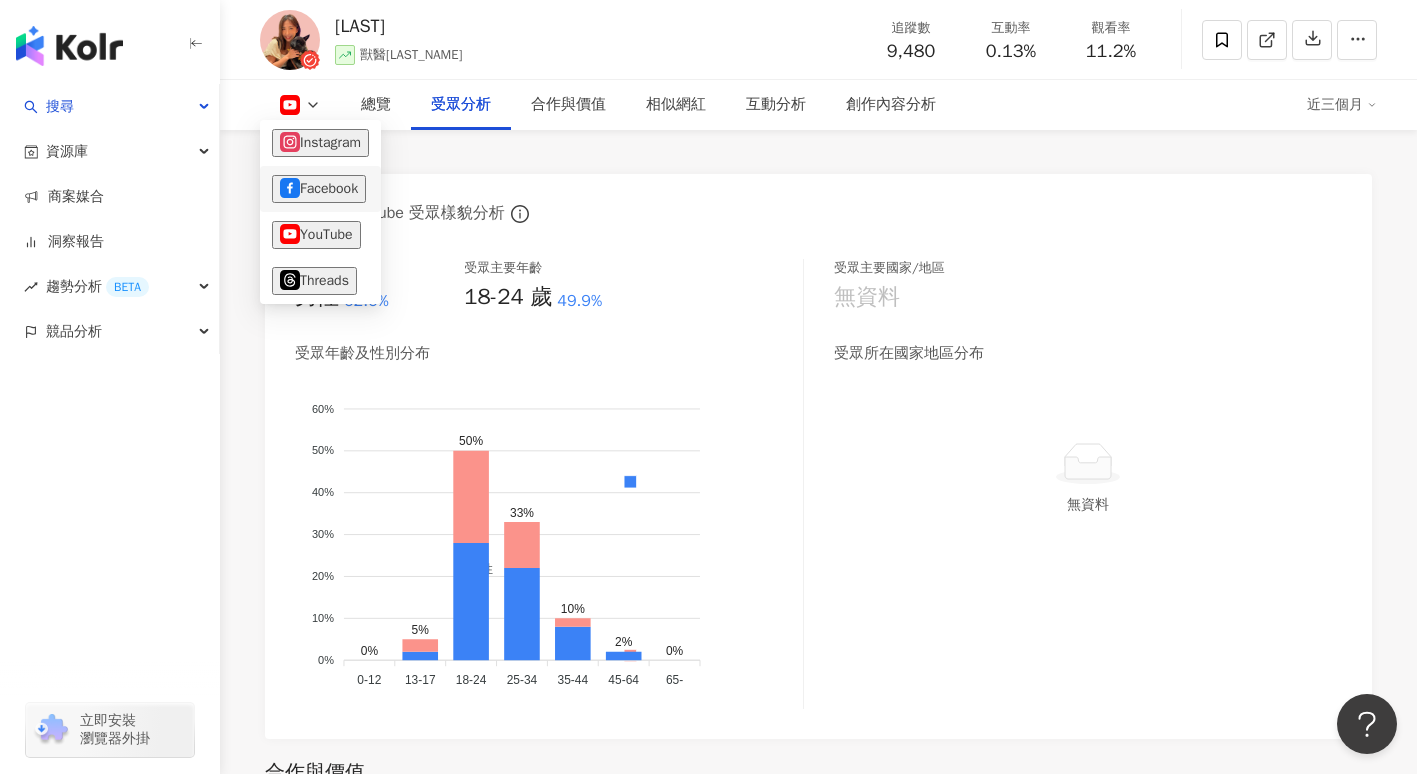 click on "Facebook" at bounding box center [319, 189] 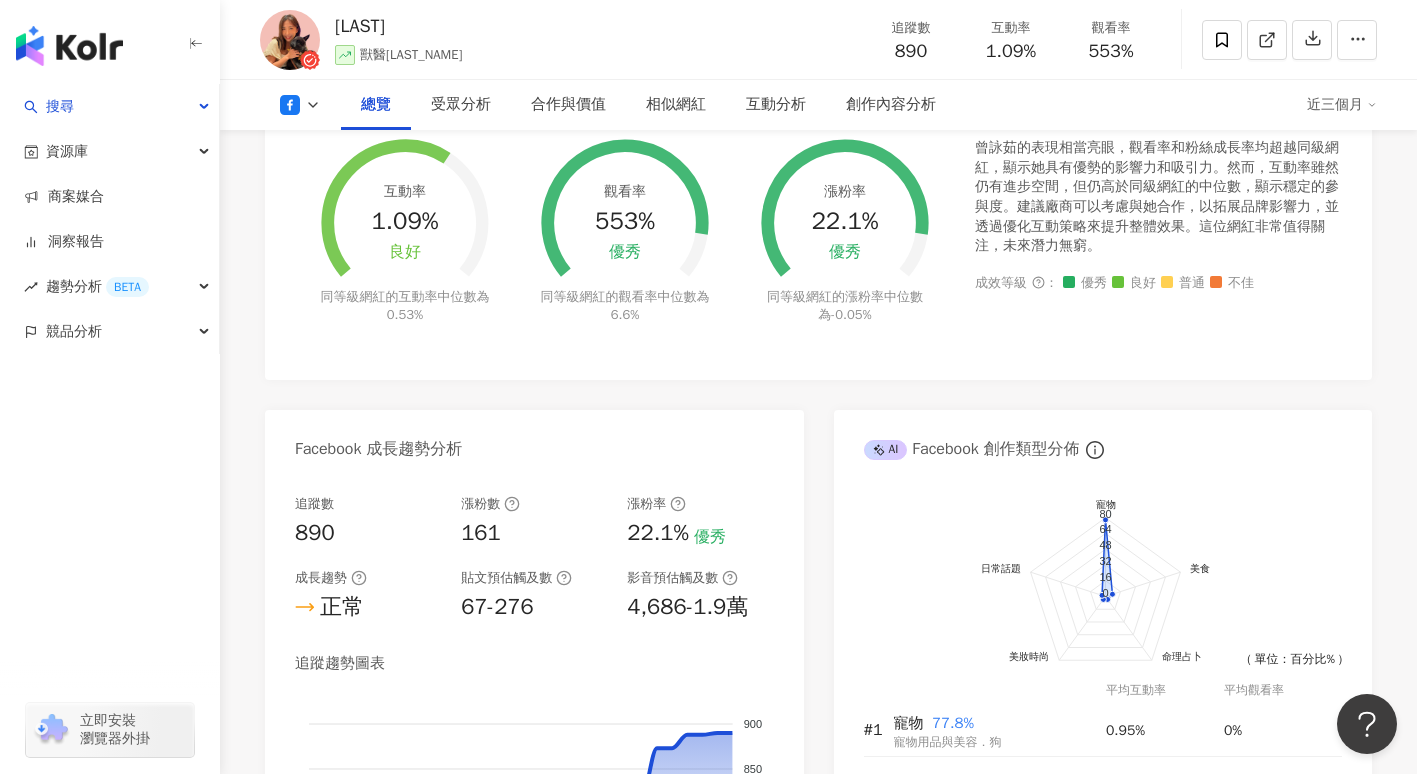 scroll, scrollTop: 376, scrollLeft: 0, axis: vertical 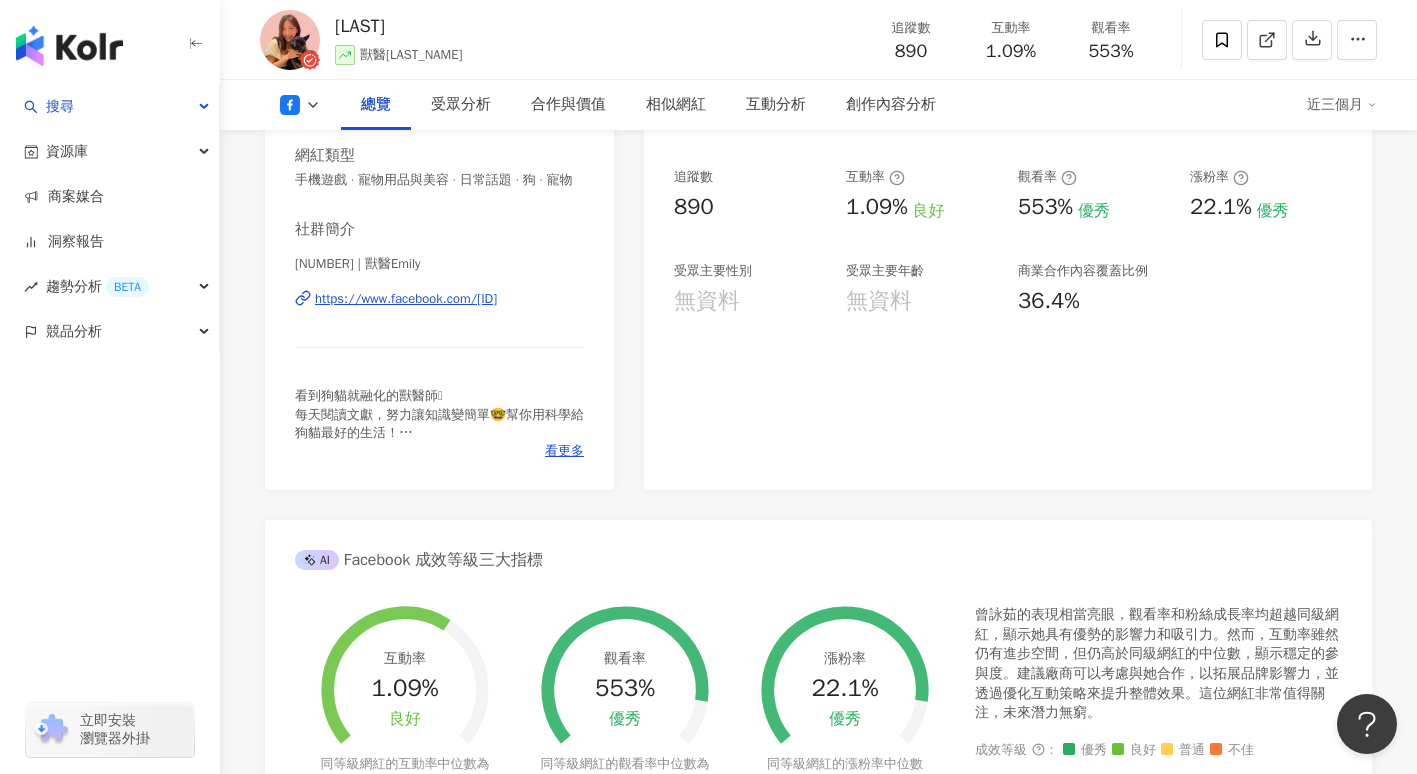 click 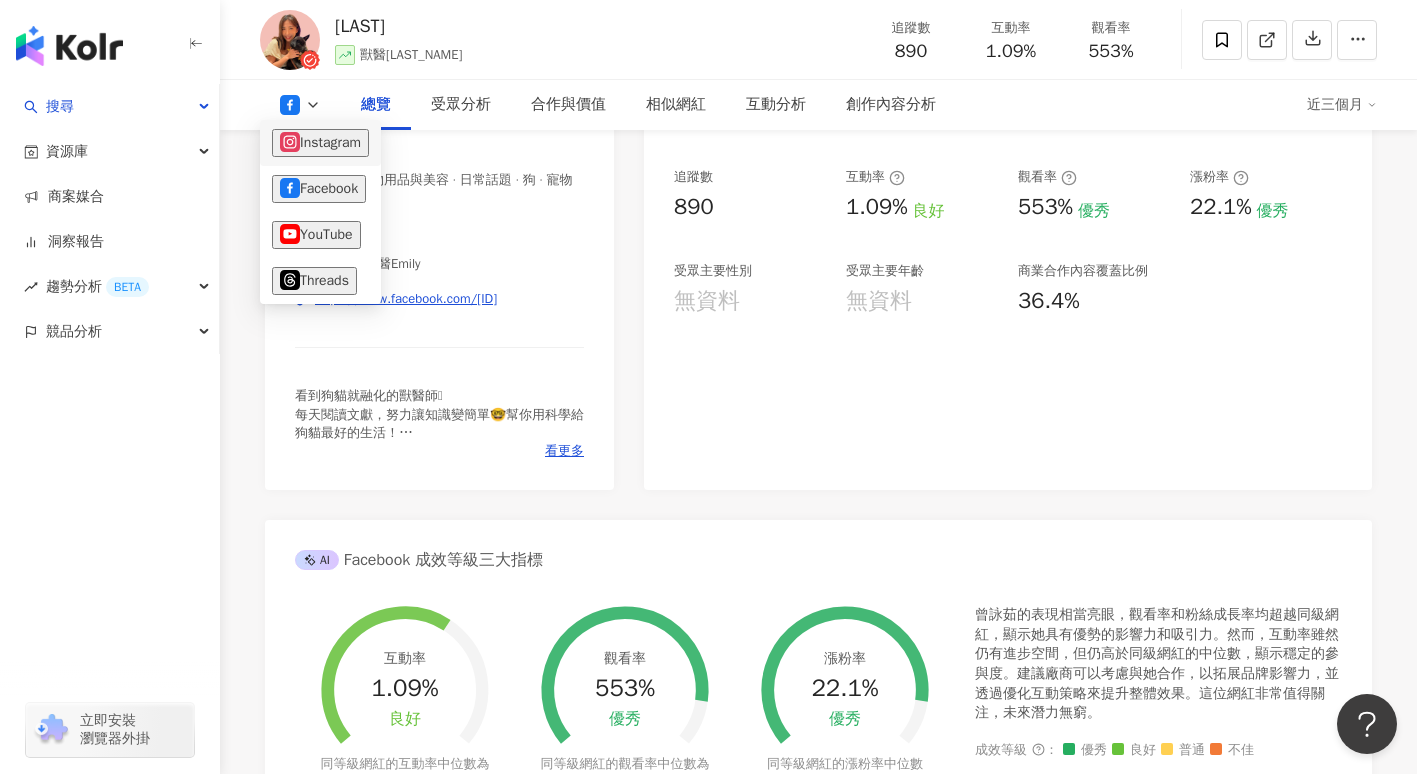 click on "Instagram" at bounding box center [320, 143] 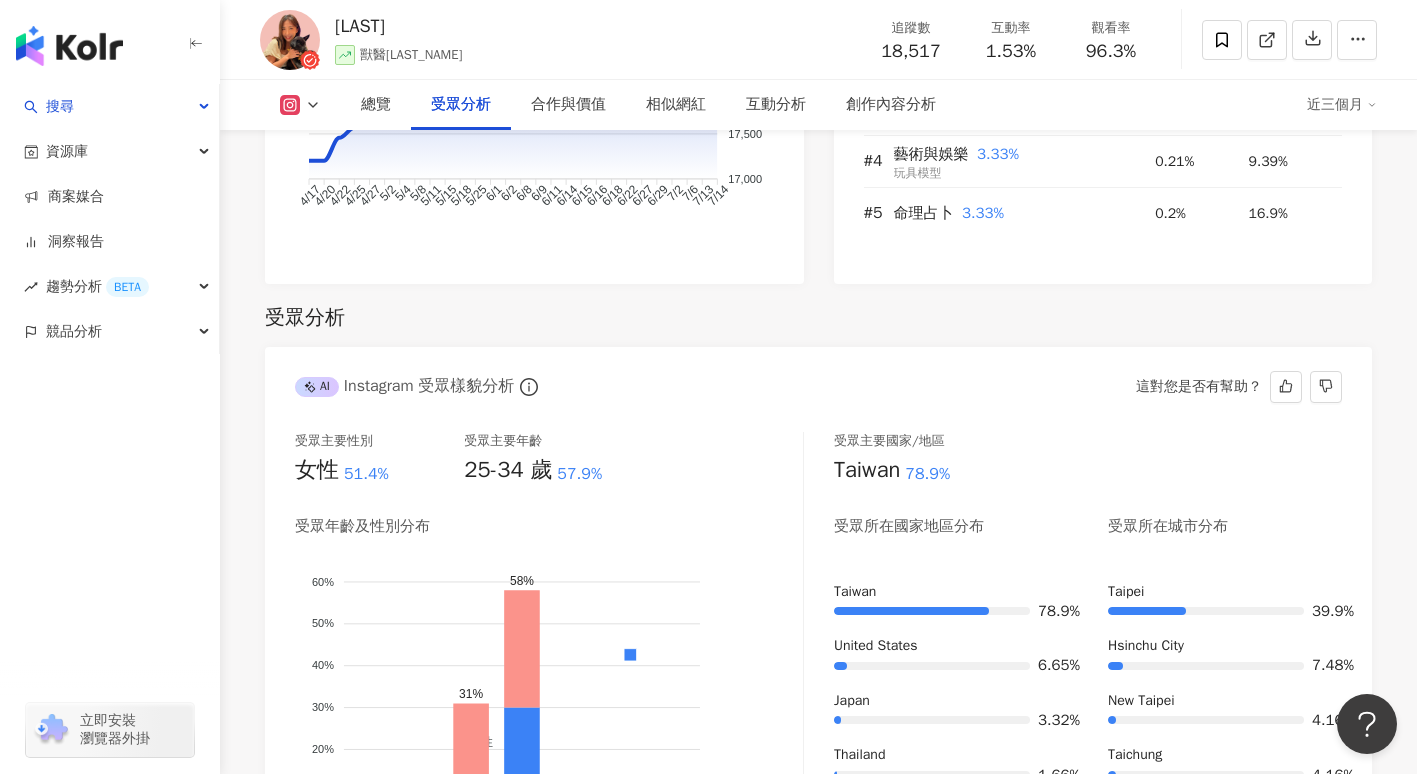 scroll, scrollTop: 1761, scrollLeft: 0, axis: vertical 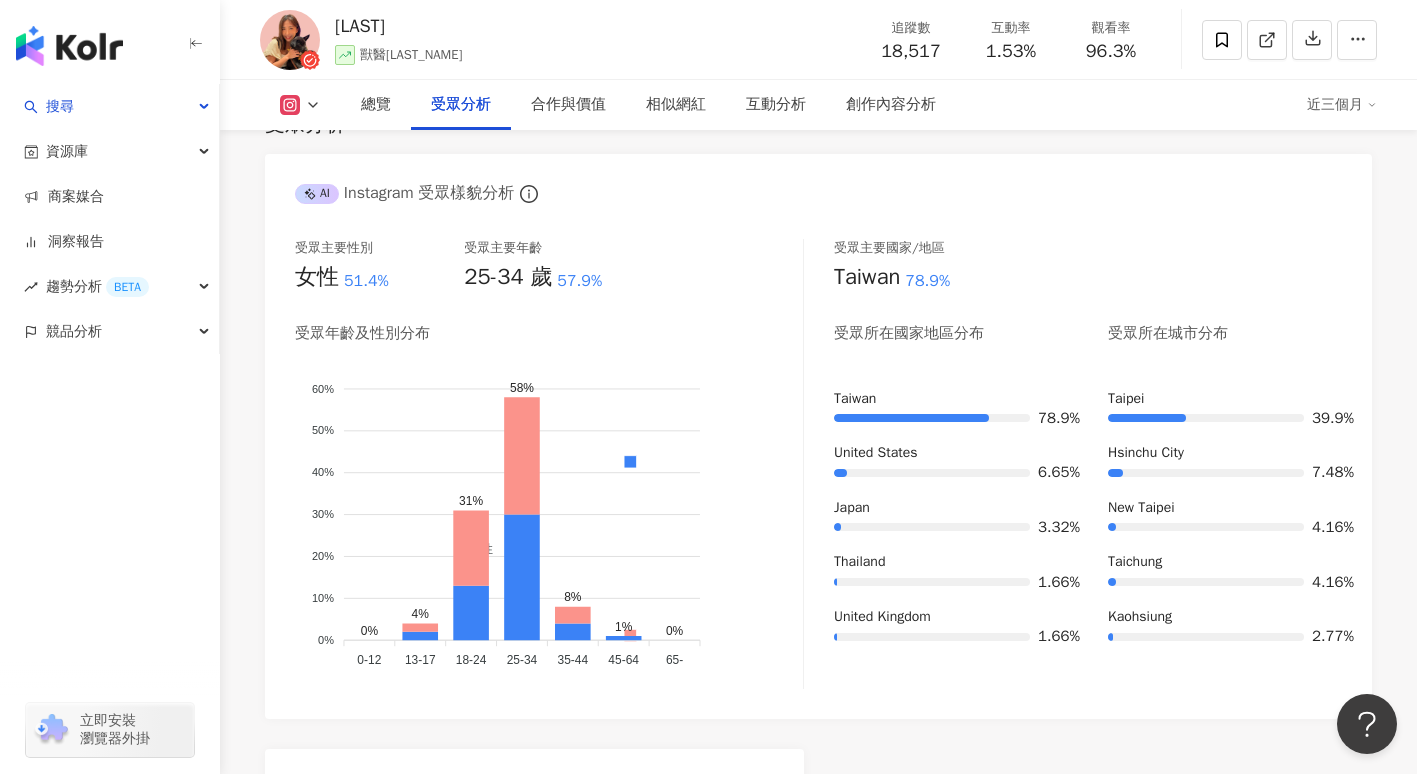 click 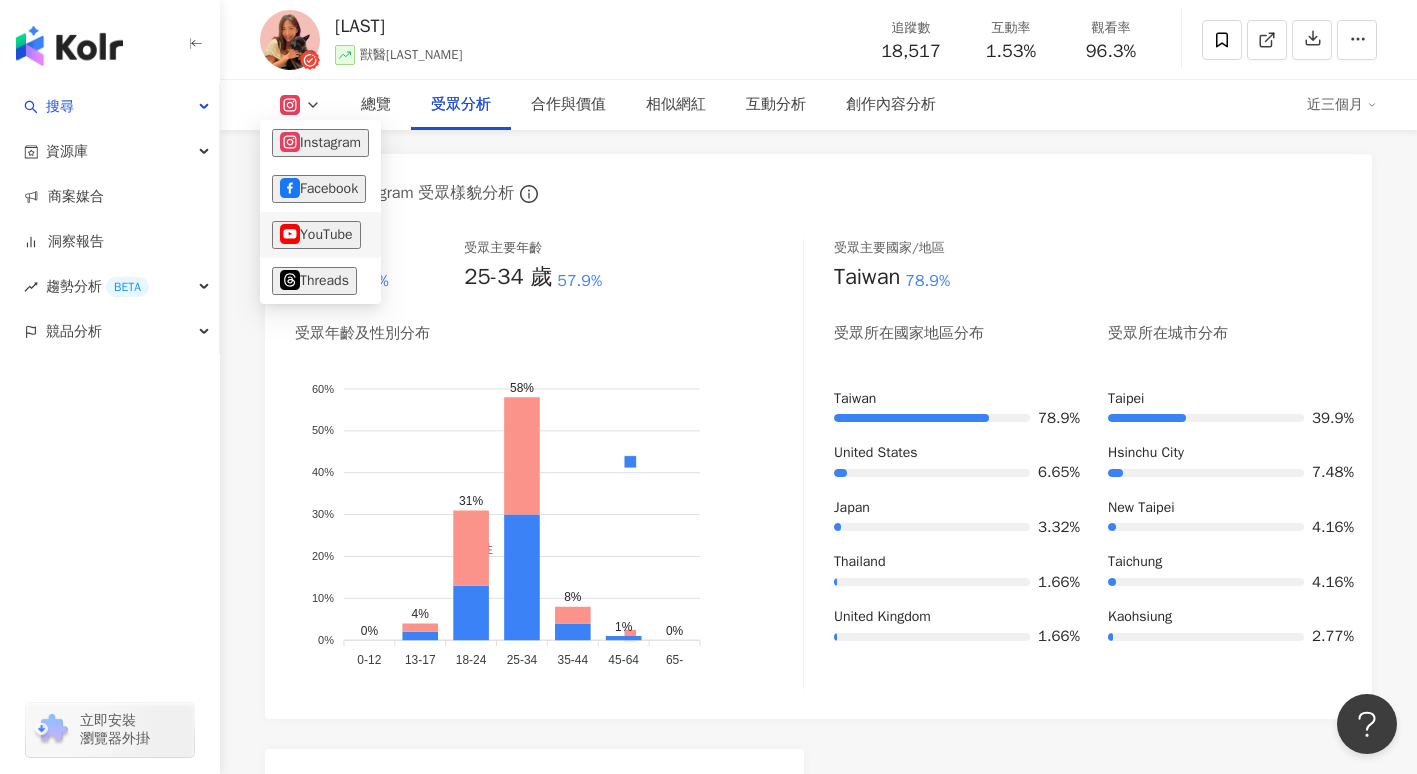 click on "YouTube" at bounding box center [316, 235] 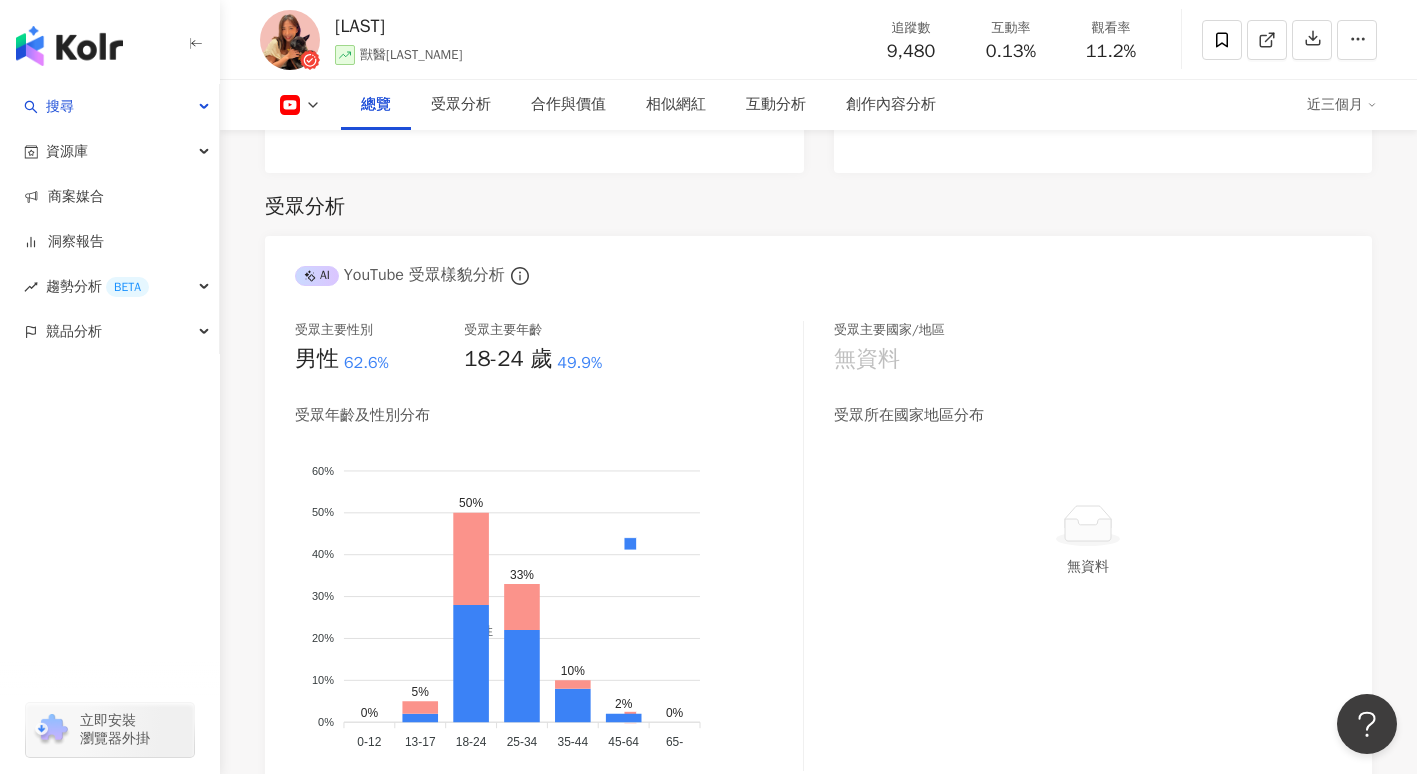 scroll, scrollTop: 1682, scrollLeft: 0, axis: vertical 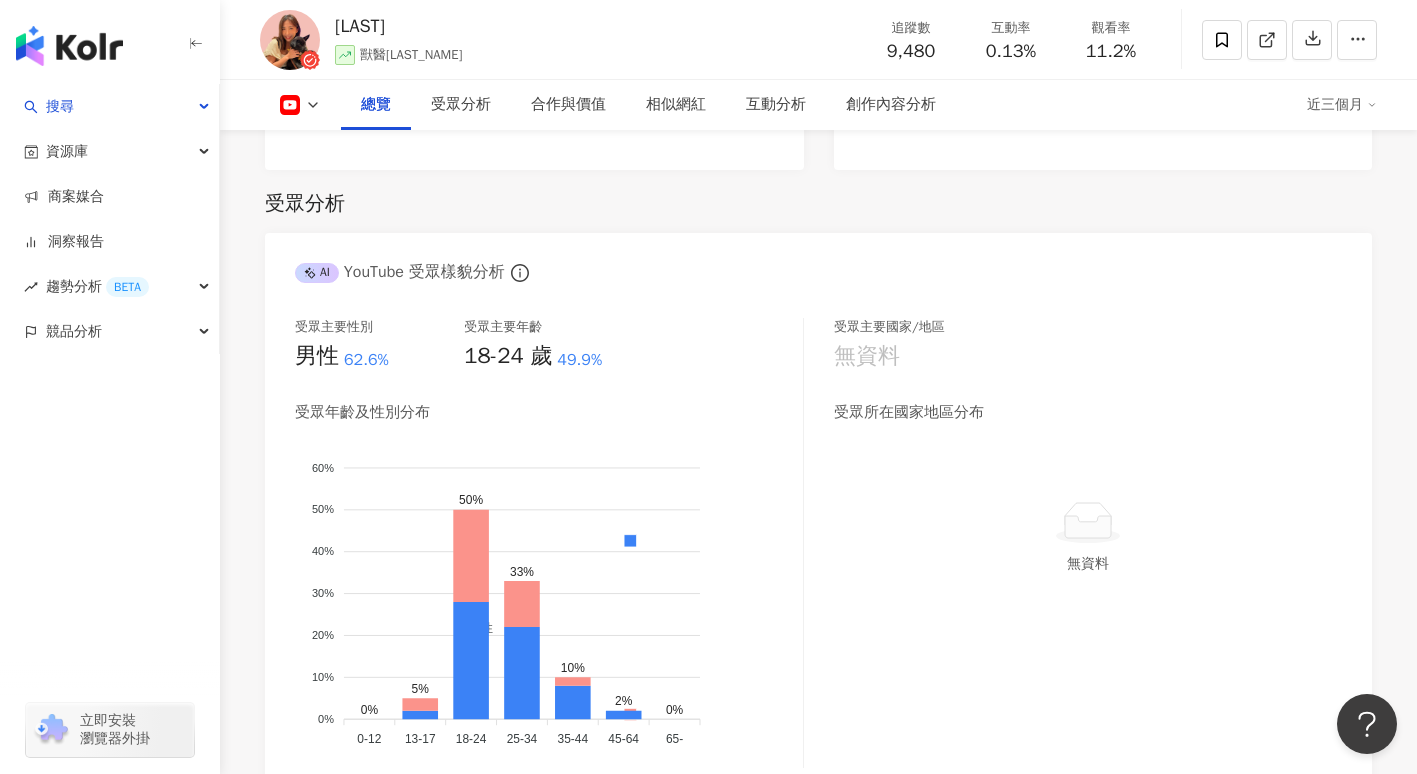 click on "總覽 受眾分析 合作與價值 相似網紅 互動分析 創作內容分析 近三個月" at bounding box center [818, 105] 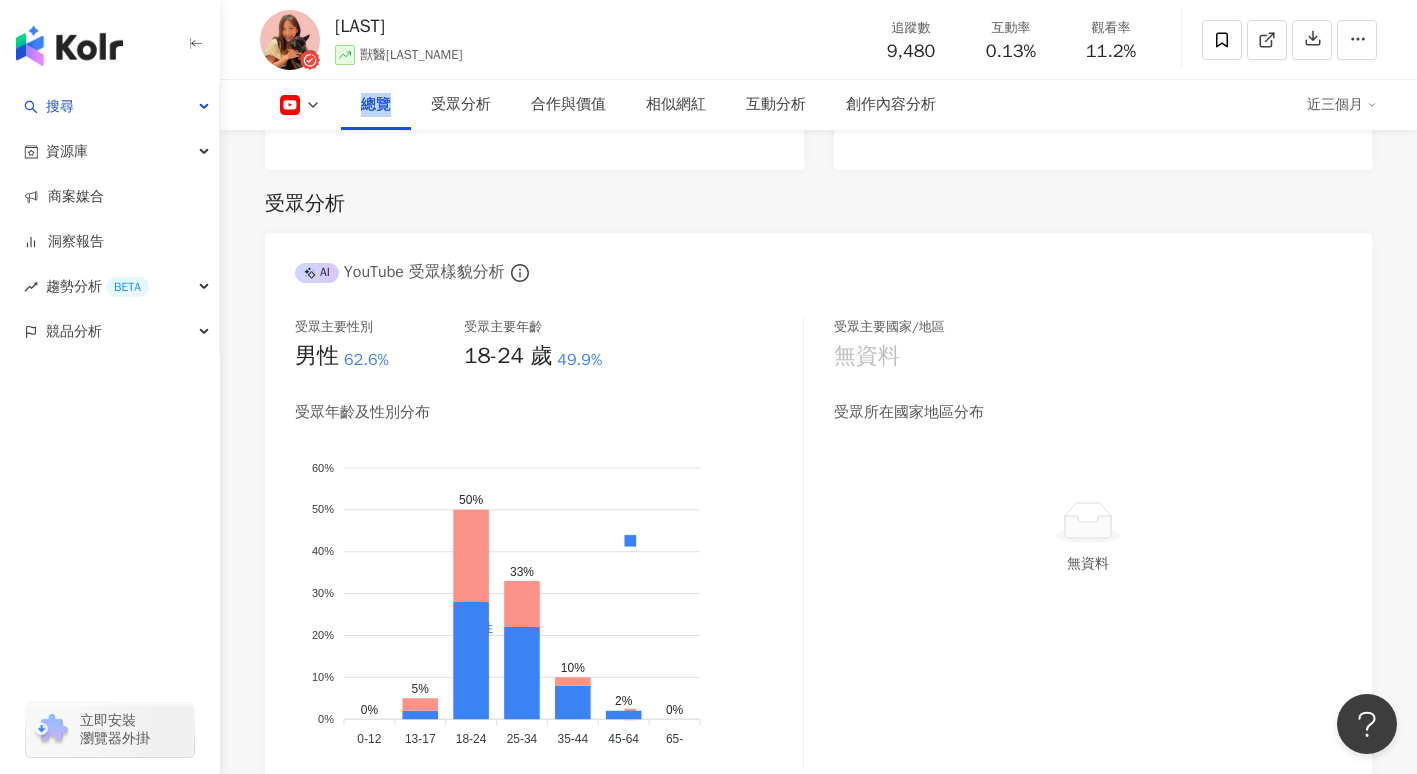 click on "總覽 受眾分析 合作與價值 相似網紅 互動分析 創作內容分析 近三個月" at bounding box center [818, 105] 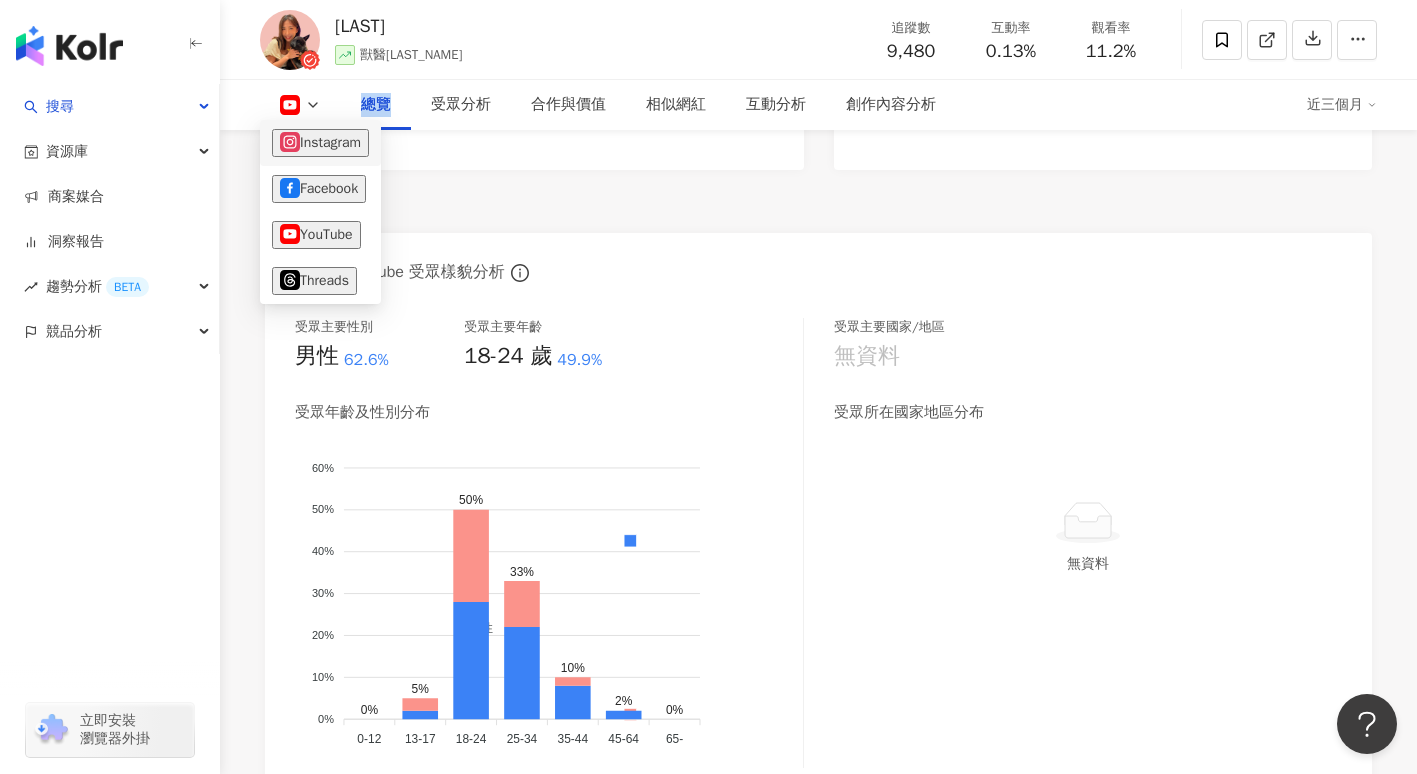 click on "Instagram" at bounding box center [320, 143] 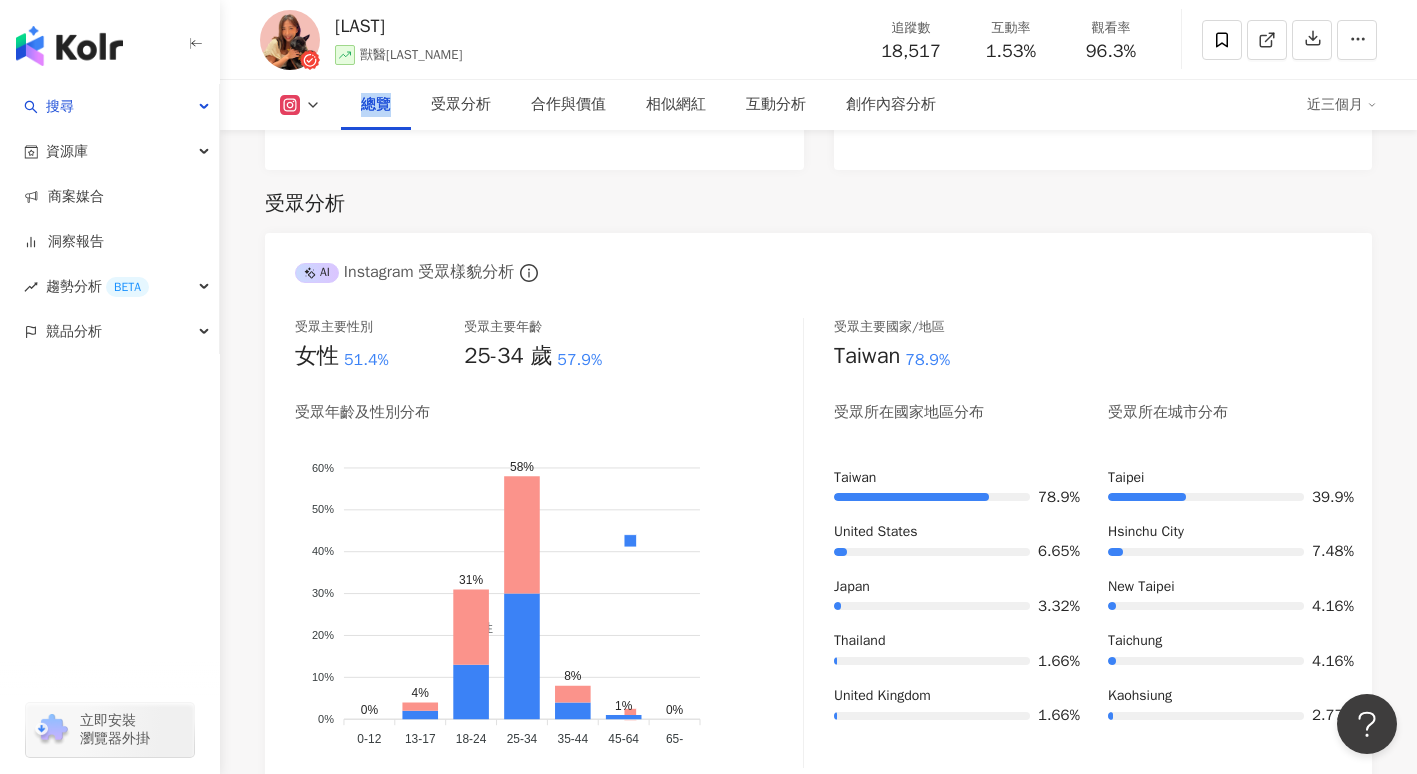 click 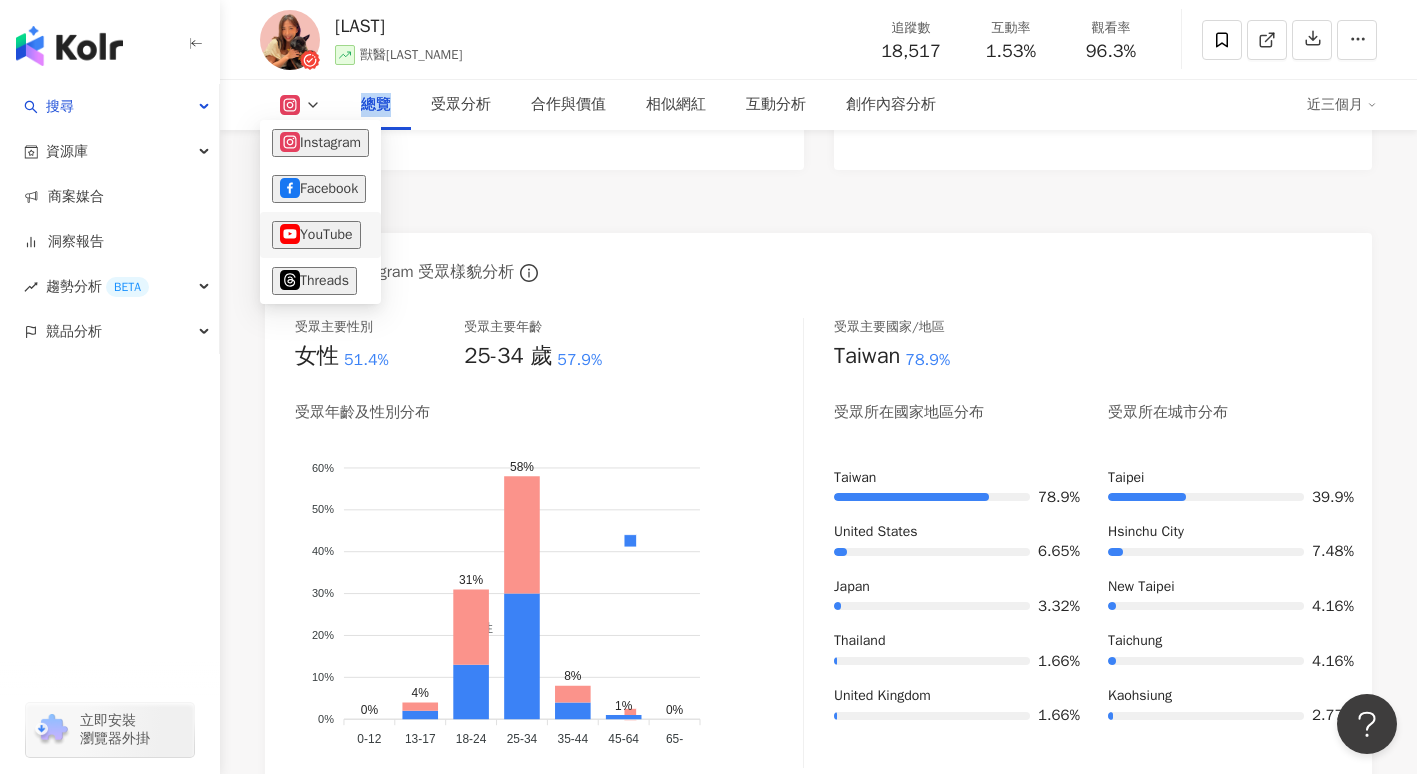 click on "YouTube" at bounding box center (316, 235) 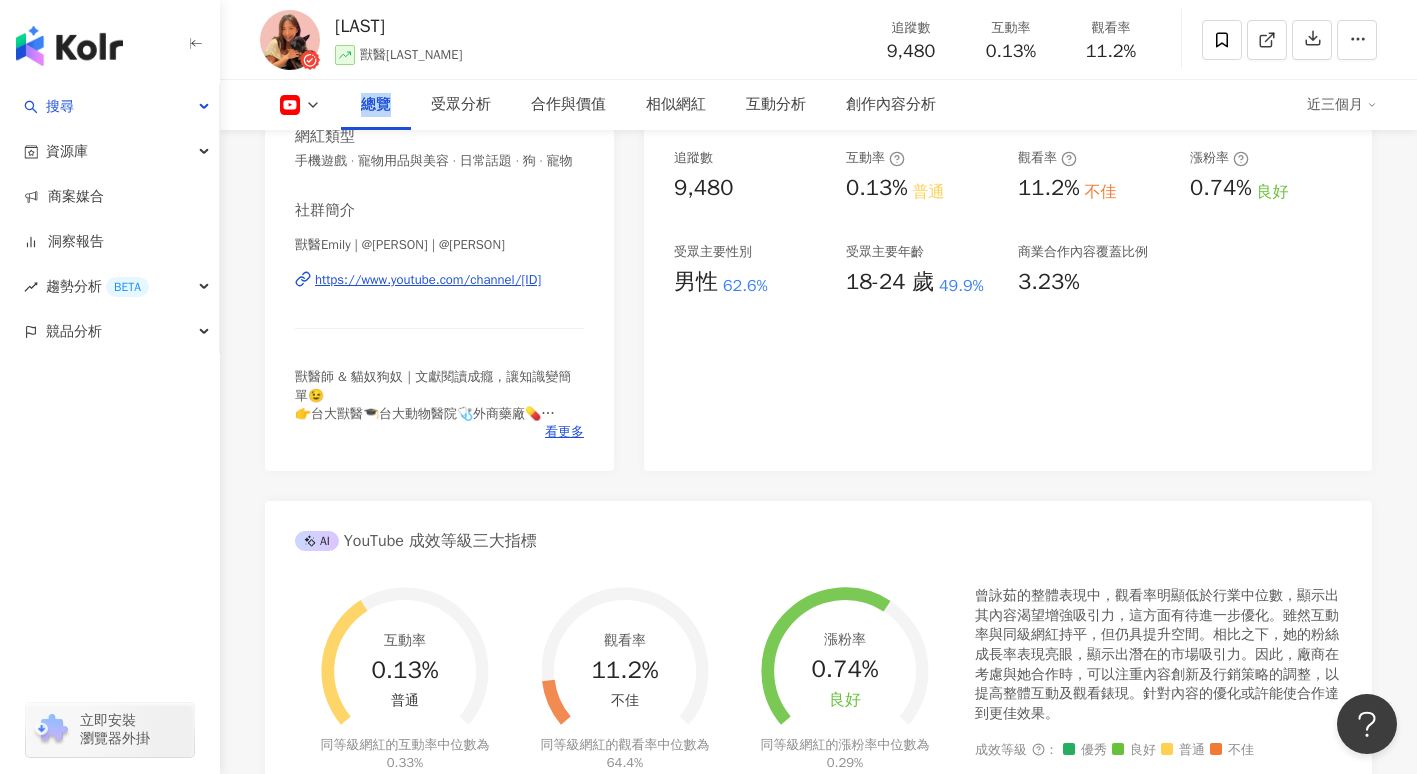 scroll, scrollTop: 0, scrollLeft: 0, axis: both 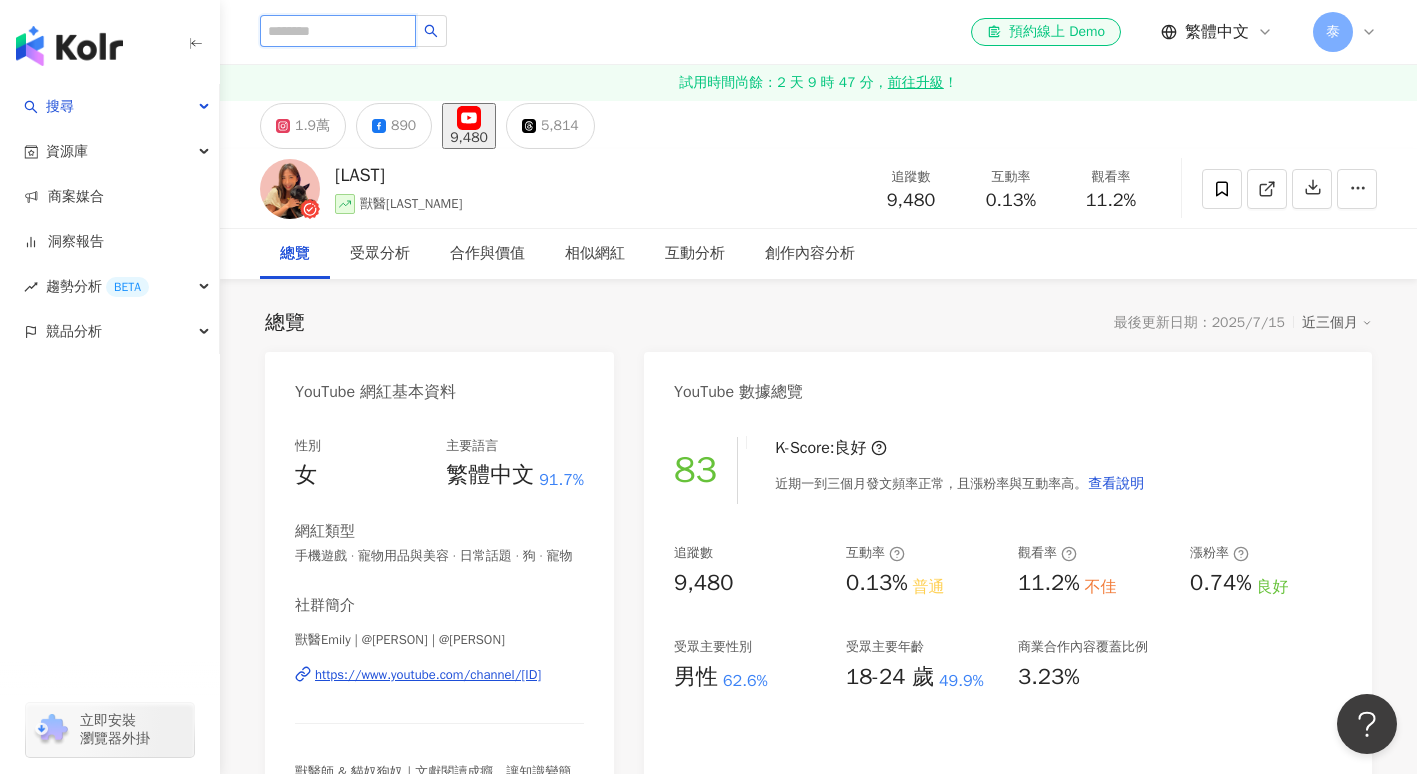 click at bounding box center [338, 31] 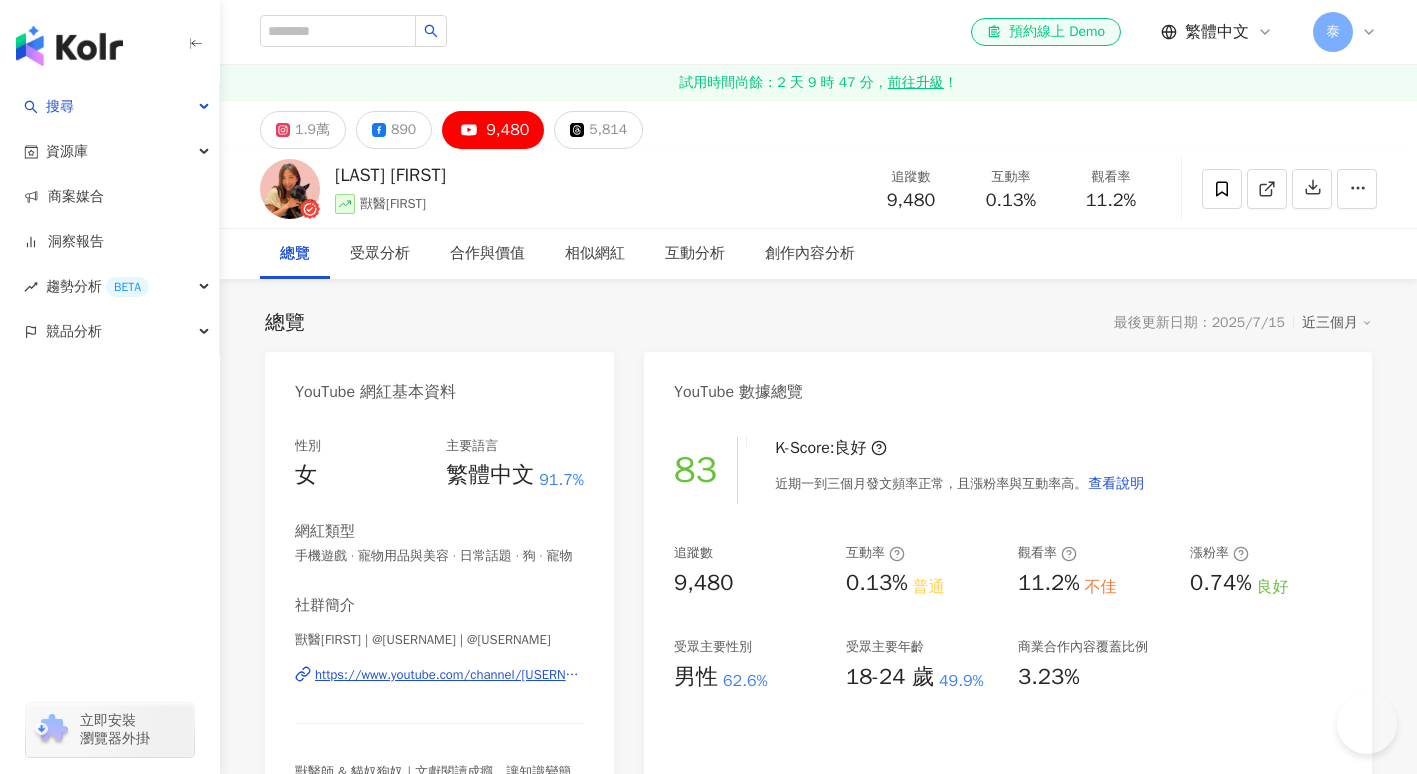 scroll, scrollTop: 0, scrollLeft: 0, axis: both 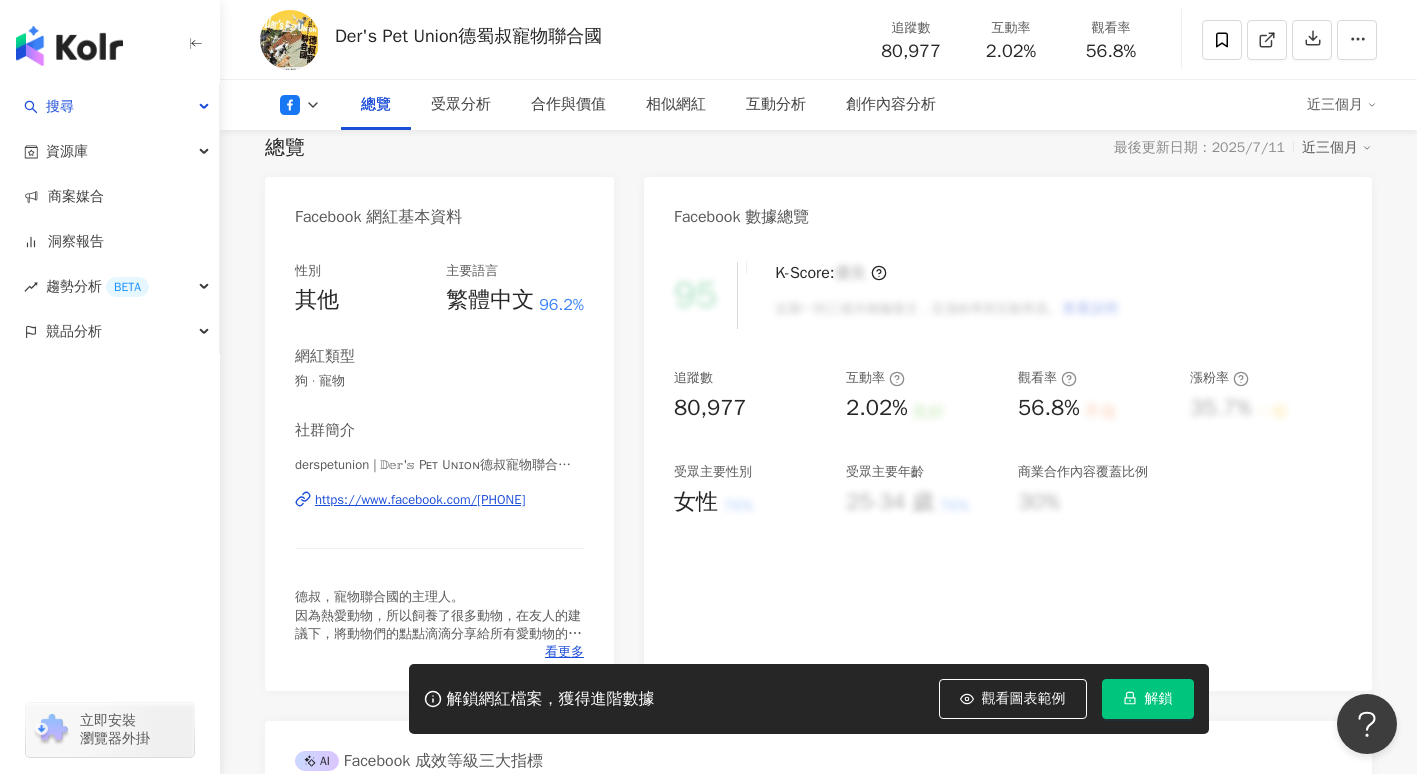 click on "解鎖" at bounding box center (1159, 699) 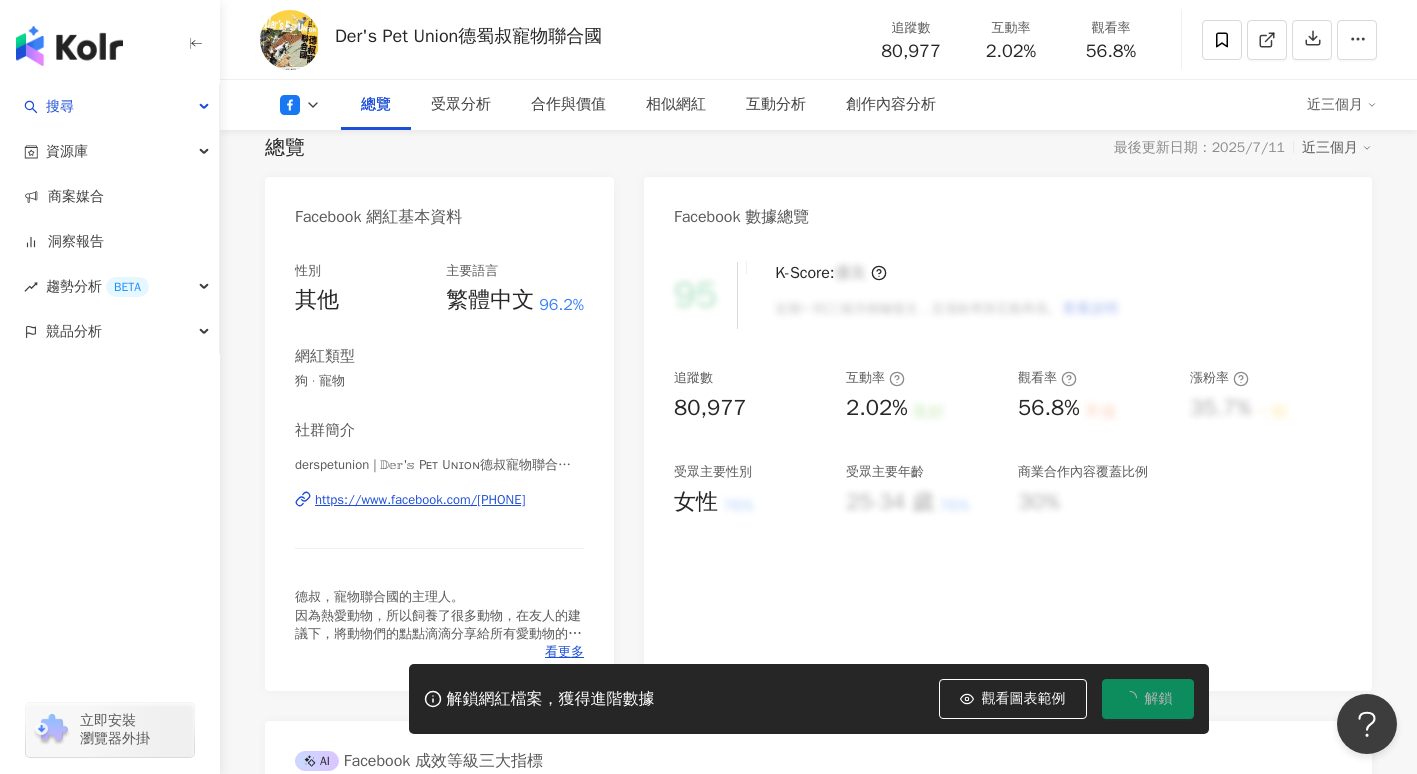 scroll, scrollTop: 171, scrollLeft: 0, axis: vertical 